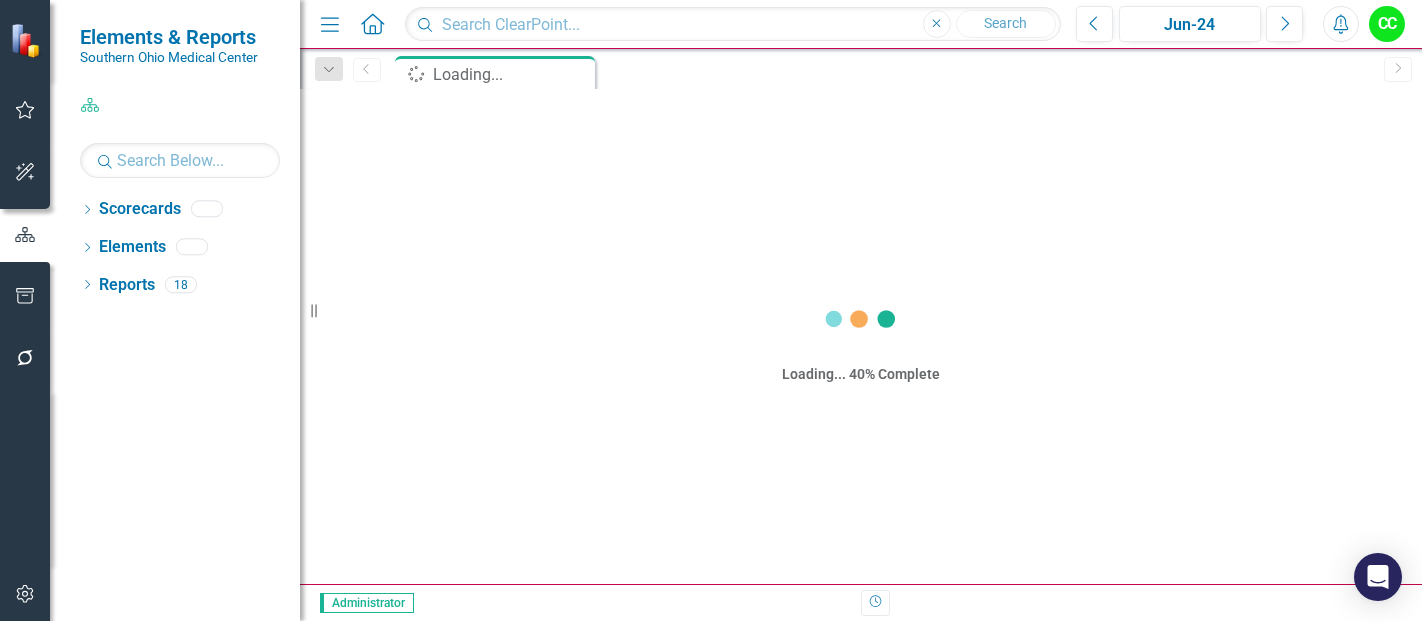 scroll, scrollTop: 0, scrollLeft: 0, axis: both 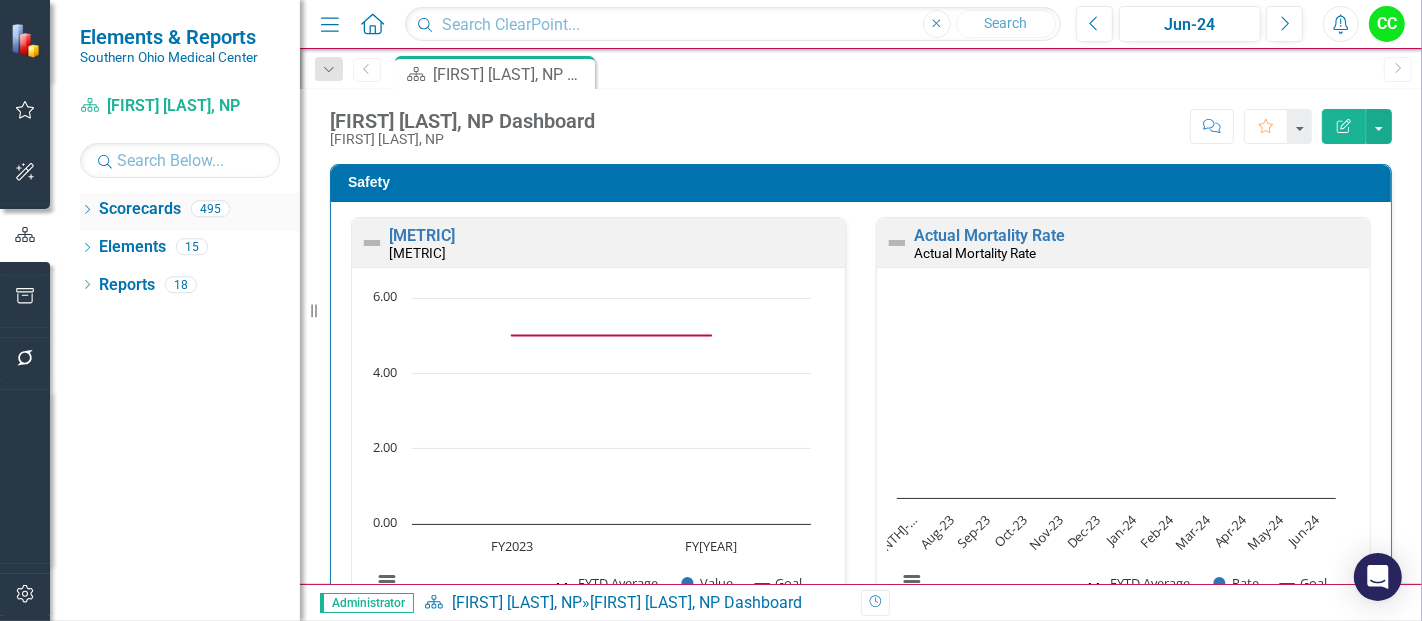 click on "Dropdown" at bounding box center [87, 211] 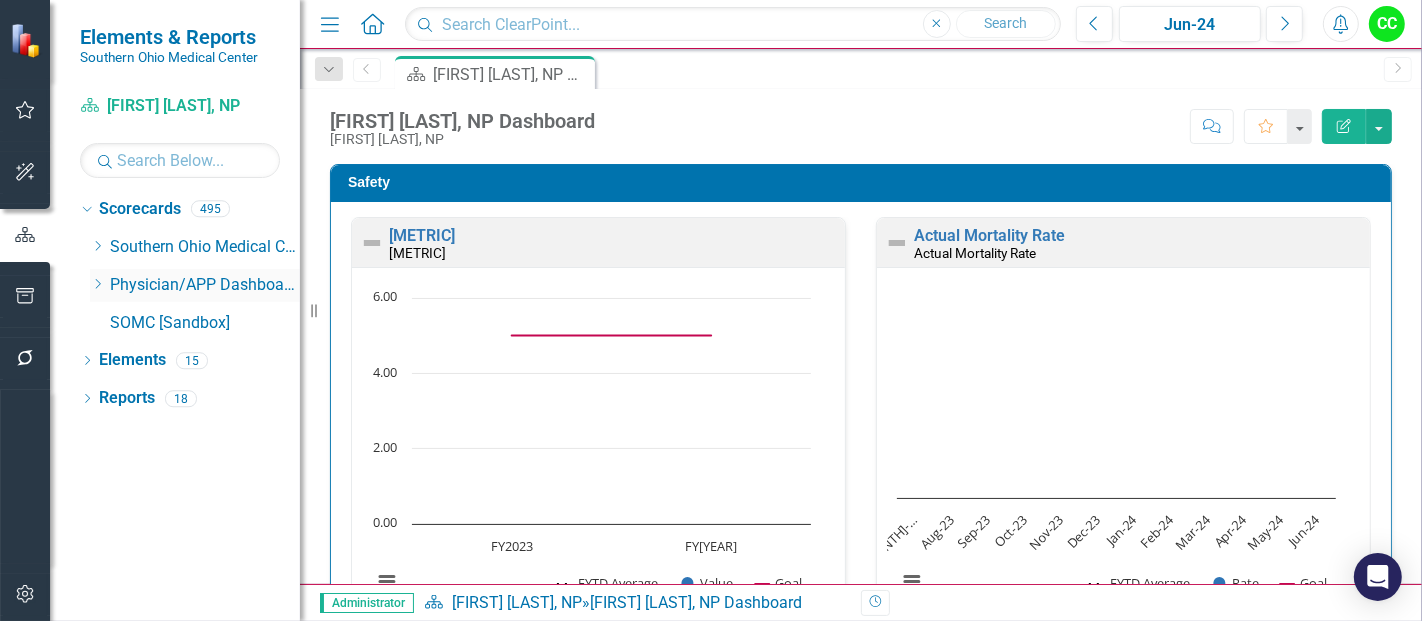 click on "Dropdown" at bounding box center [97, 284] 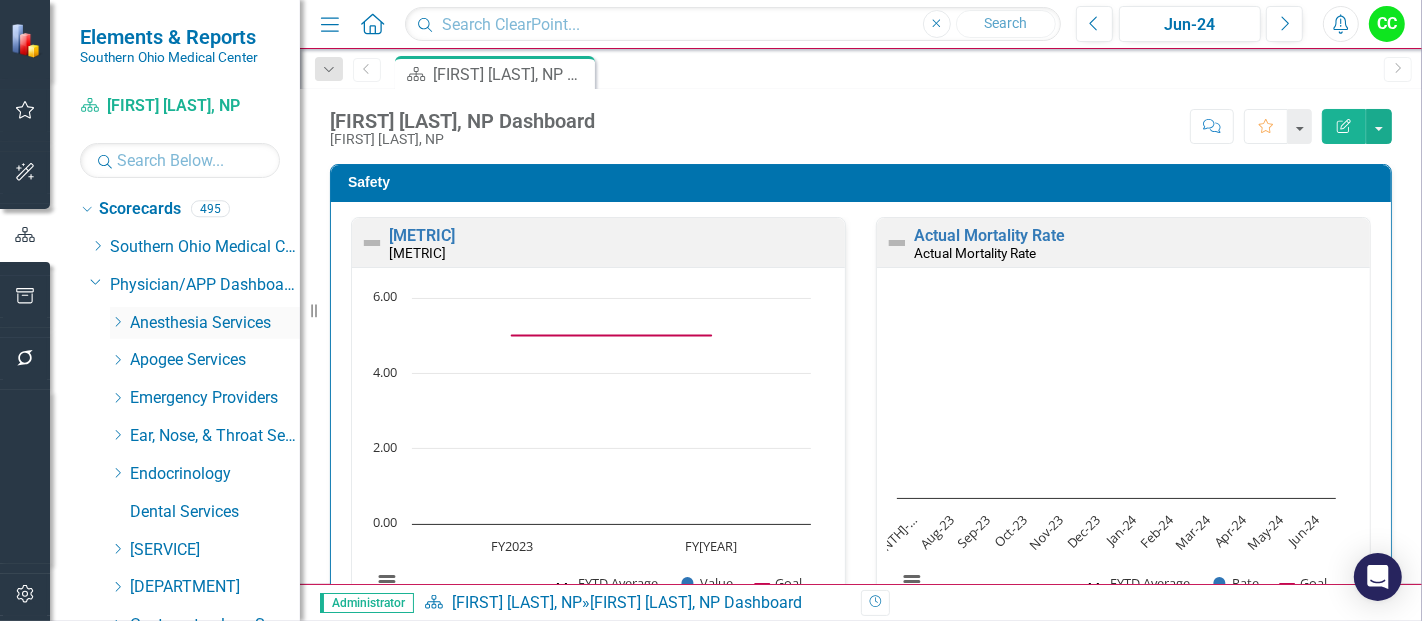 click on "Dropdown" at bounding box center [117, 322] 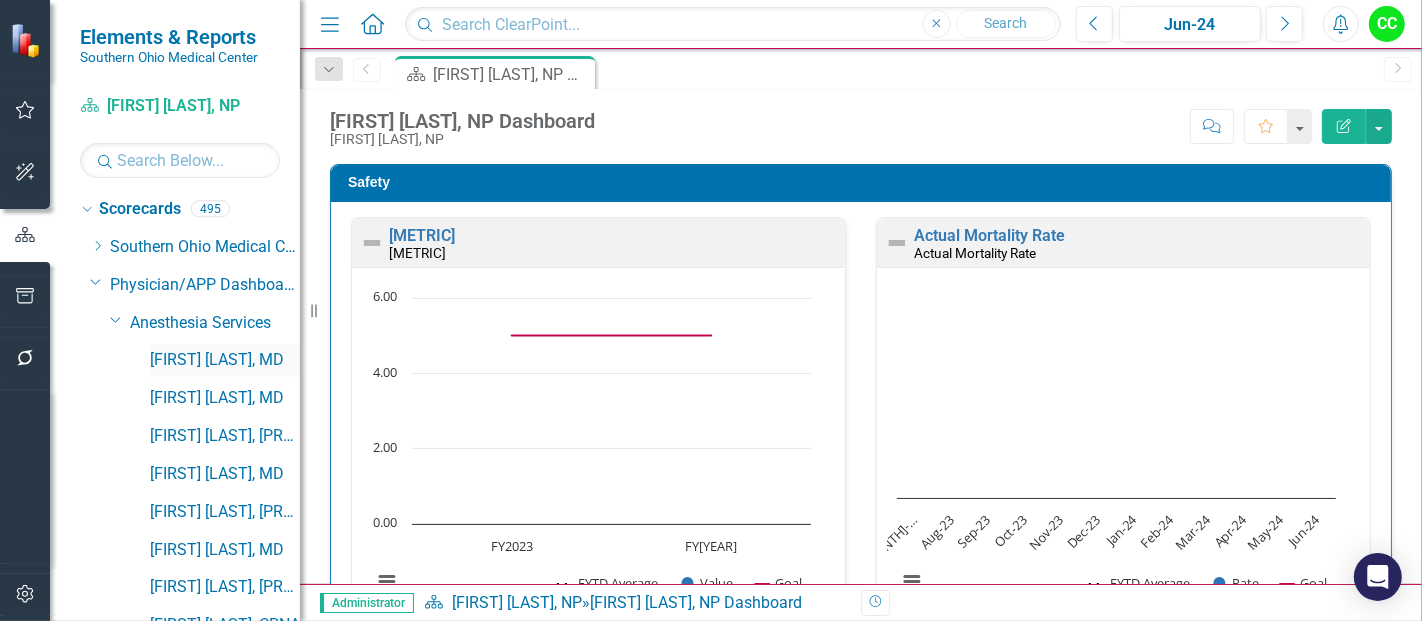click on "[FIRST] [LAST], MD" at bounding box center (225, 360) 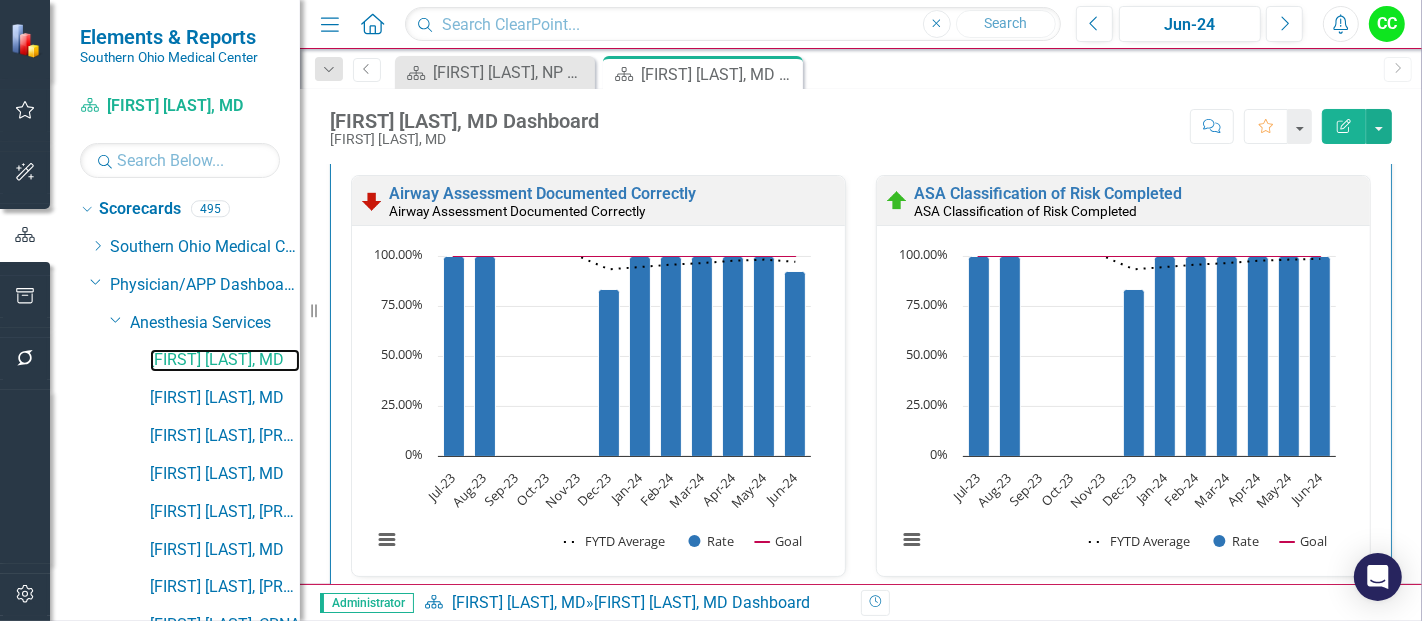 scroll, scrollTop: 592, scrollLeft: 0, axis: vertical 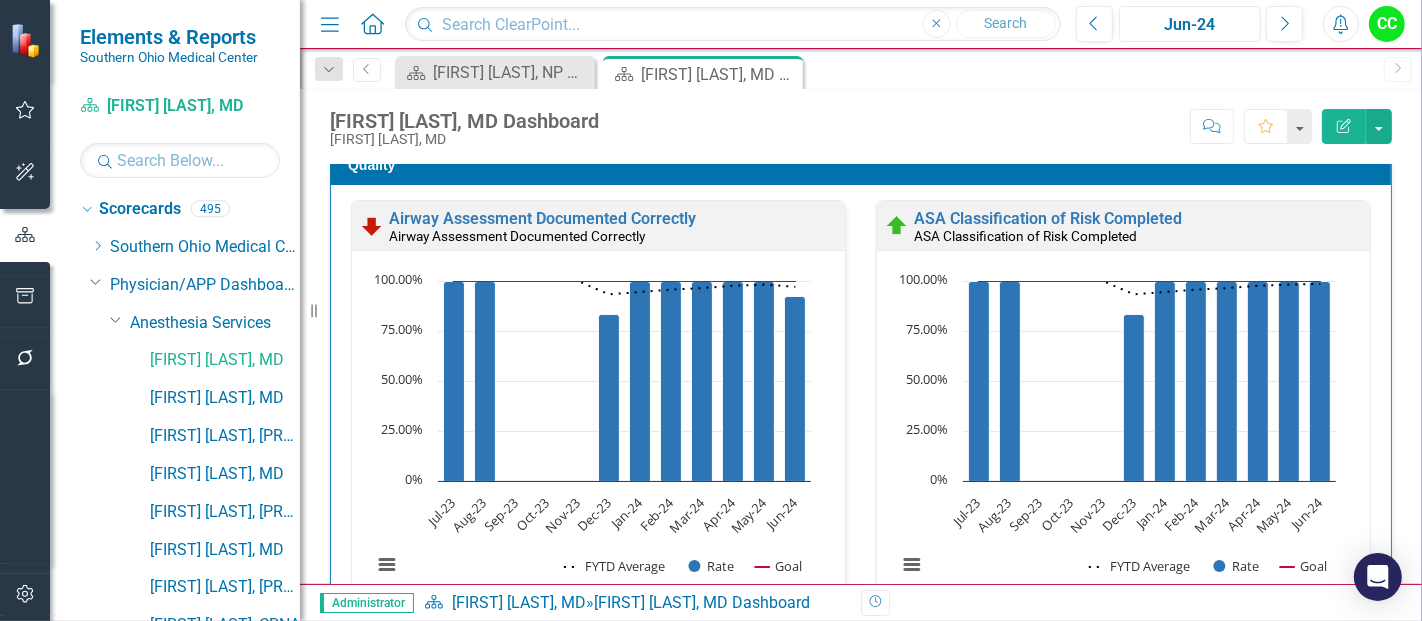 click on "Jun-24" at bounding box center [1190, 25] 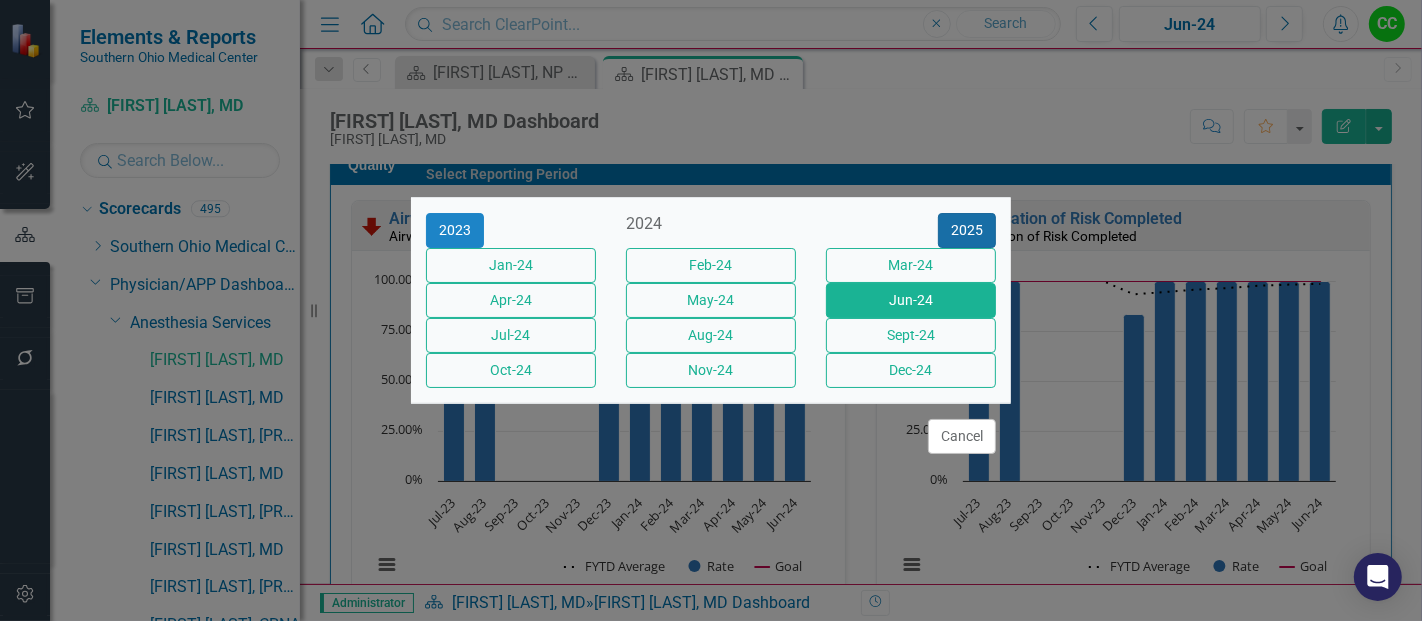 click on "2025" at bounding box center (967, 230) 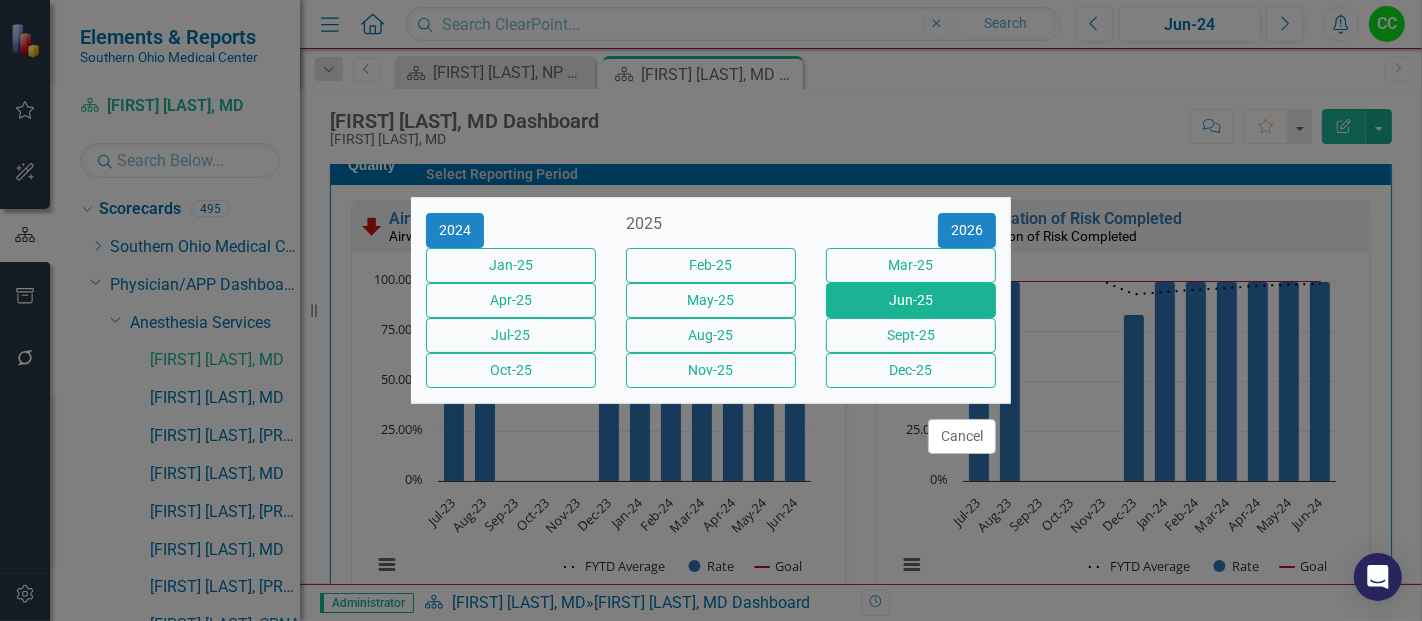 click on "Jun-25" at bounding box center [511, 265] 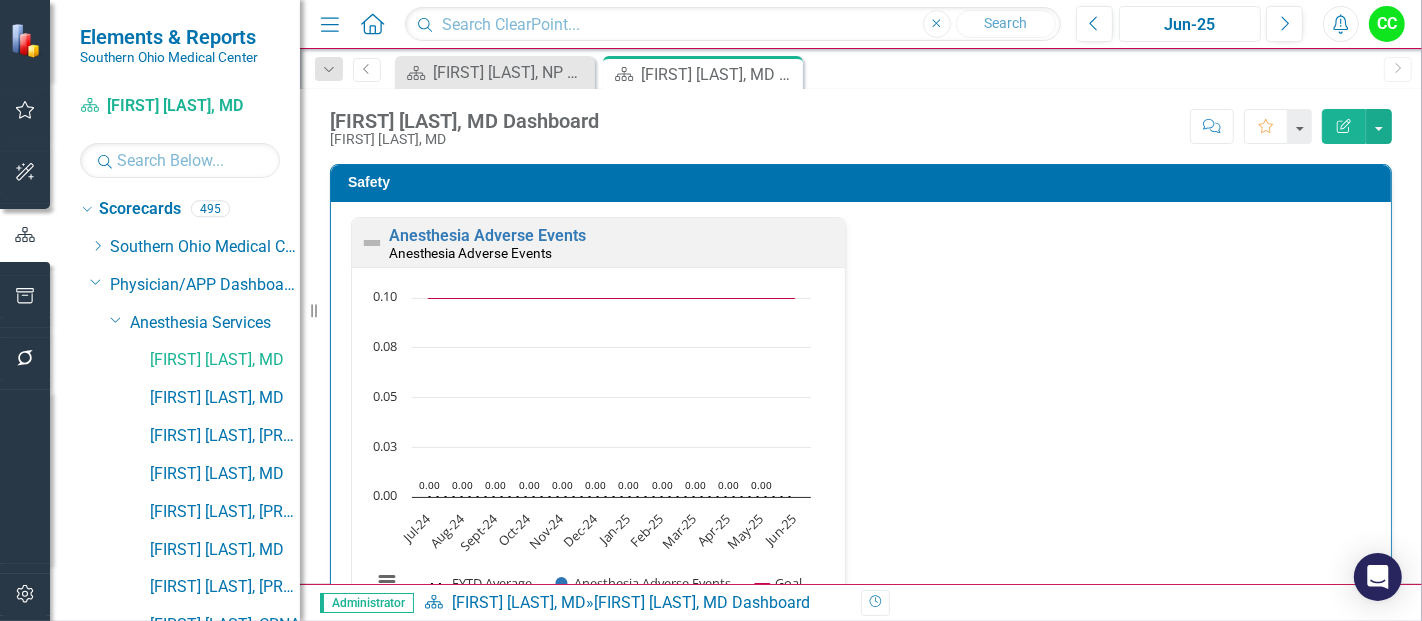 scroll, scrollTop: 621, scrollLeft: 0, axis: vertical 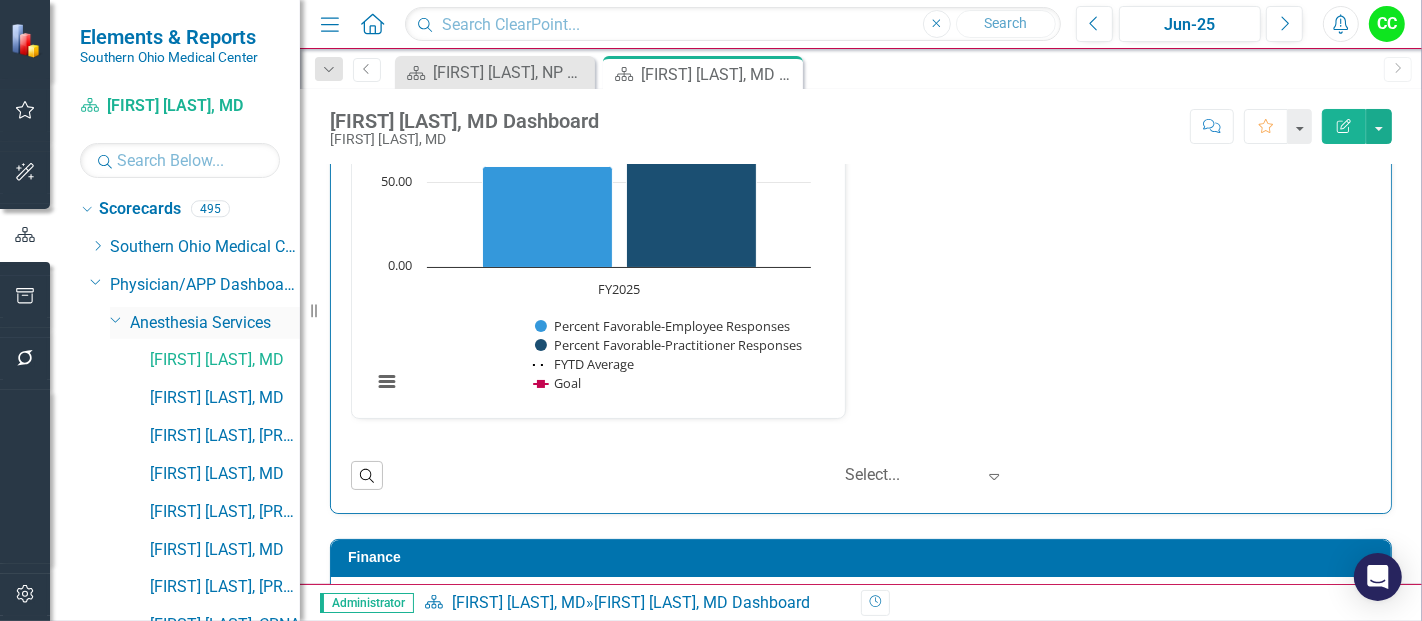 click on "Dropdown" at bounding box center (116, 319) 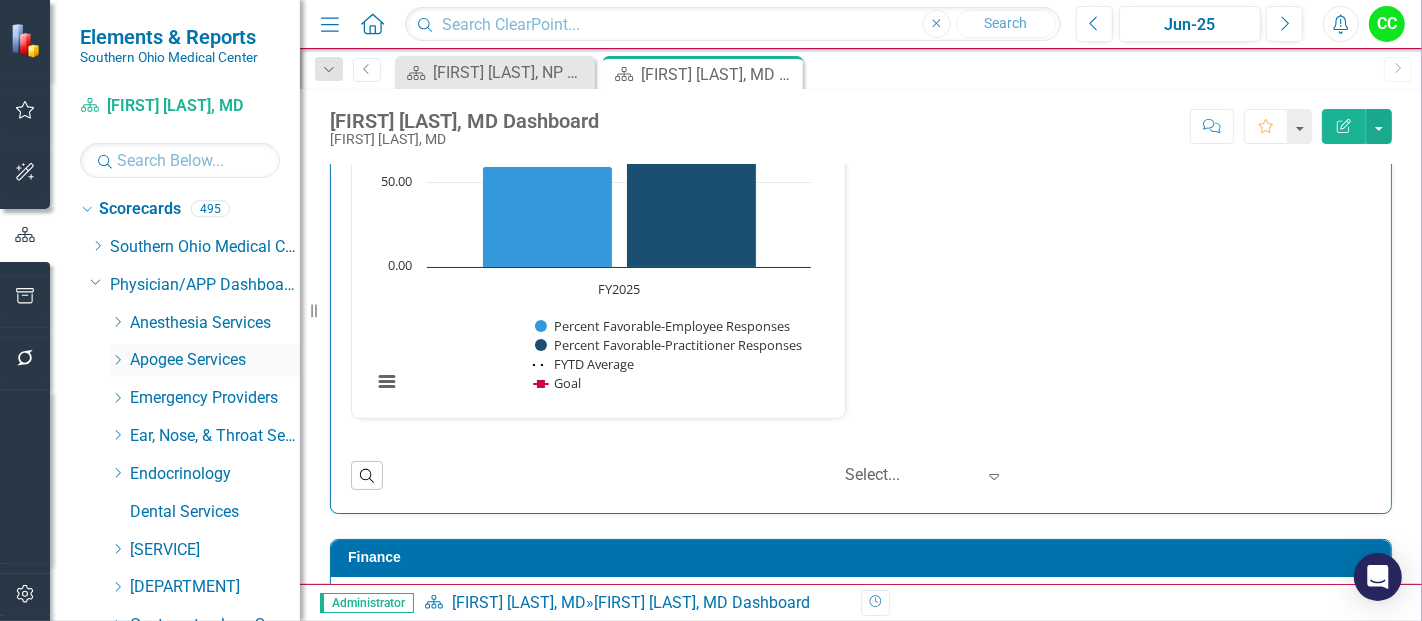 click on "Dropdown" at bounding box center [117, 322] 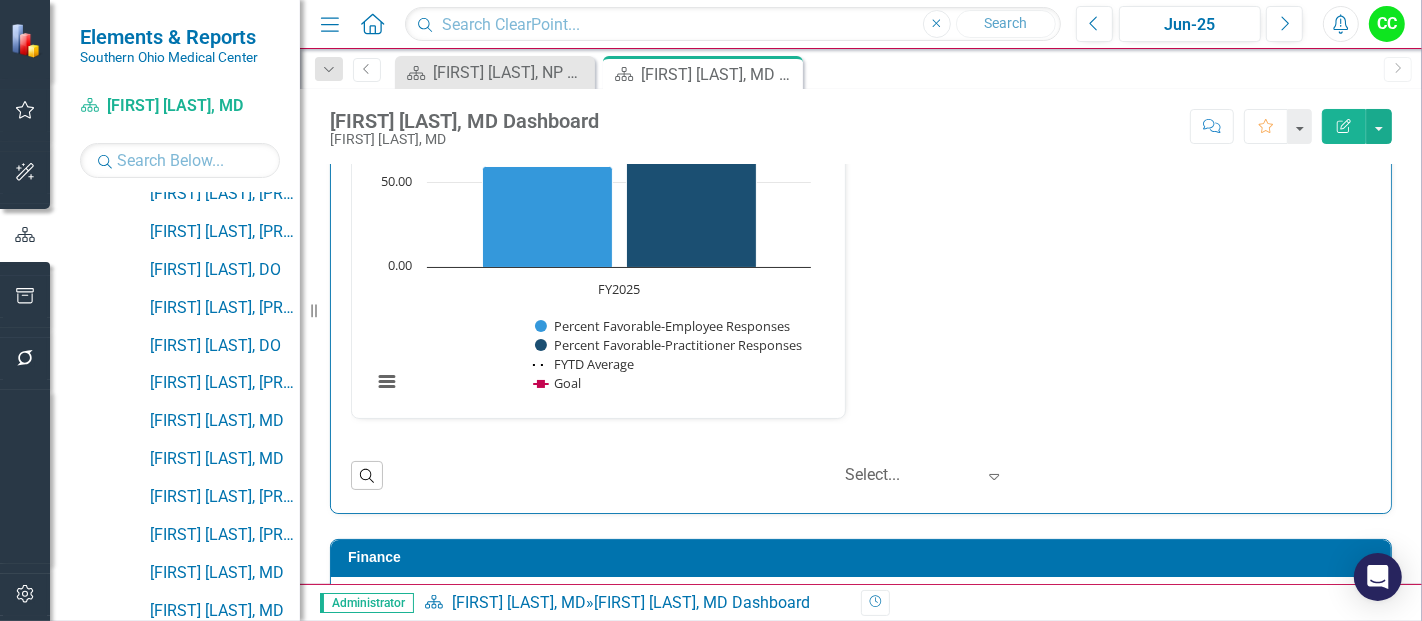 scroll, scrollTop: 188, scrollLeft: 0, axis: vertical 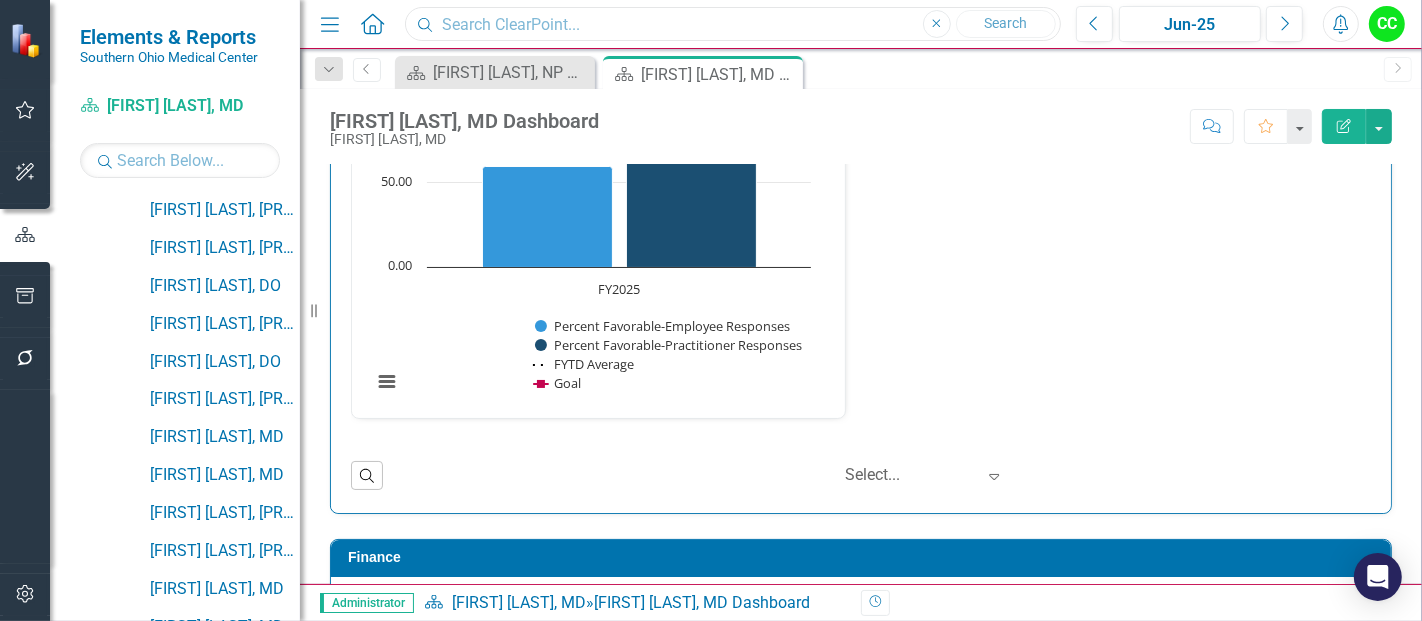 click at bounding box center [733, 24] 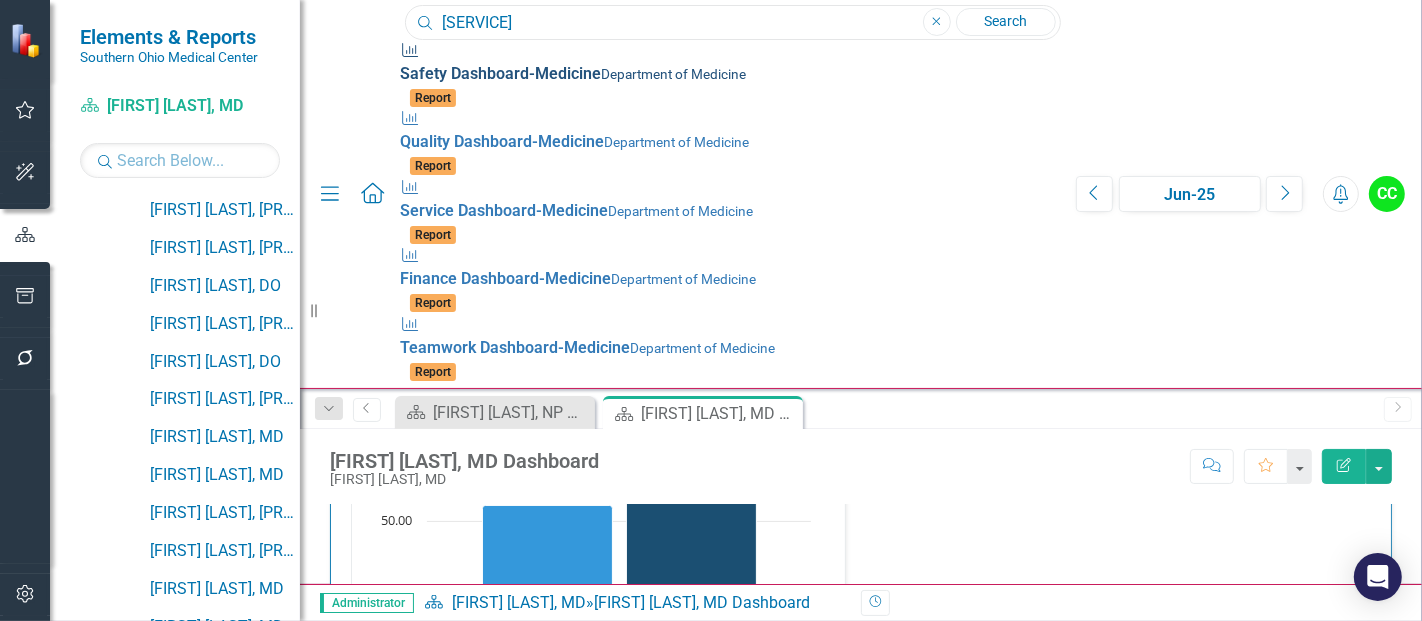 type on "[SERVICE]" 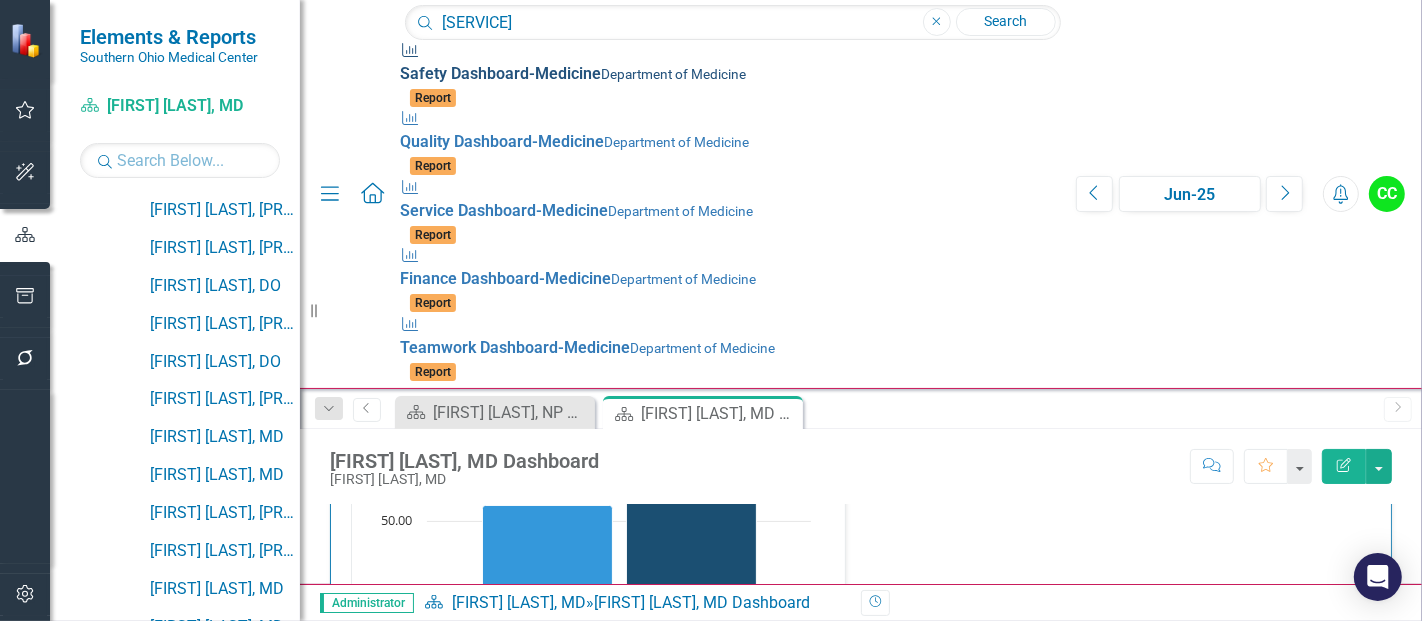 click on "Department of Medicine" at bounding box center [673, 74] 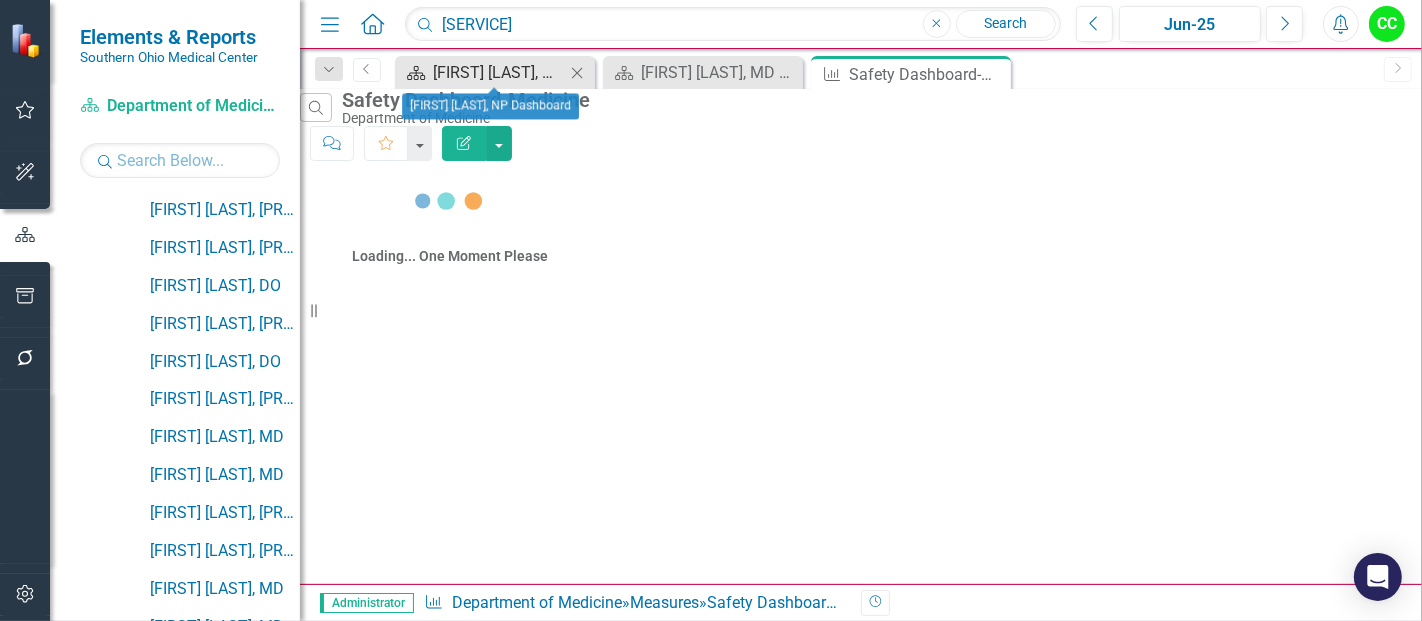 click on "[FIRST] [LAST], NP Dashboard" at bounding box center (499, 72) 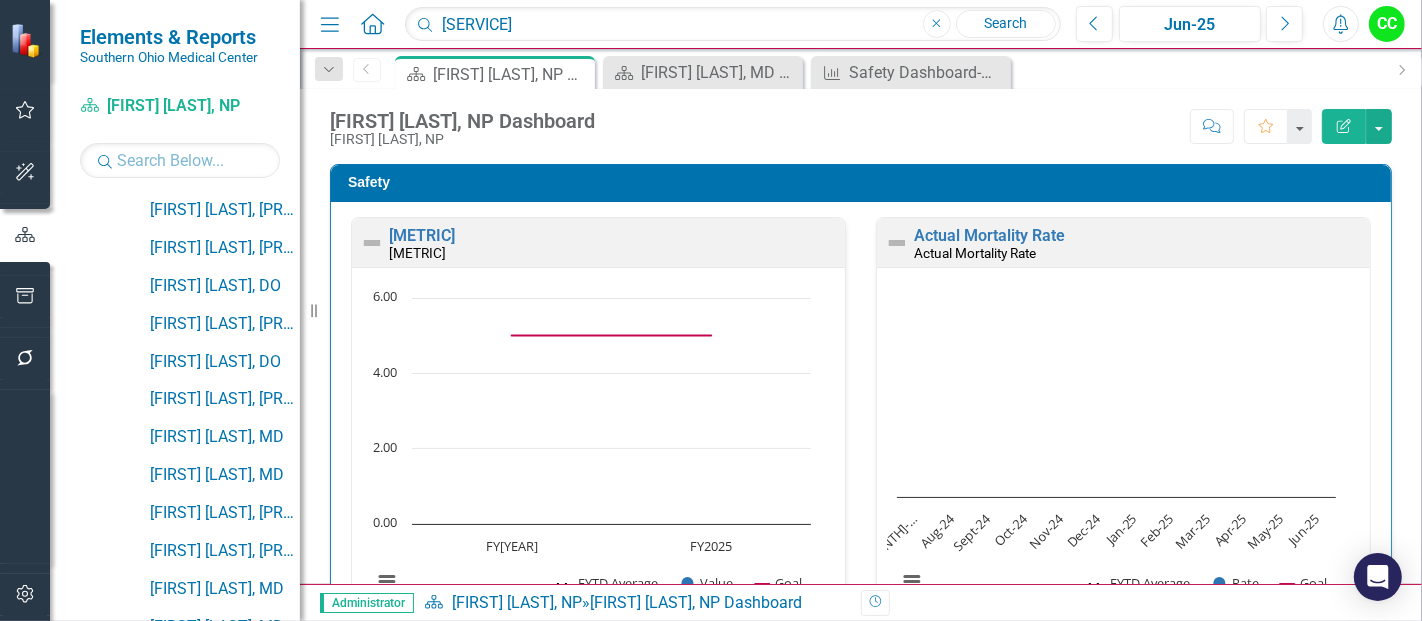 drag, startPoint x: 328, startPoint y: 118, endPoint x: 353, endPoint y: 121, distance: 25.179358 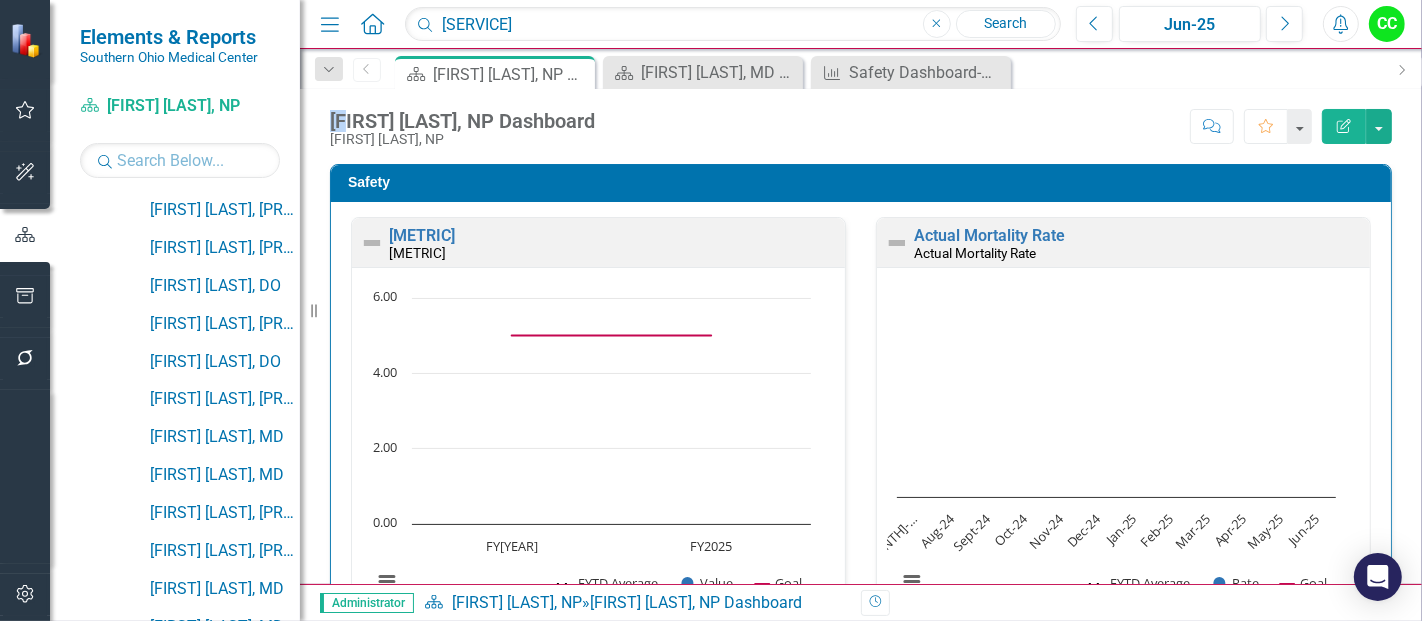 click on "Jessica Sarajlic, NP Dashboard" at bounding box center [462, 121] 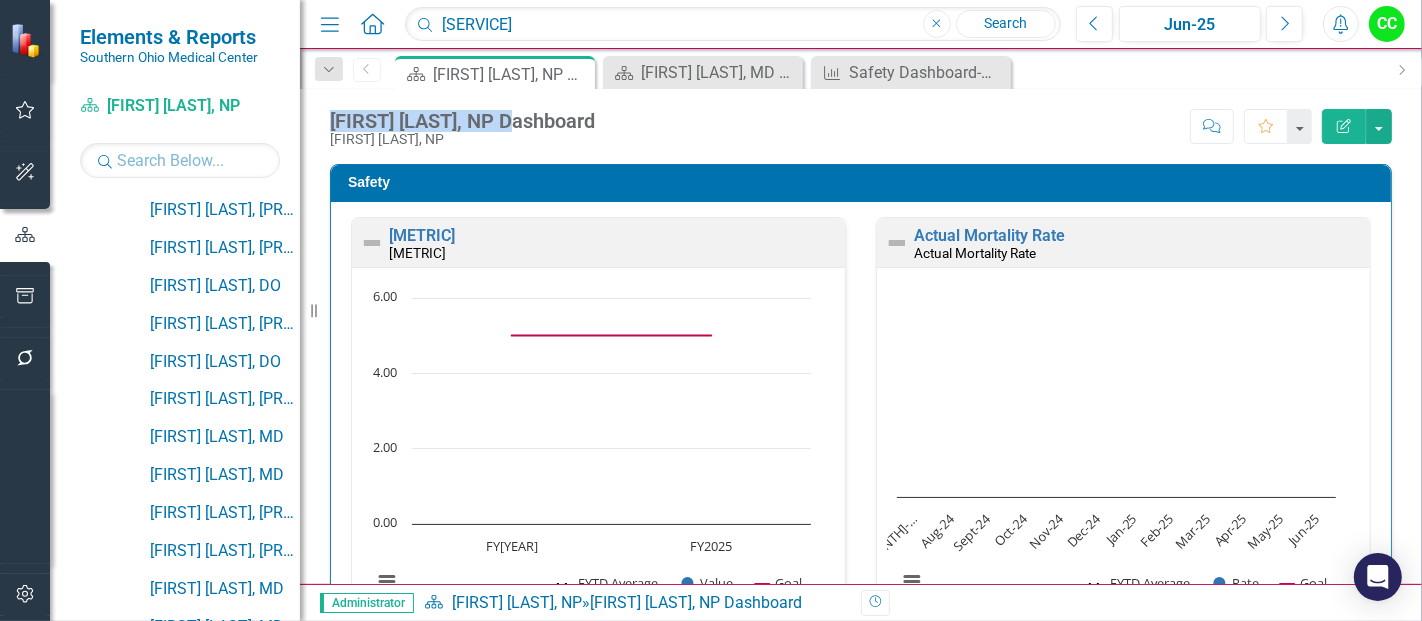 drag, startPoint x: 331, startPoint y: 118, endPoint x: 502, endPoint y: 120, distance: 171.01169 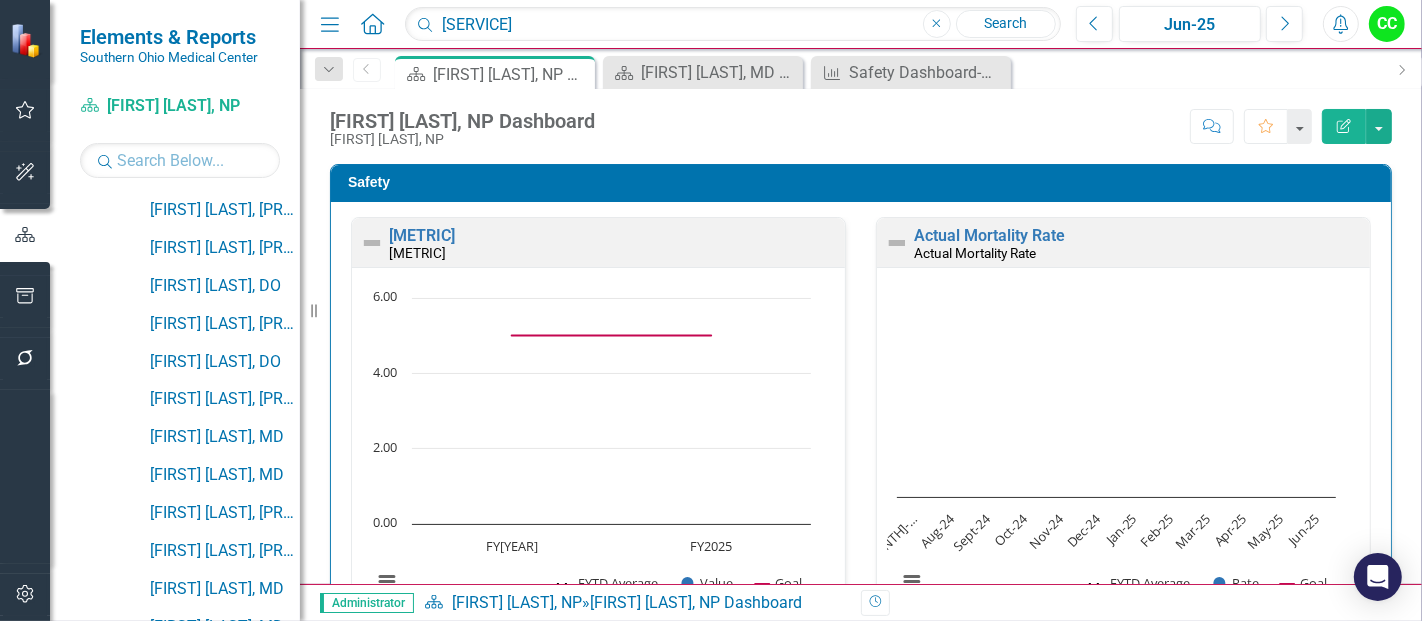 click on "Score: N/A Jun-25 Completed  Comment Favorite Edit Report" at bounding box center [998, 126] 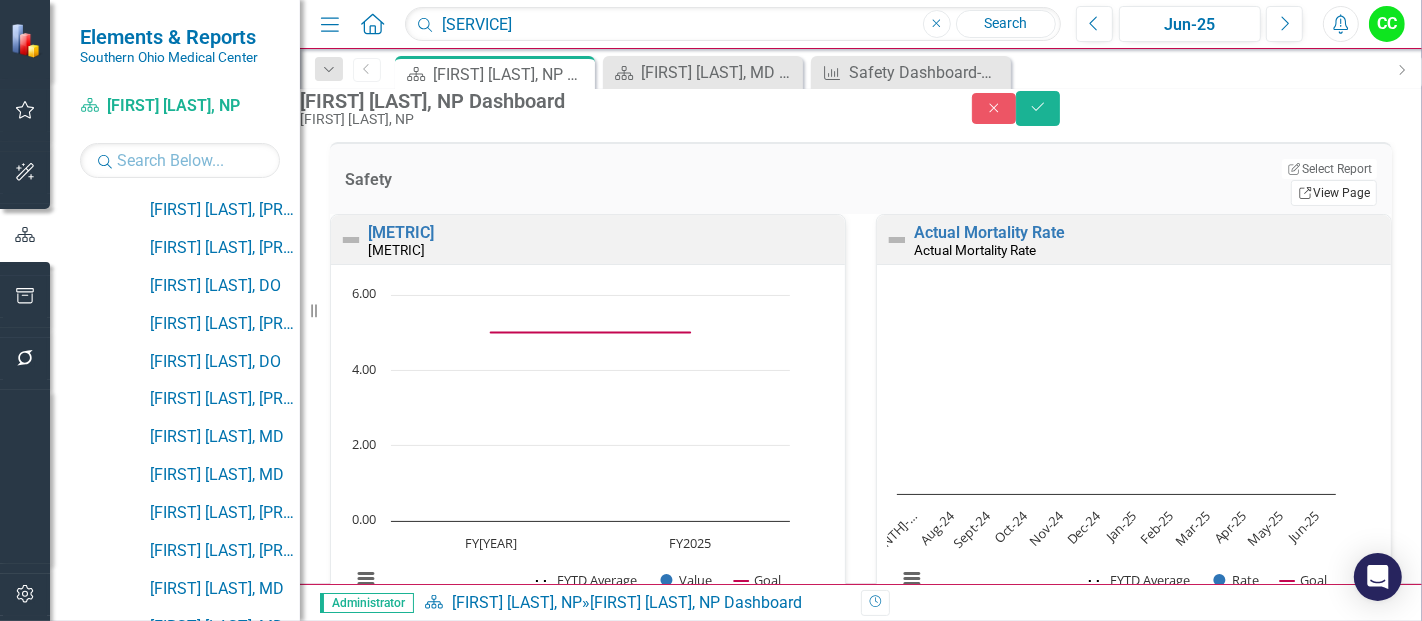click on "Link" at bounding box center [1305, 193] 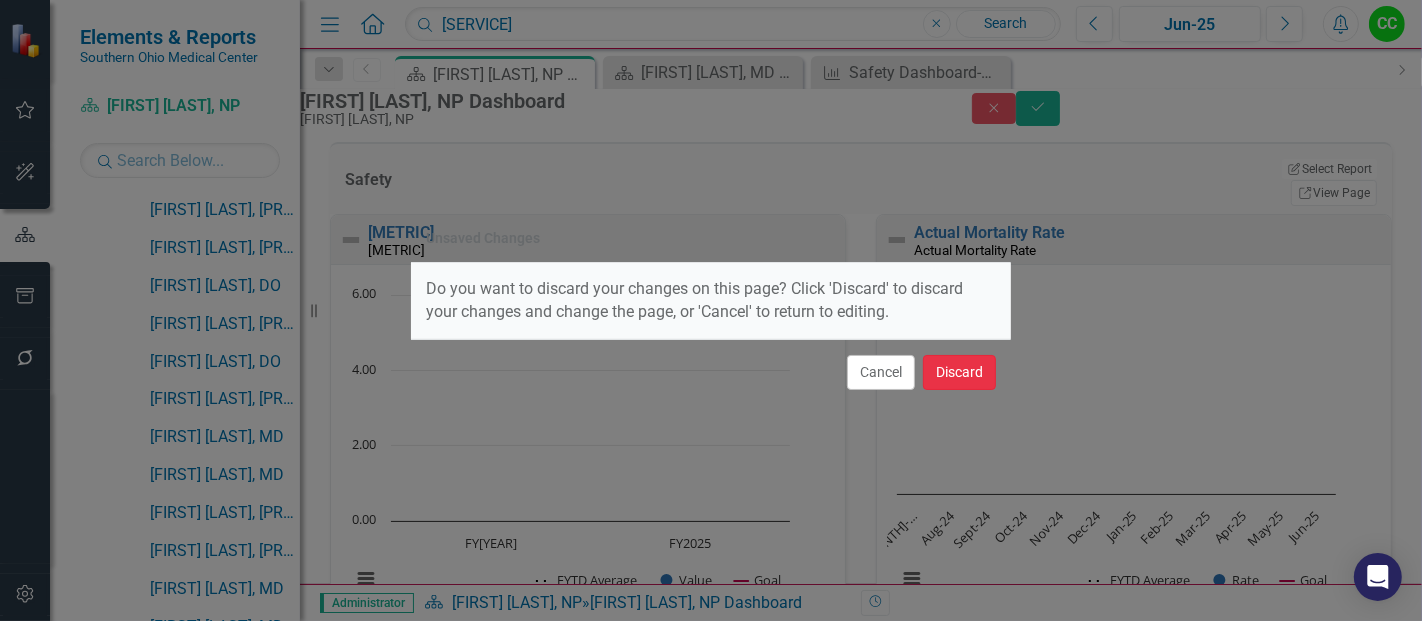 click on "Discard" at bounding box center [959, 372] 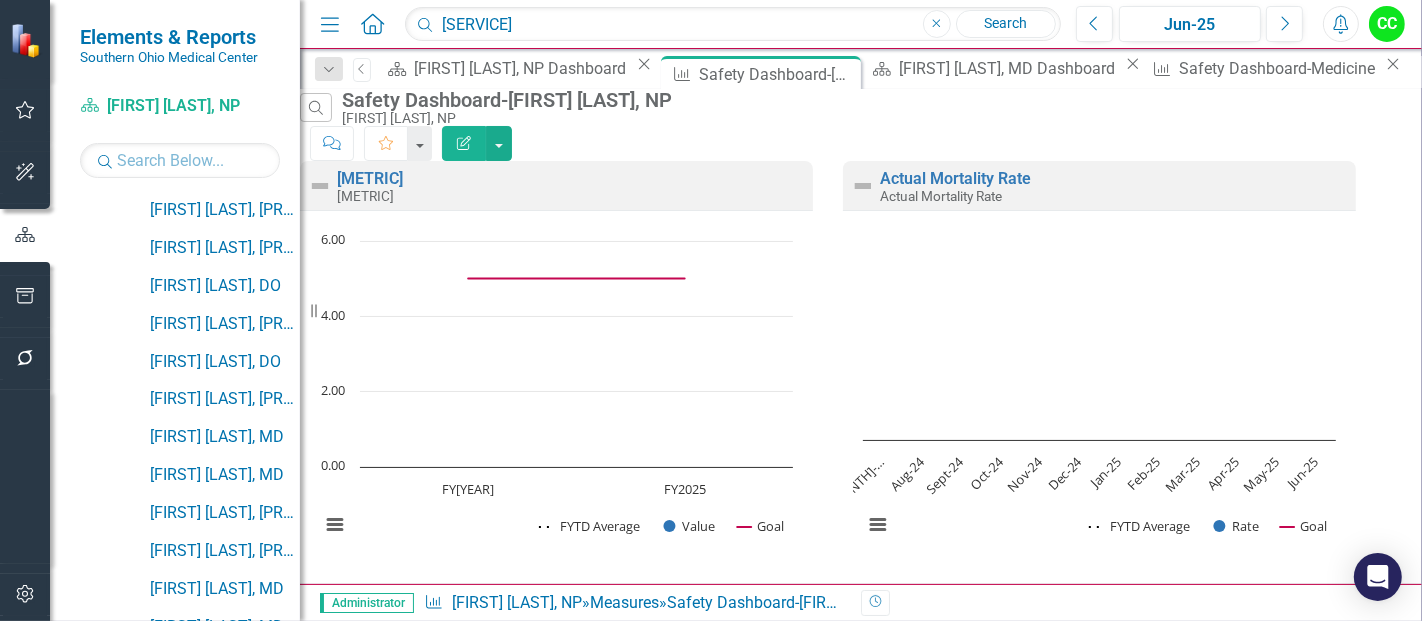 click on "Edit Report" at bounding box center (464, 143) 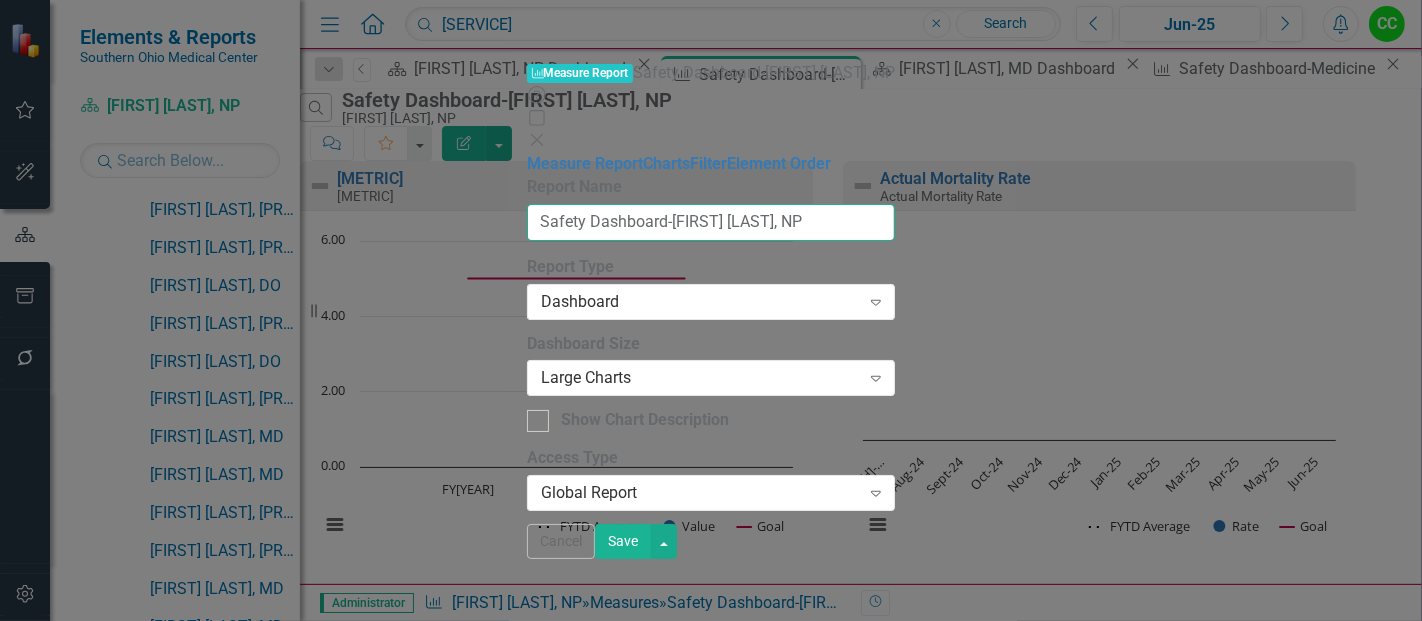 drag, startPoint x: 565, startPoint y: 112, endPoint x: 674, endPoint y: 106, distance: 109.165016 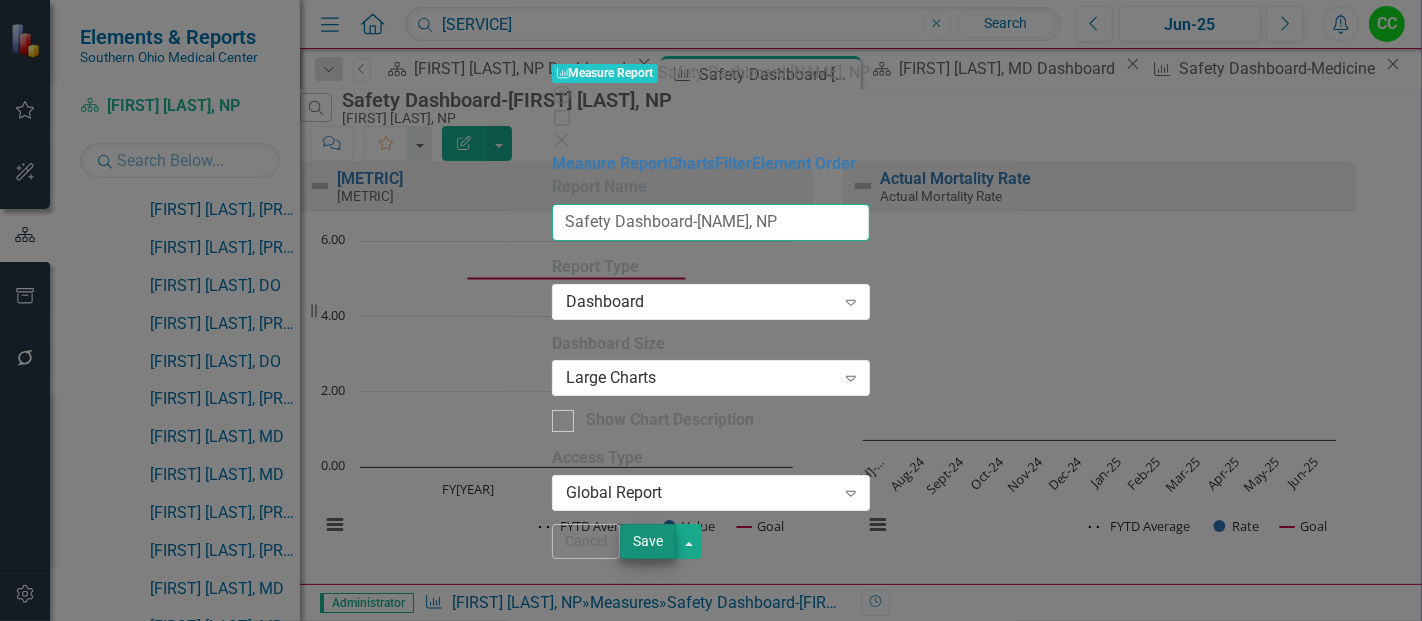 type on "Safety Dashboard-Jessica Sarajlic, NP" 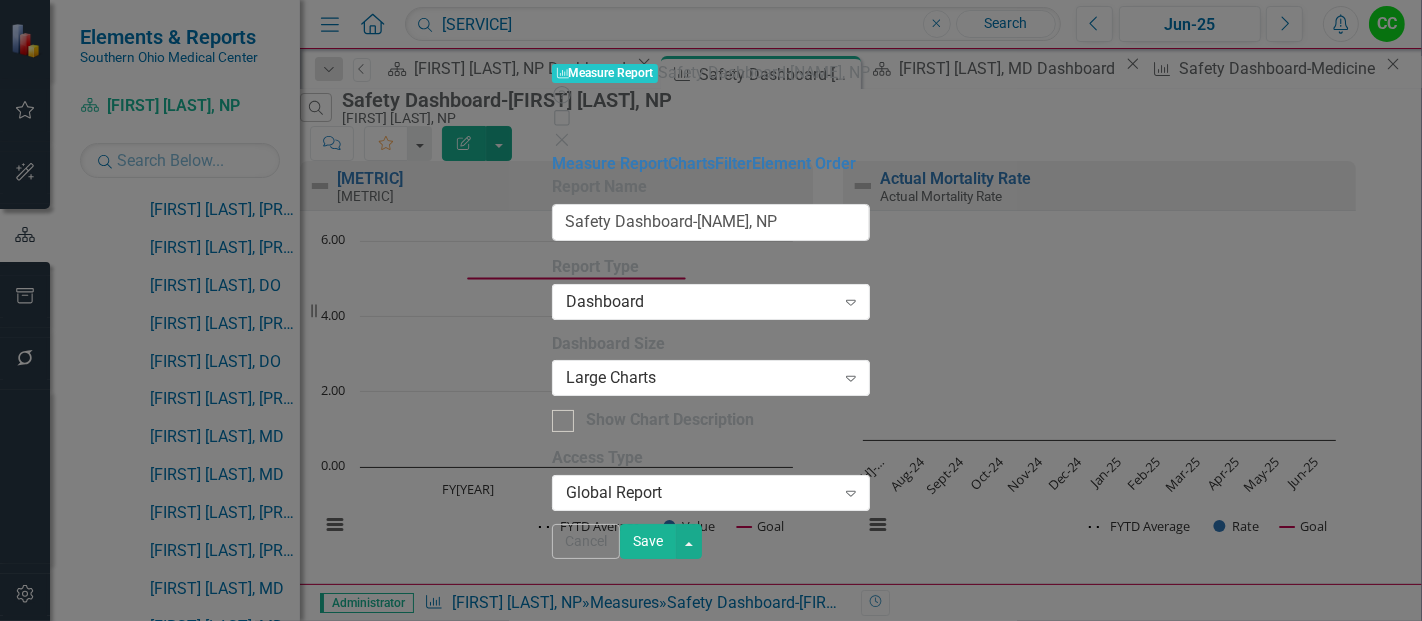 click on "Save" at bounding box center (648, 541) 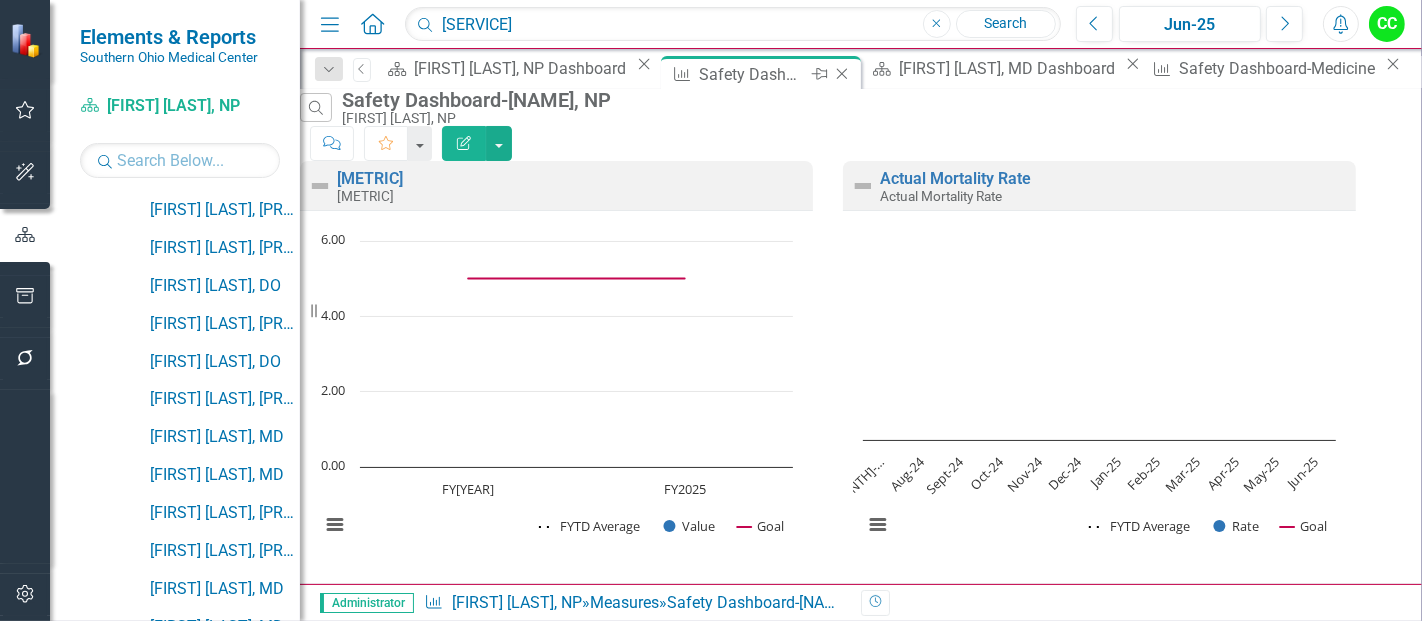 click on "Close" at bounding box center [842, 74] 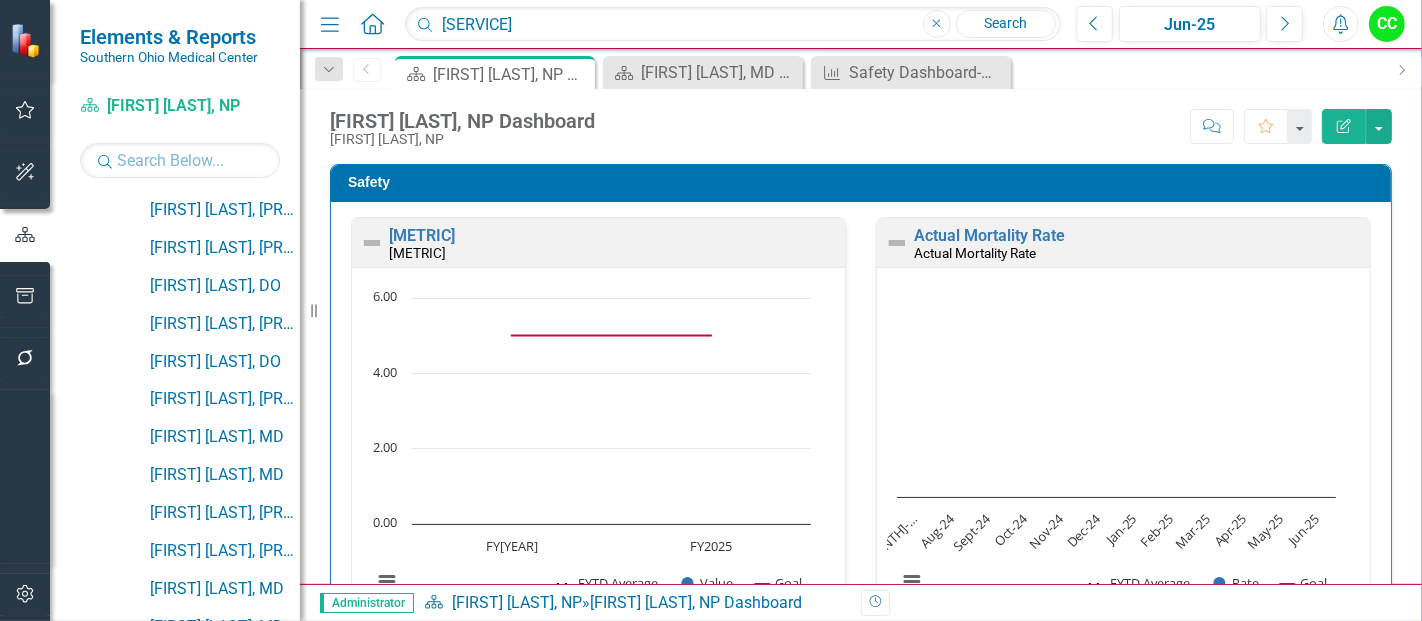 scroll, scrollTop: 359, scrollLeft: 0, axis: vertical 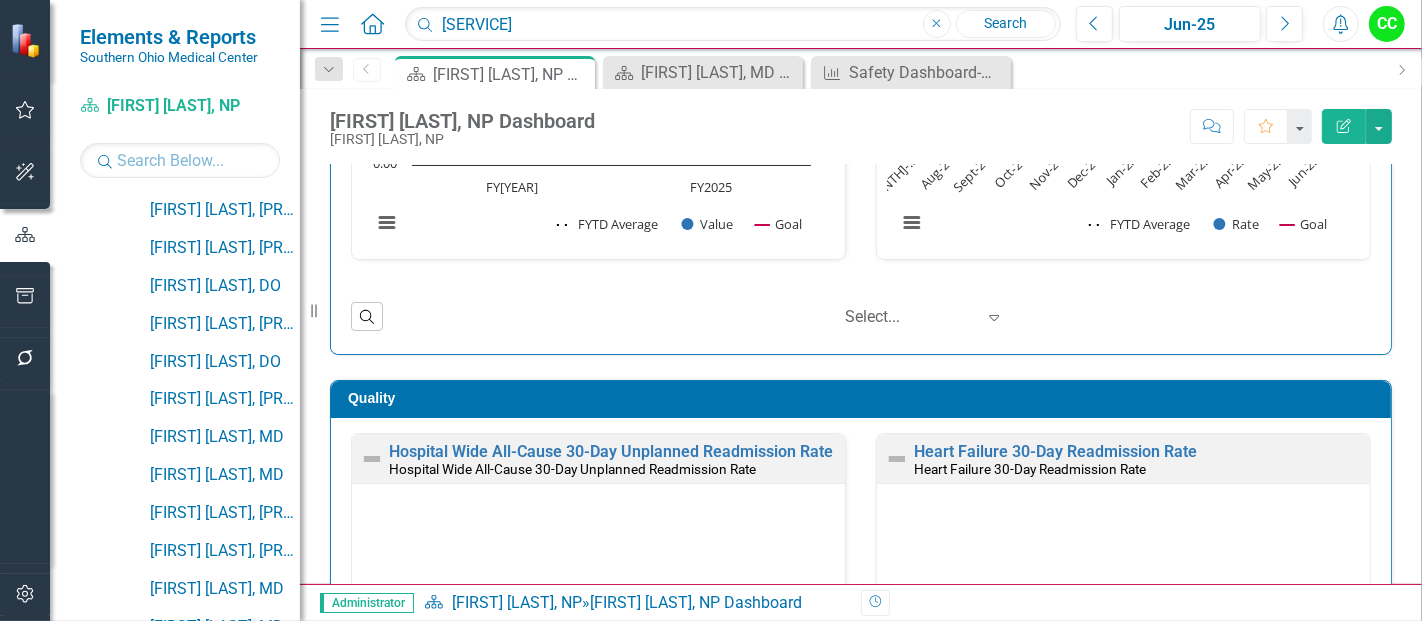 click on "Quality" at bounding box center [864, 398] 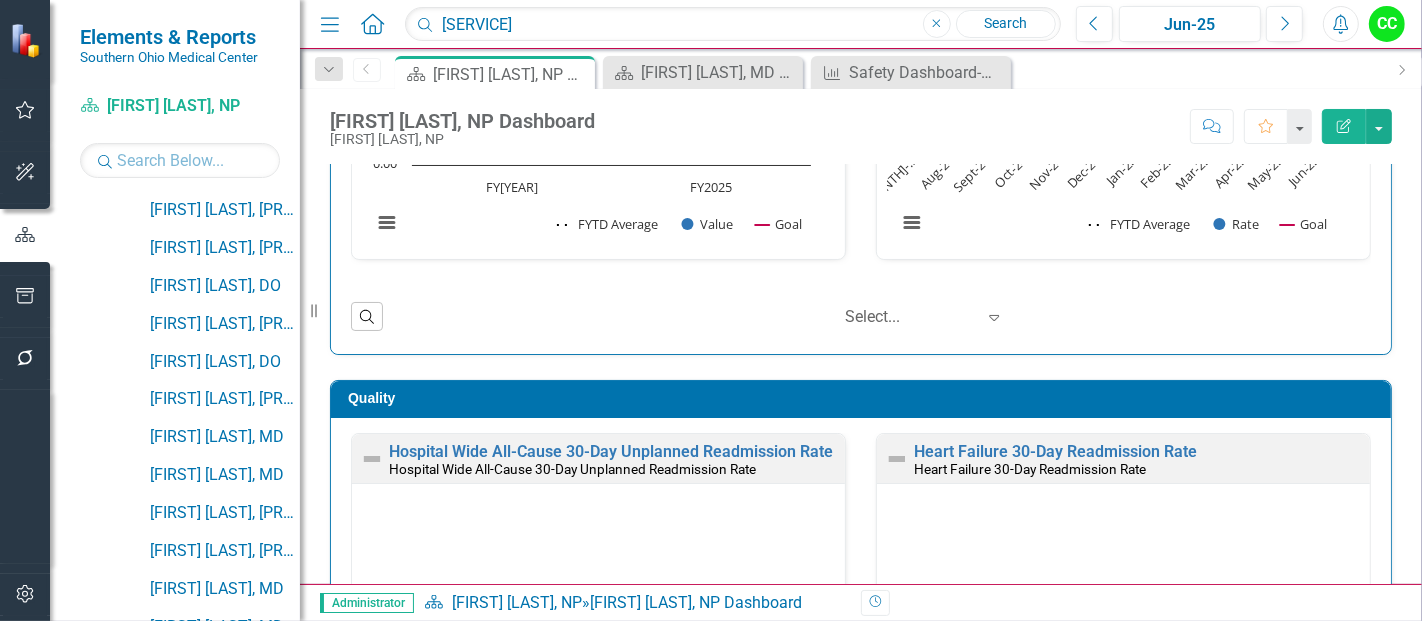 click on "Quality" at bounding box center (864, 398) 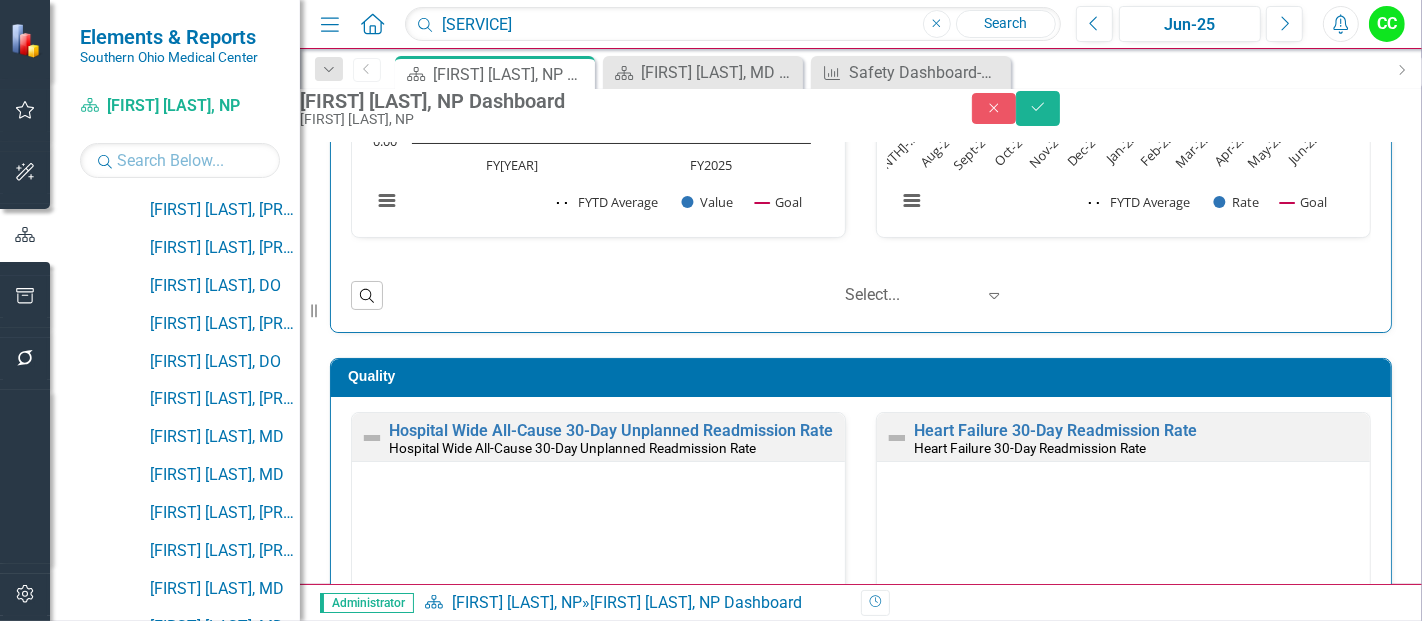 click on "Quality" at bounding box center (861, 377) 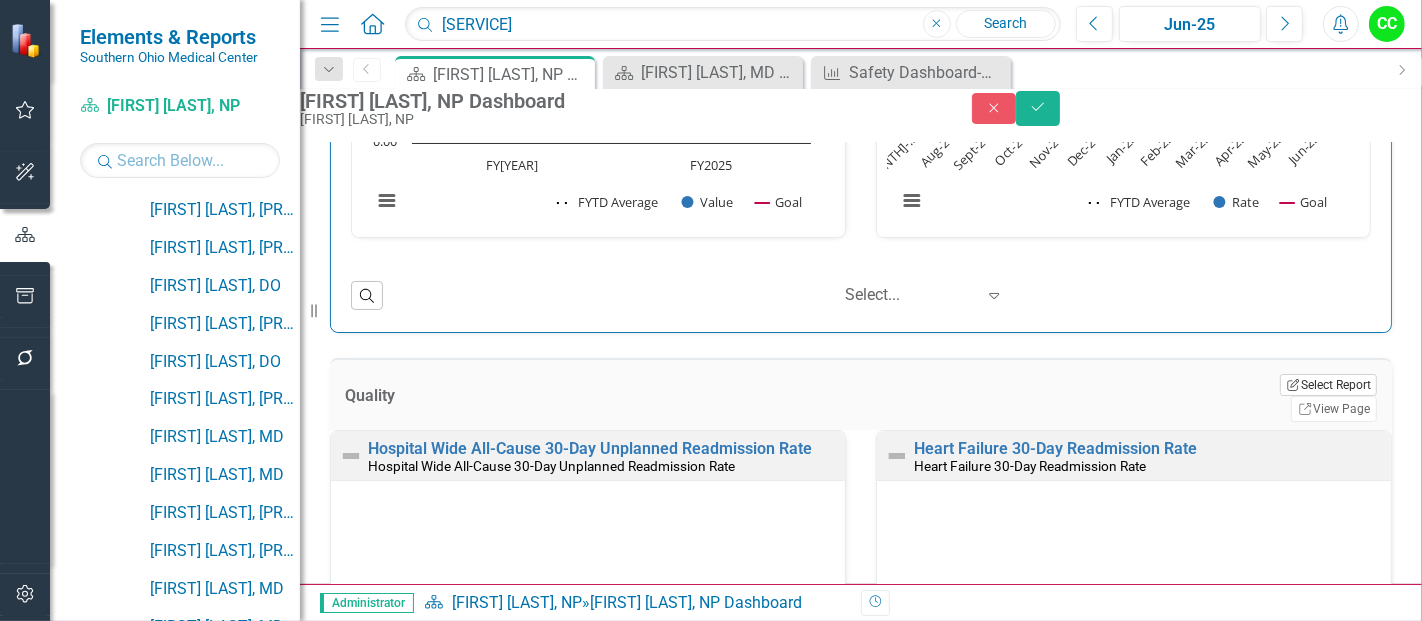 click on "Edit Report  Select Report" at bounding box center [1328, 385] 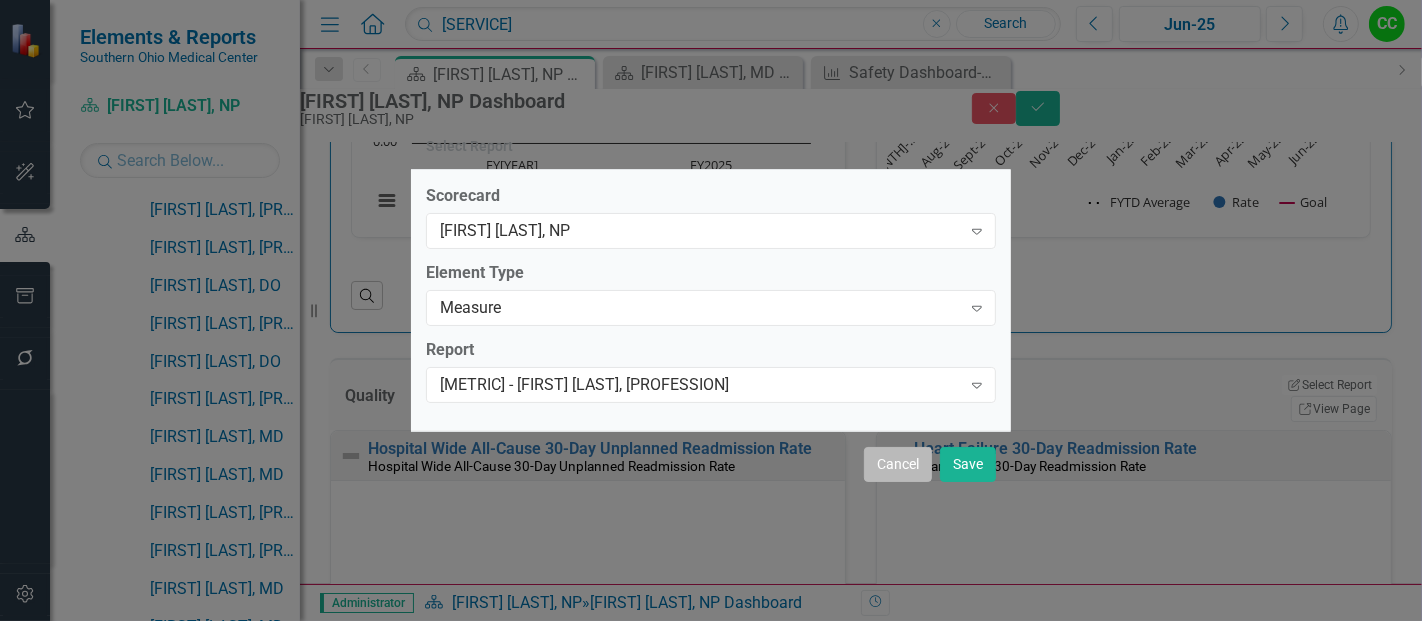 click on "Cancel" at bounding box center (898, 464) 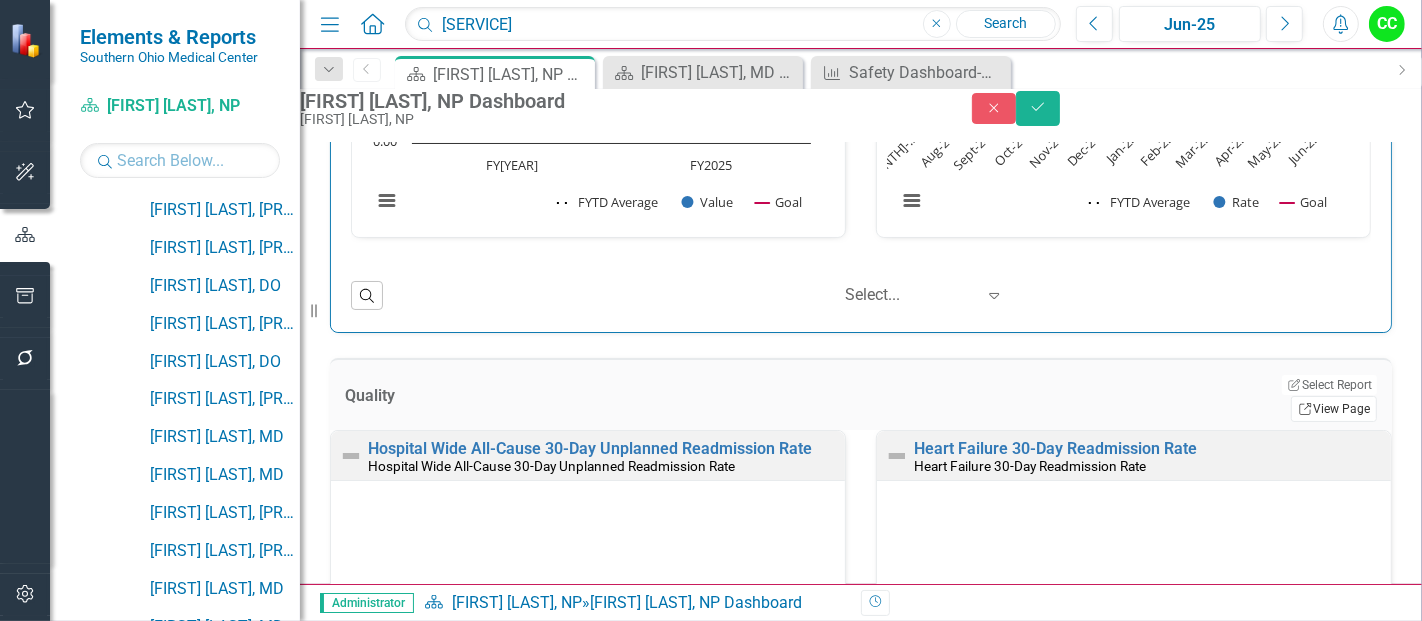 click on "Link  View Page" at bounding box center (1334, 409) 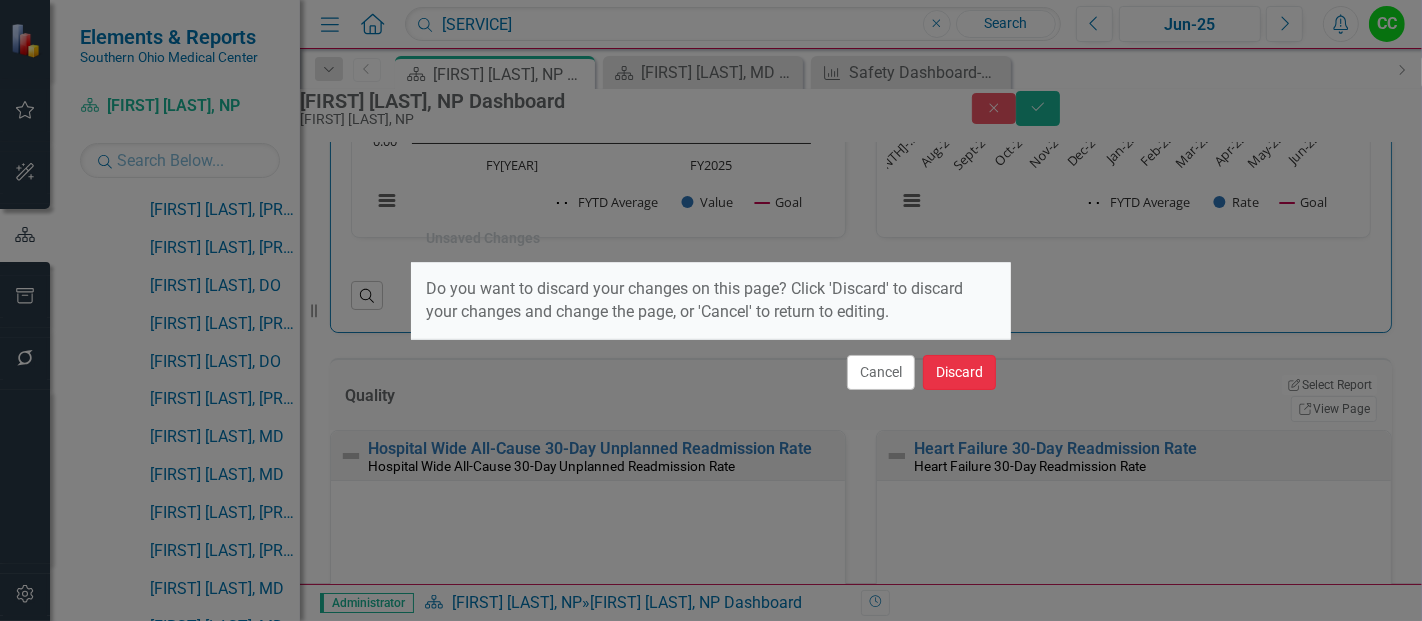 click on "Discard" at bounding box center (959, 372) 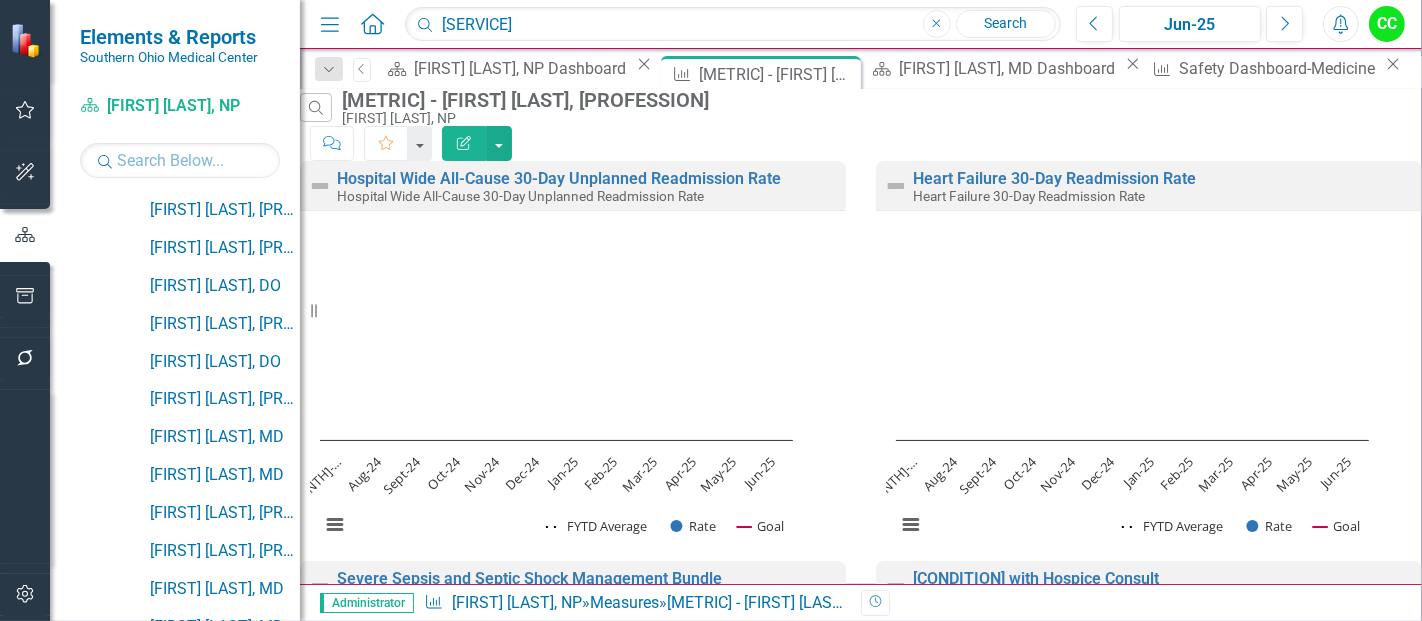 click on "Edit Report" at bounding box center (464, 143) 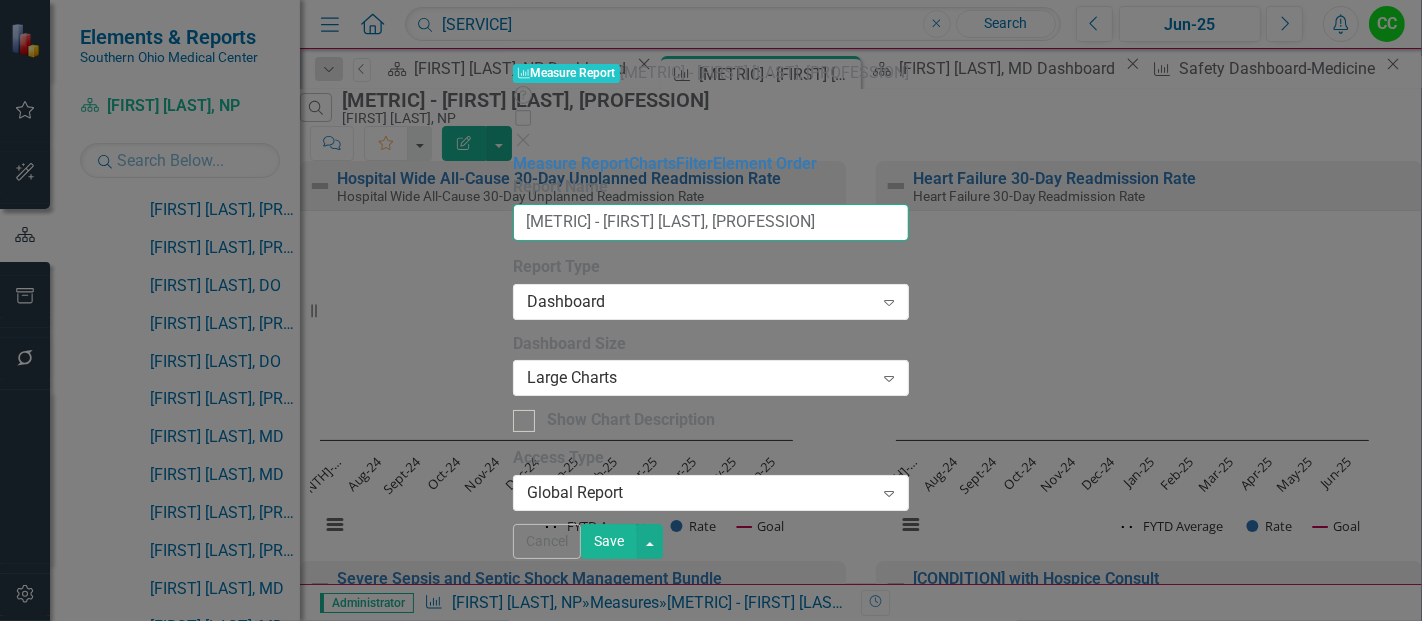 drag, startPoint x: 569, startPoint y: 115, endPoint x: 682, endPoint y: 115, distance: 113 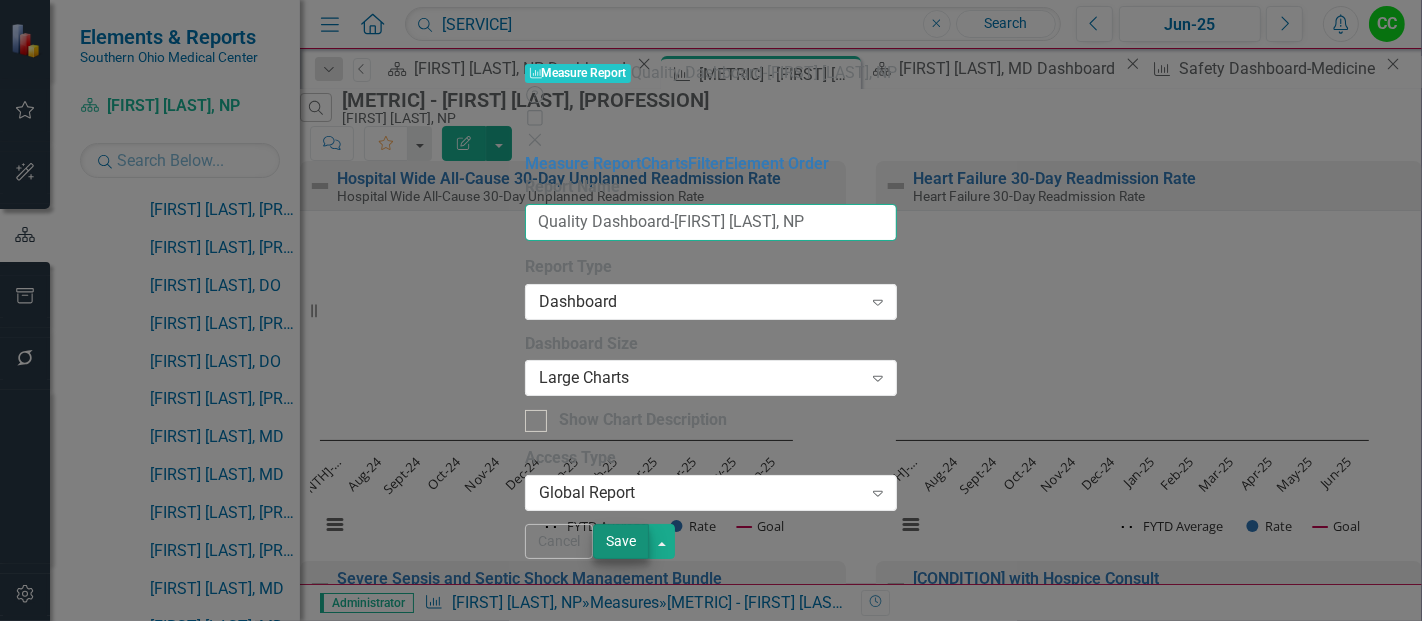 type on "Quality Dashboard-Jessica Sarajlic, NP" 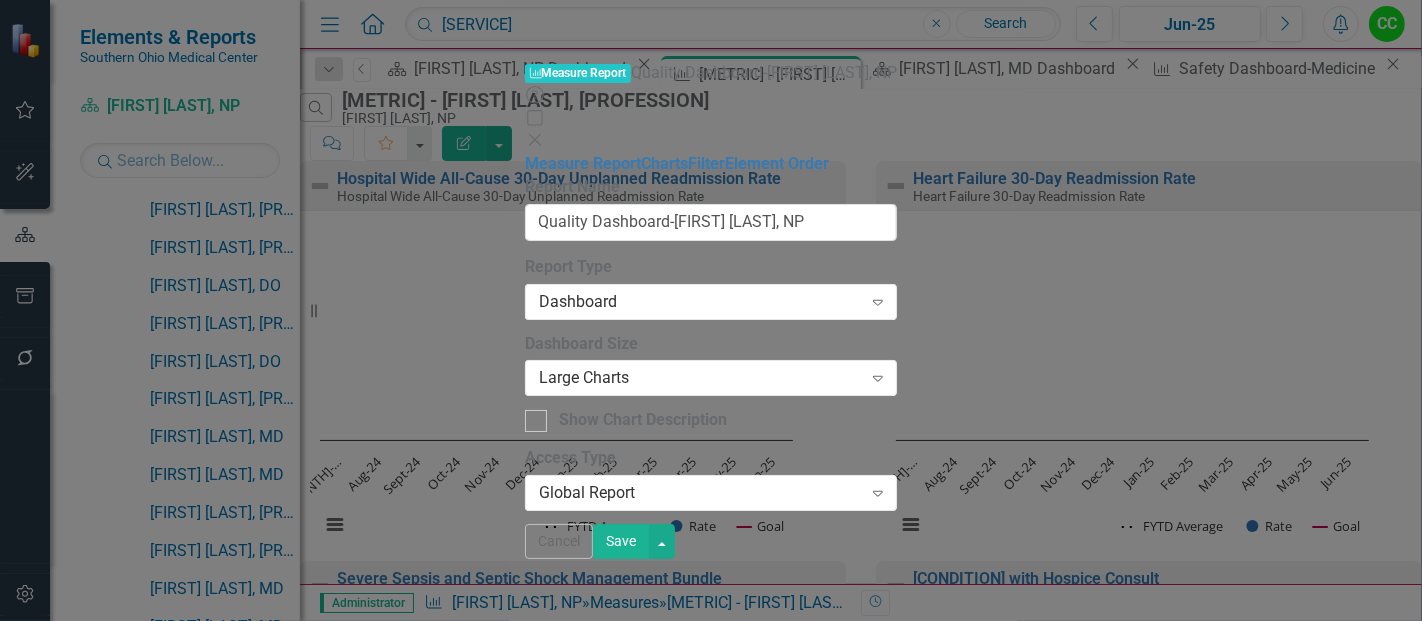 click on "Save" at bounding box center [621, 541] 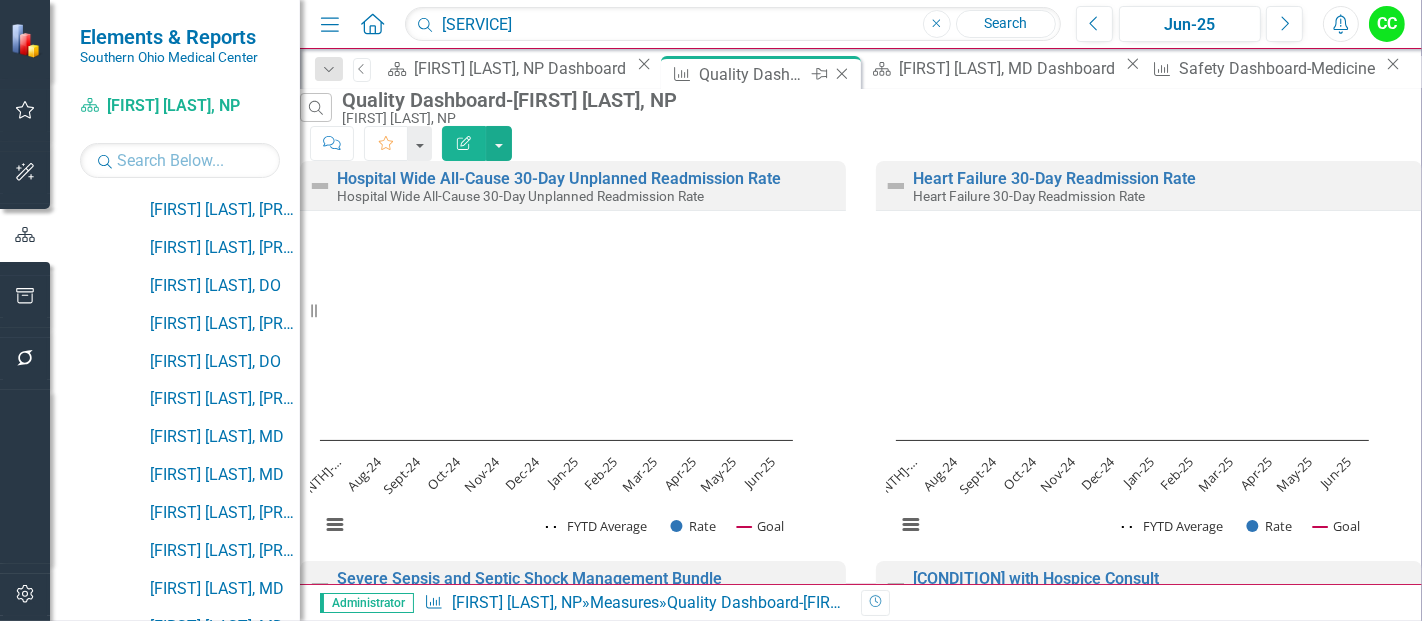 click on "Close" at bounding box center [842, 74] 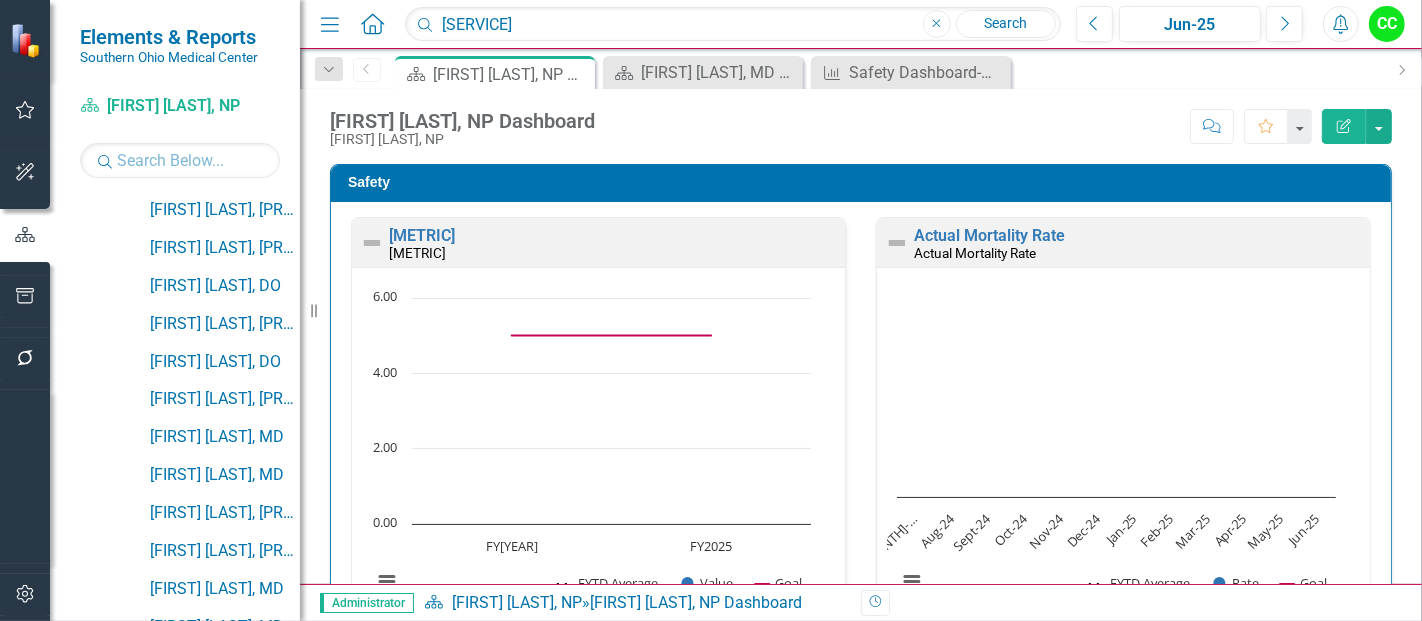 scroll, scrollTop: 932, scrollLeft: 0, axis: vertical 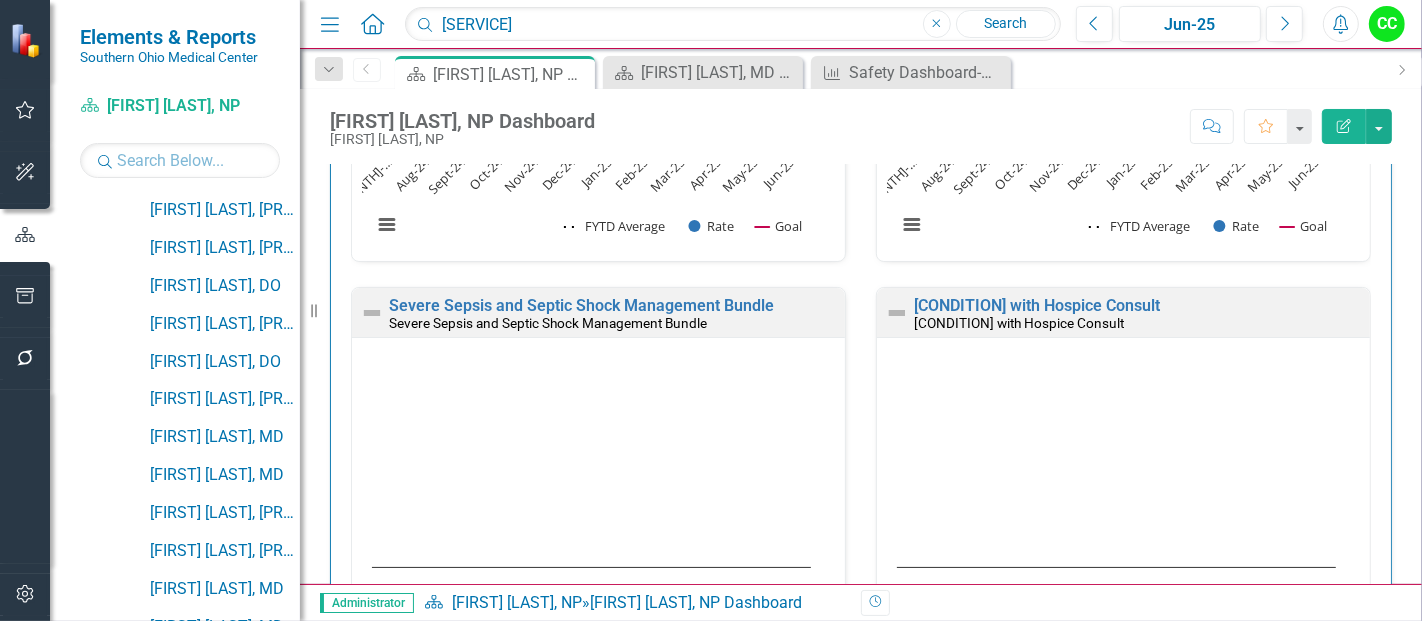 click on "Service" at bounding box center [864, 827] 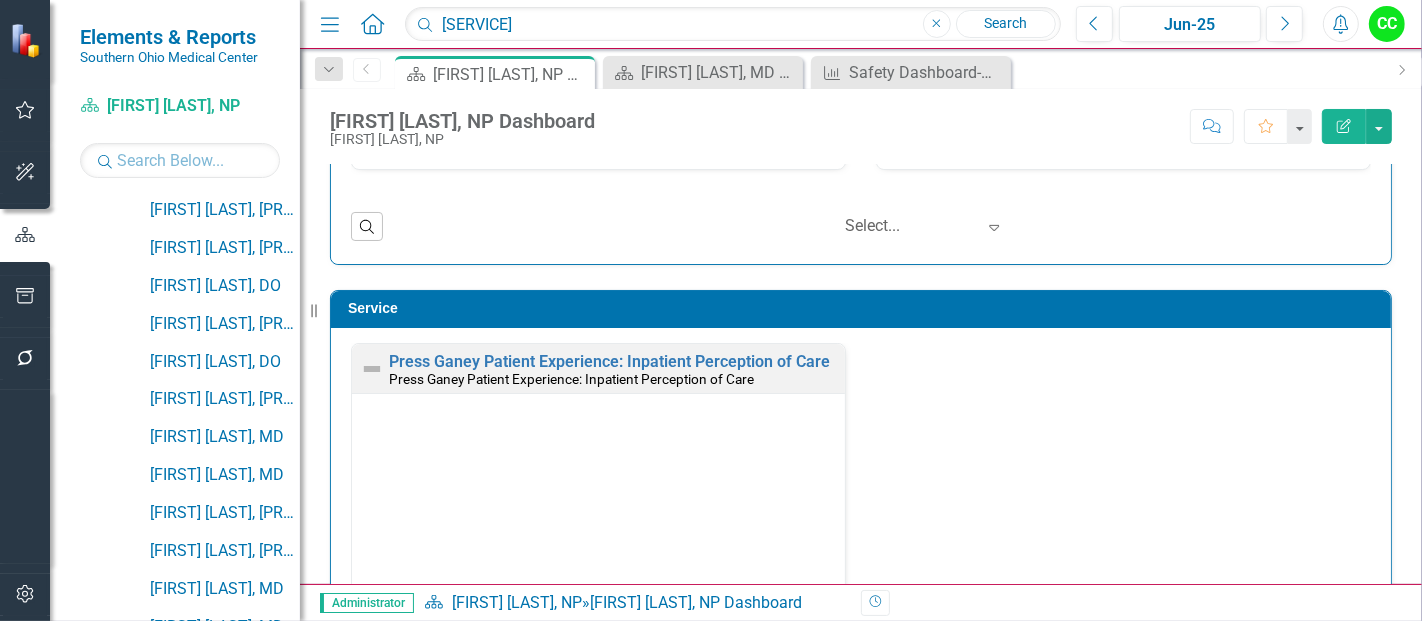 click on "Service" at bounding box center [864, 308] 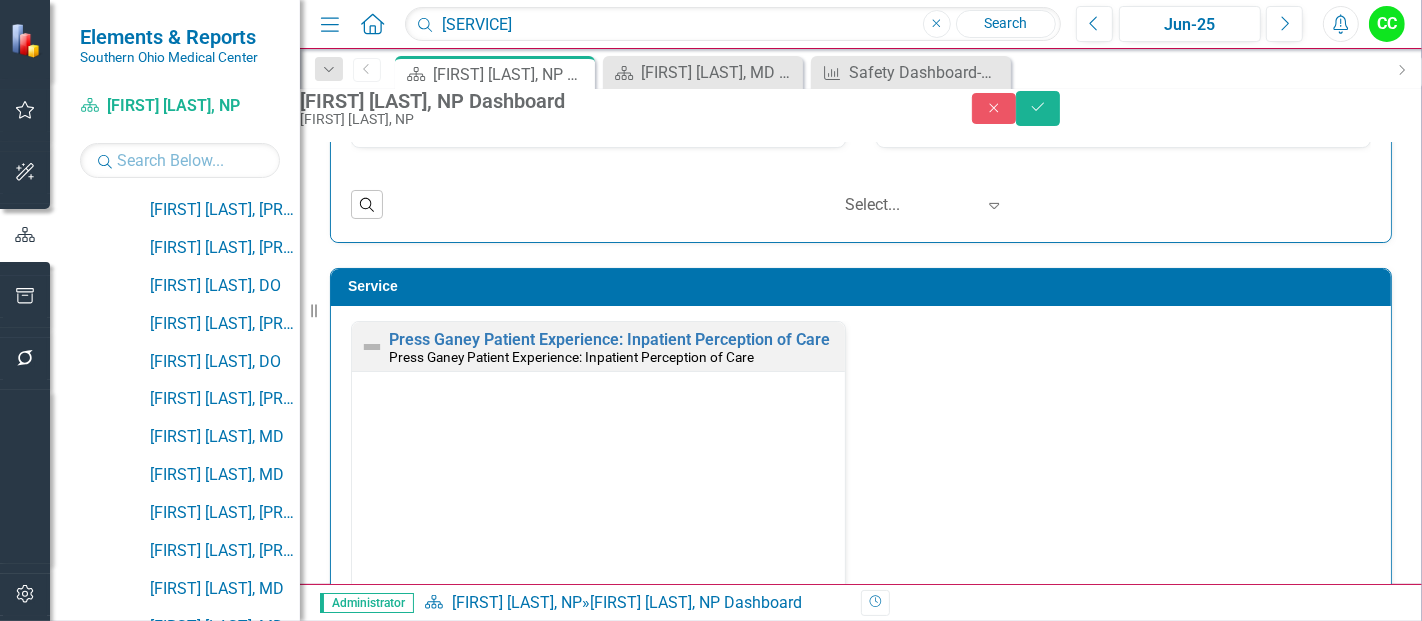 click on "Service" at bounding box center [864, 286] 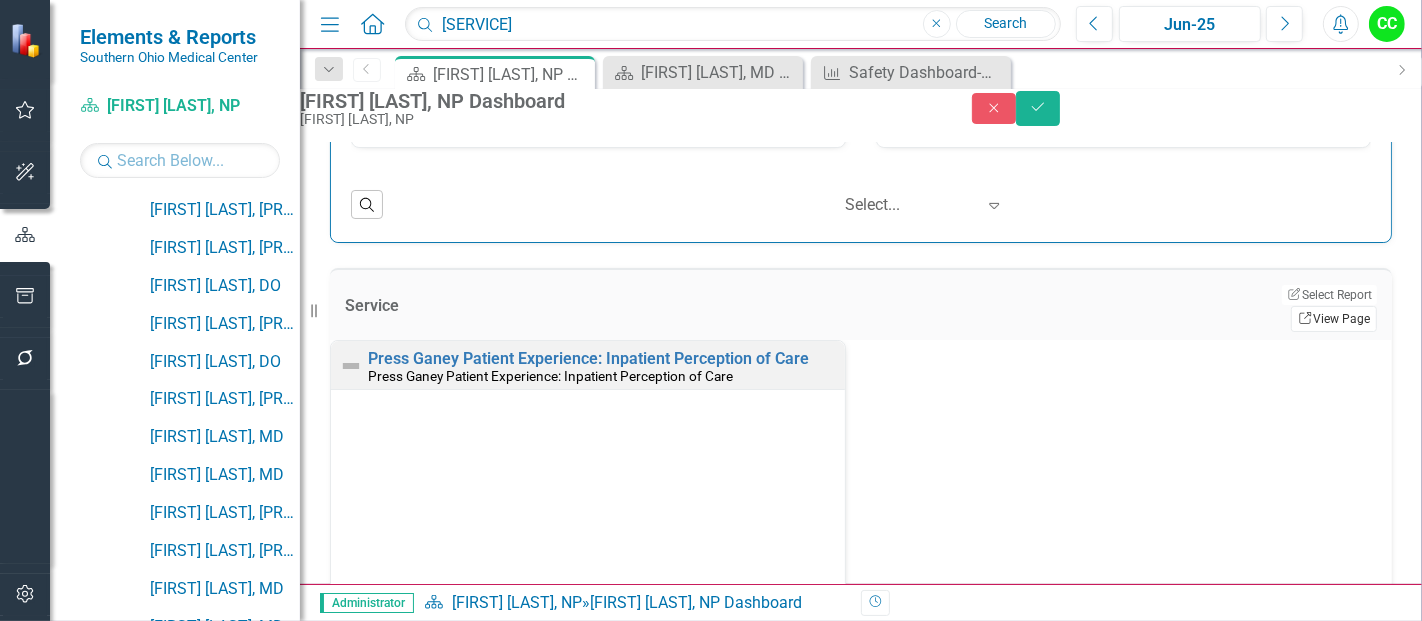 click on "Link  View Page" at bounding box center (1334, 319) 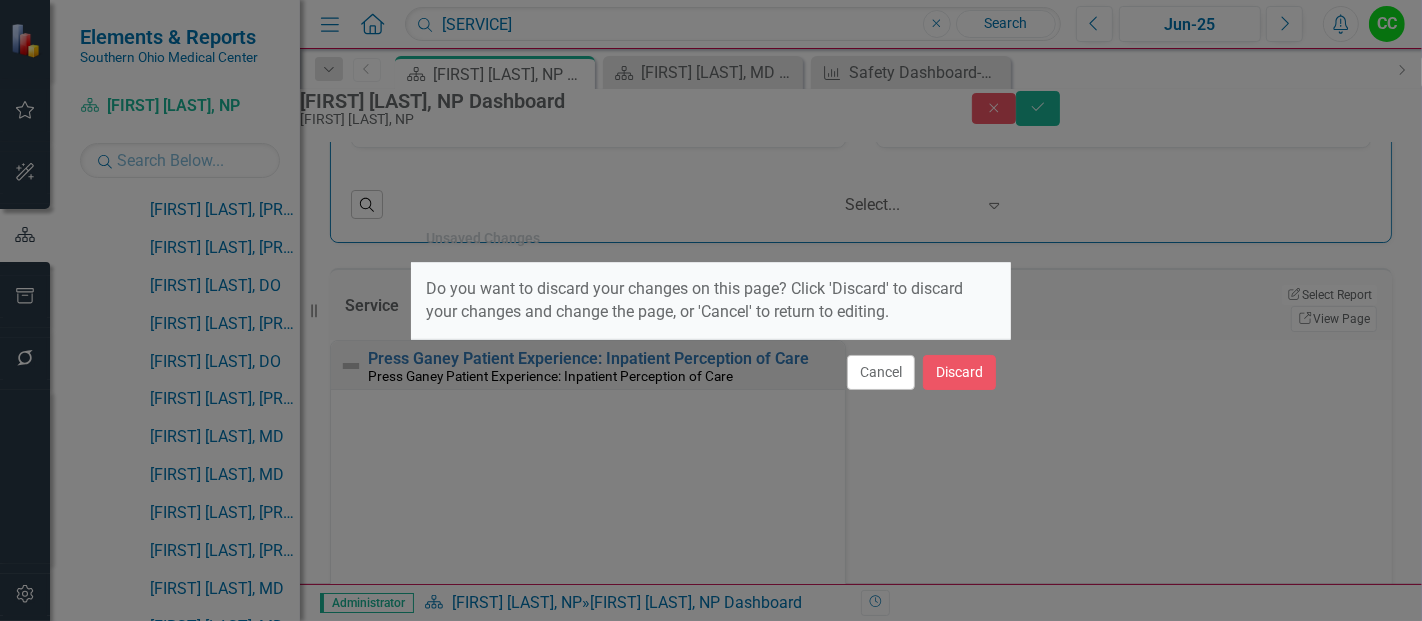 click on "Cancel Discard" at bounding box center [711, 372] 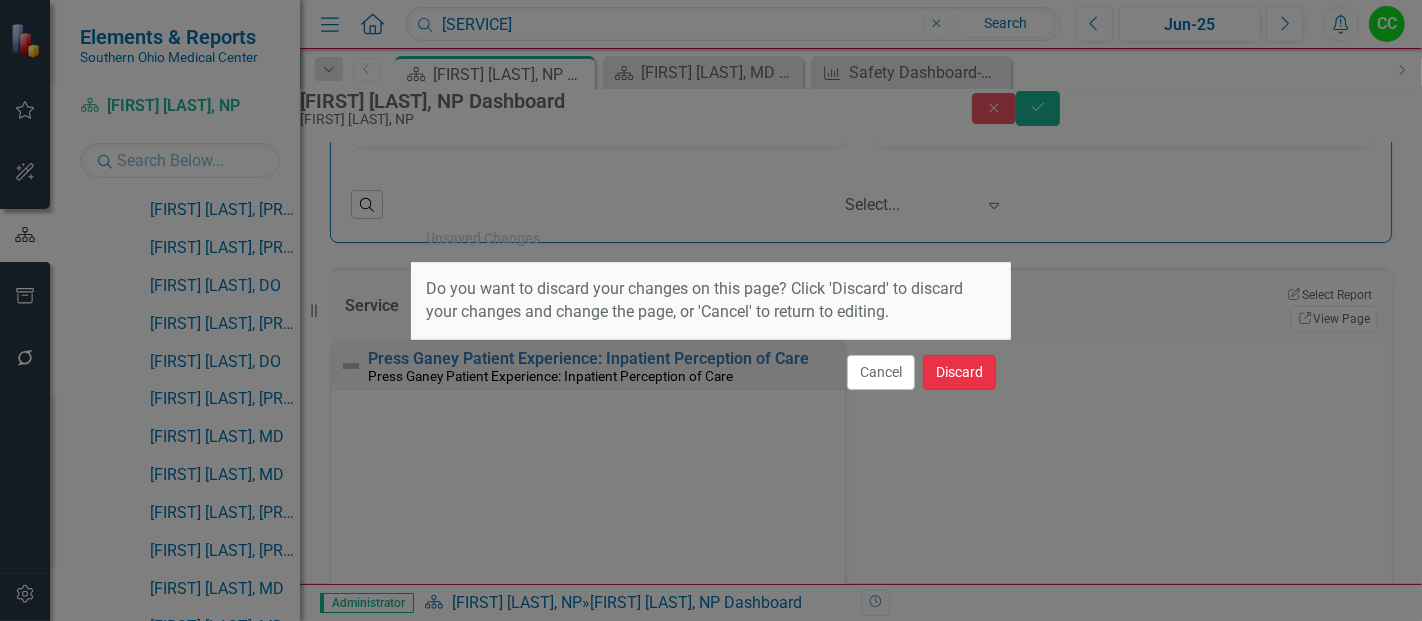 click on "Discard" at bounding box center [959, 372] 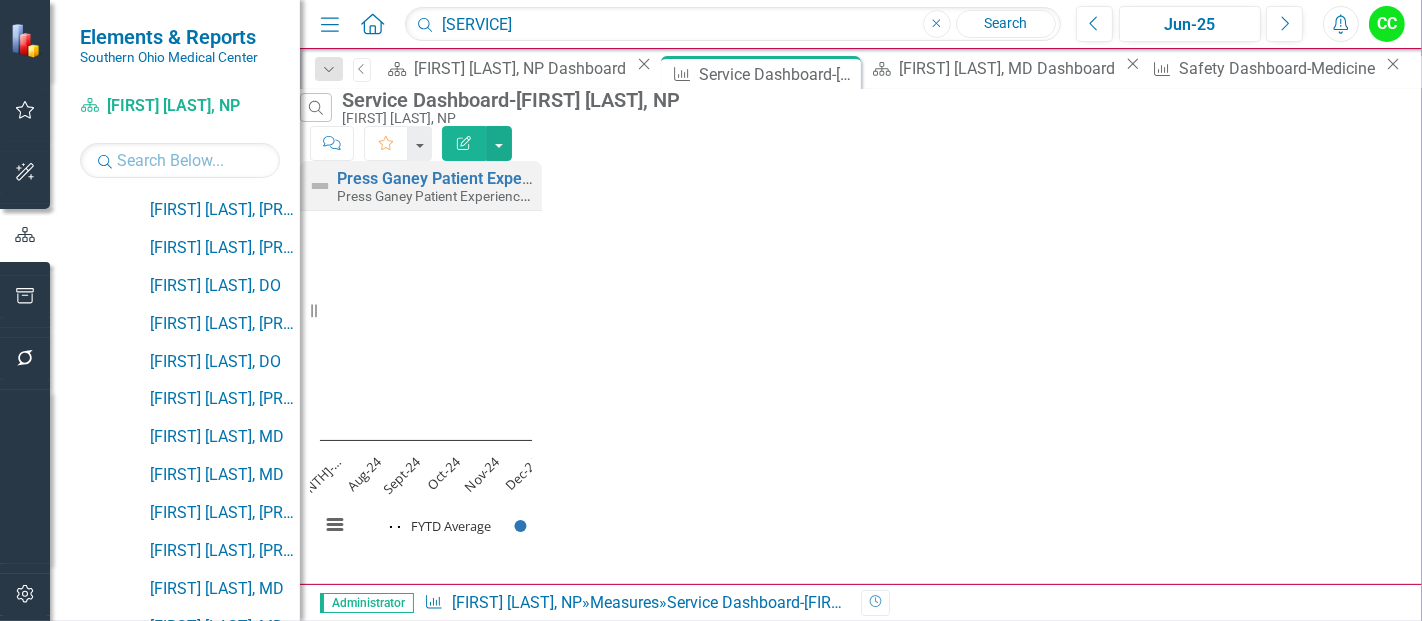 click on "Edit Report" at bounding box center (464, 143) 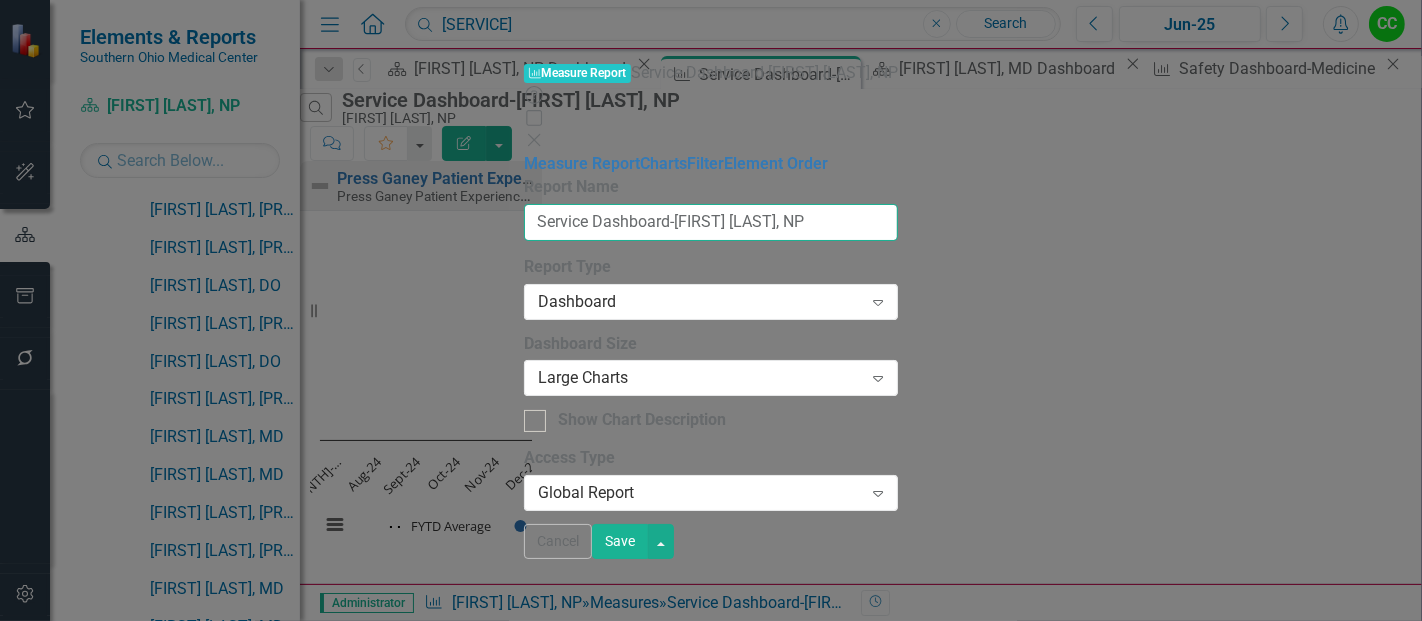 drag, startPoint x: 571, startPoint y: 117, endPoint x: 681, endPoint y: 115, distance: 110.01818 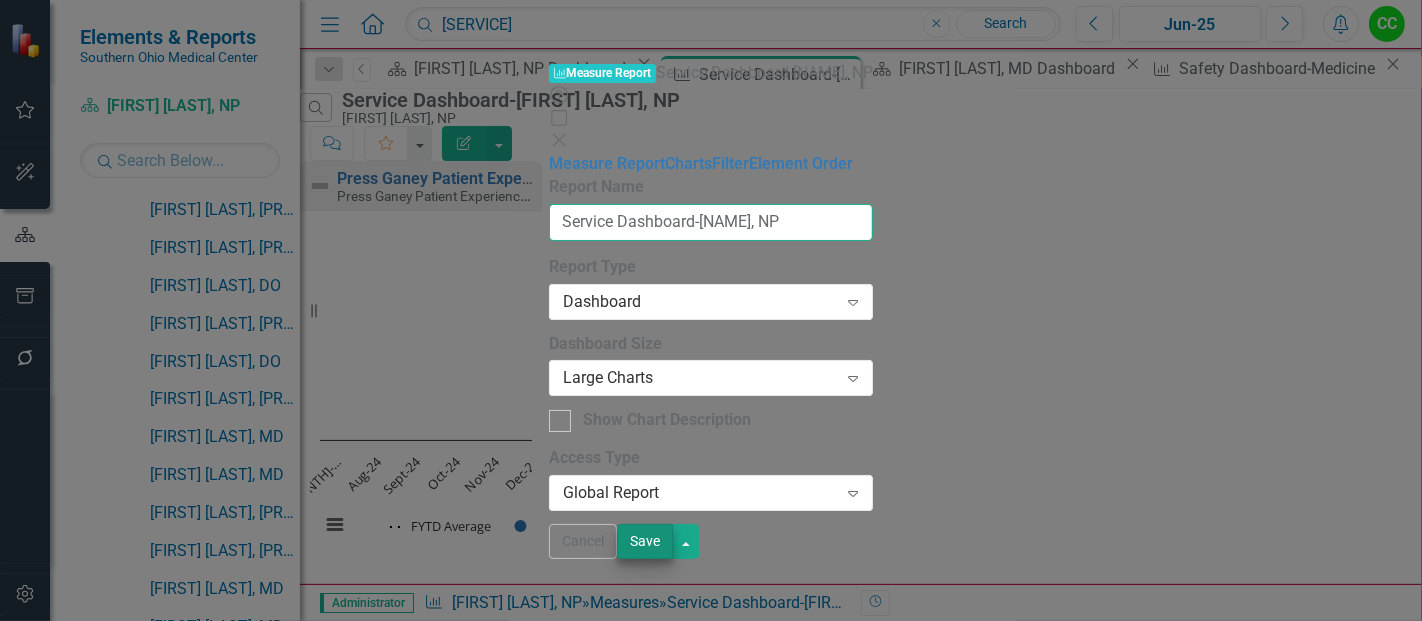 type on "Service Dashboard-Jessica Sarajlic, NP" 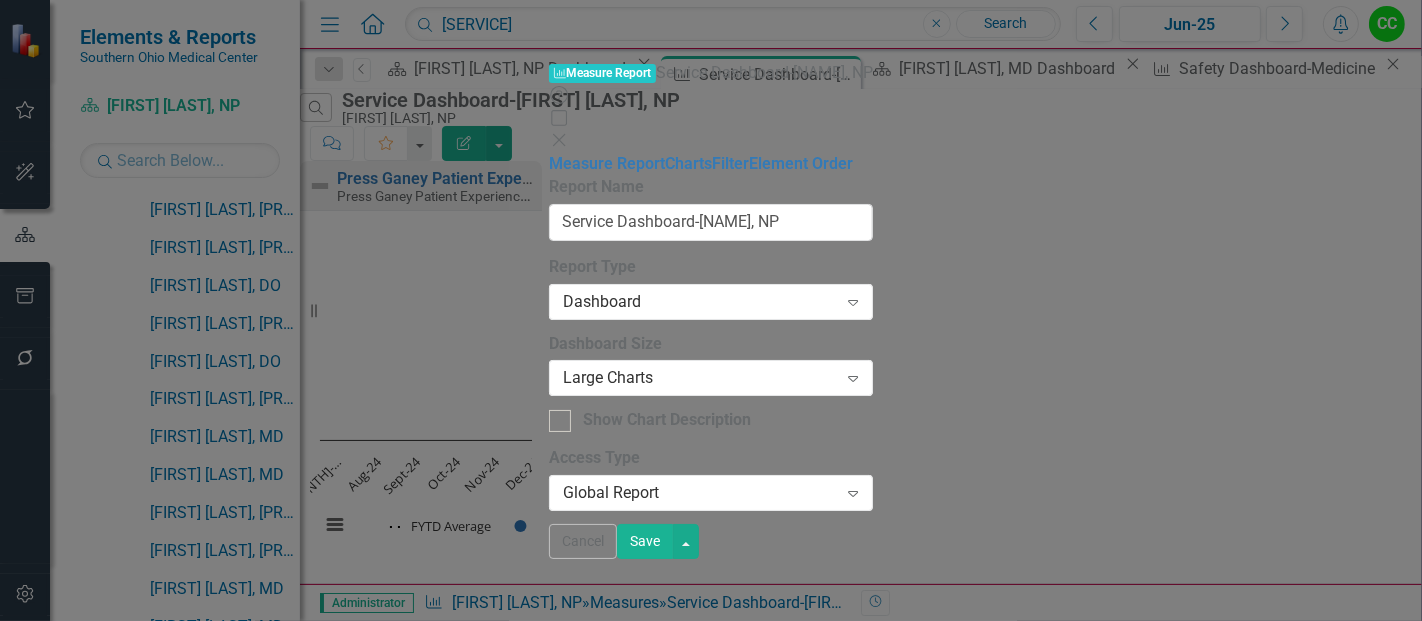 click on "Save" at bounding box center (645, 541) 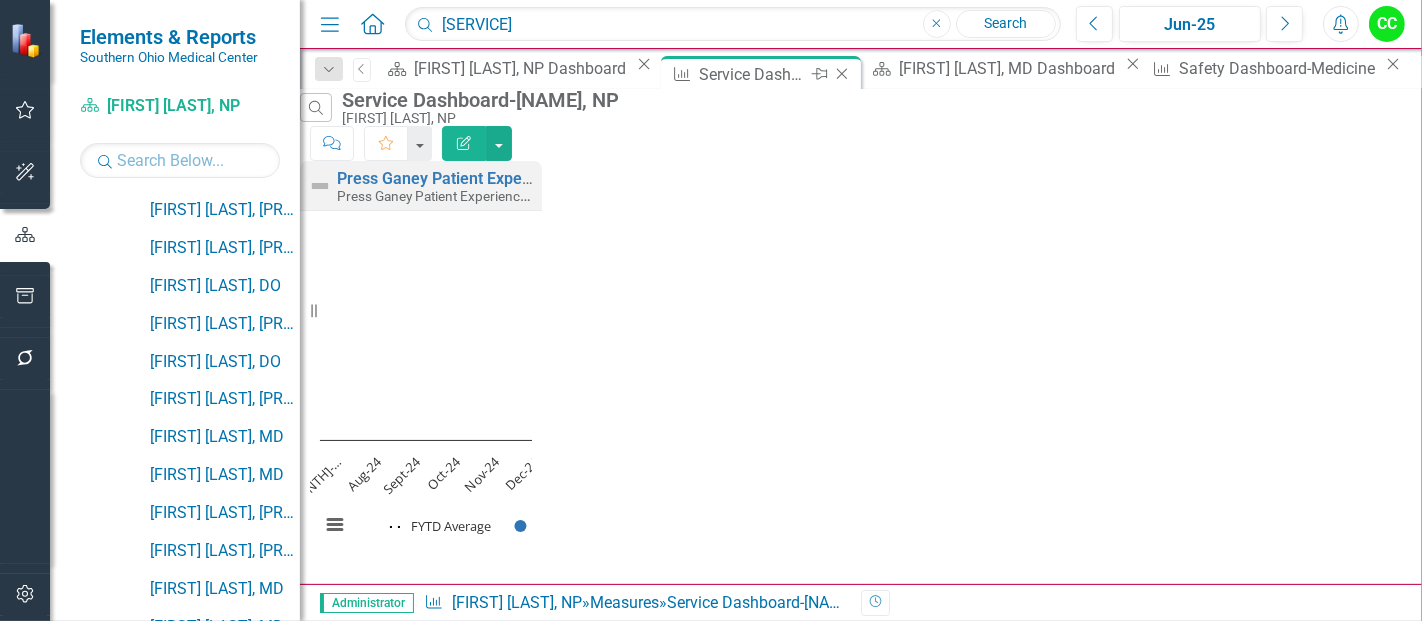 click at bounding box center (842, 74) 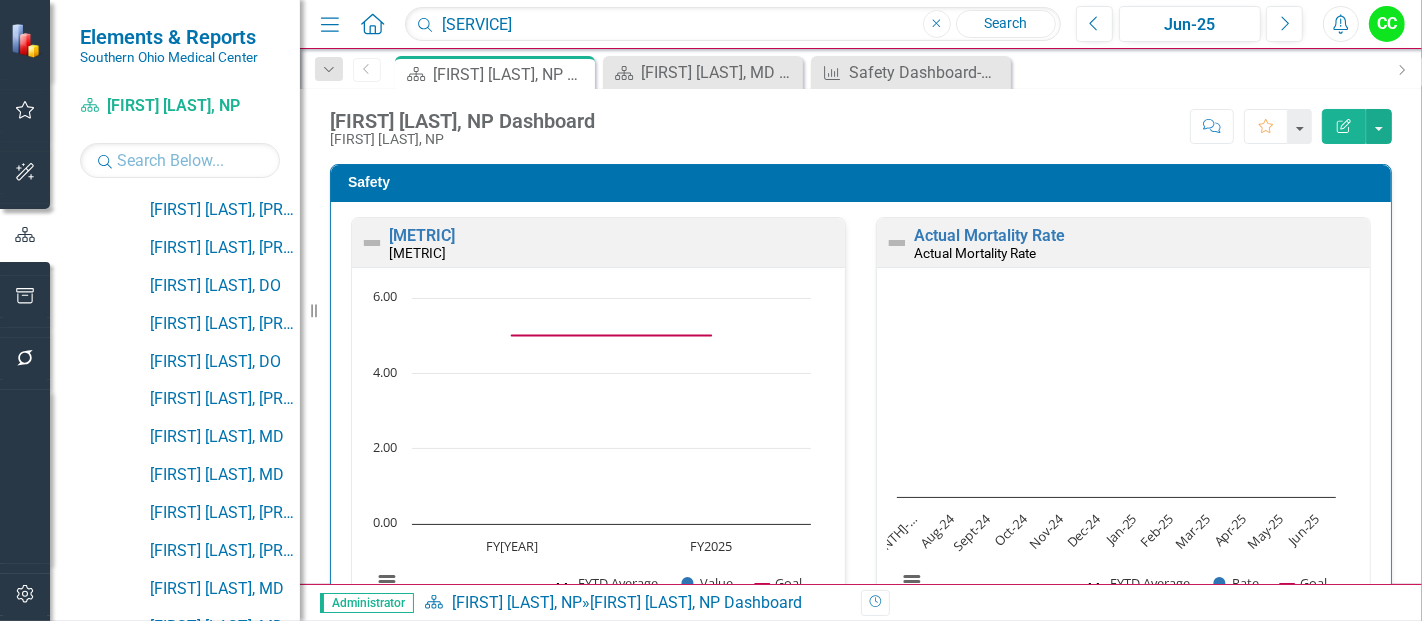 scroll, scrollTop: 2073, scrollLeft: 0, axis: vertical 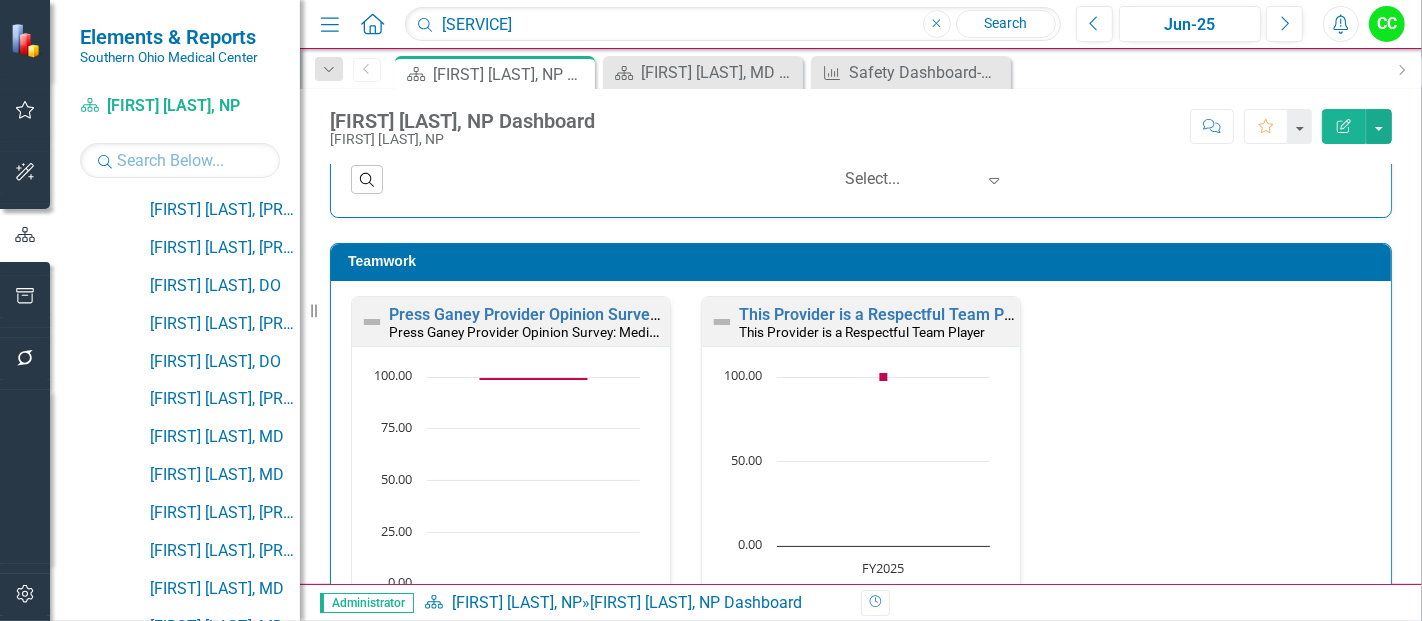 click on "Teamwork" at bounding box center (864, 261) 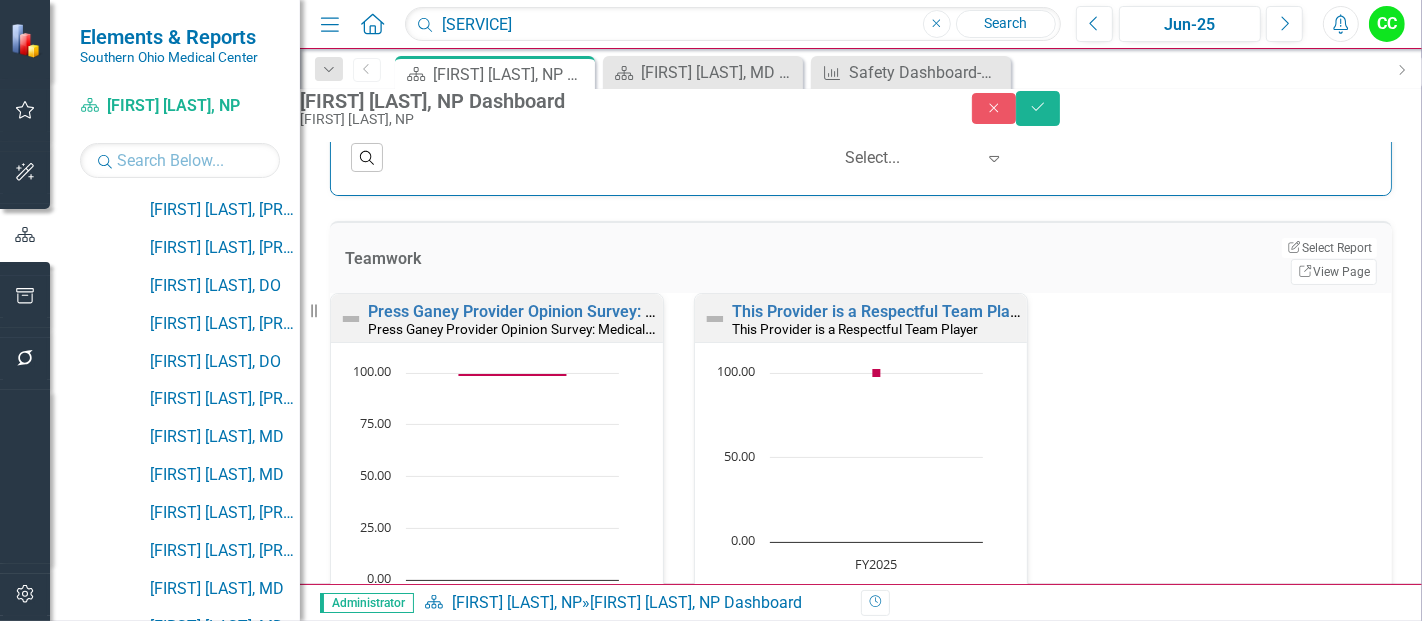 scroll, scrollTop: 2111, scrollLeft: 0, axis: vertical 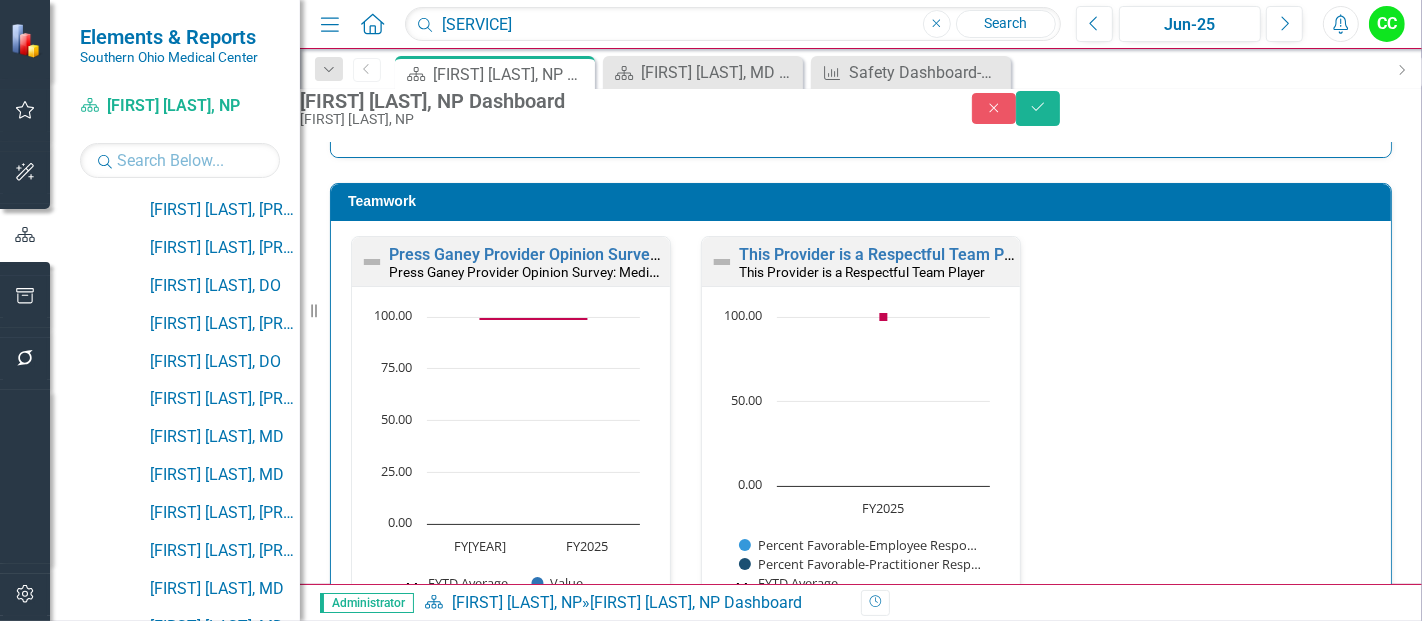 click on "Teamwork" at bounding box center [864, 201] 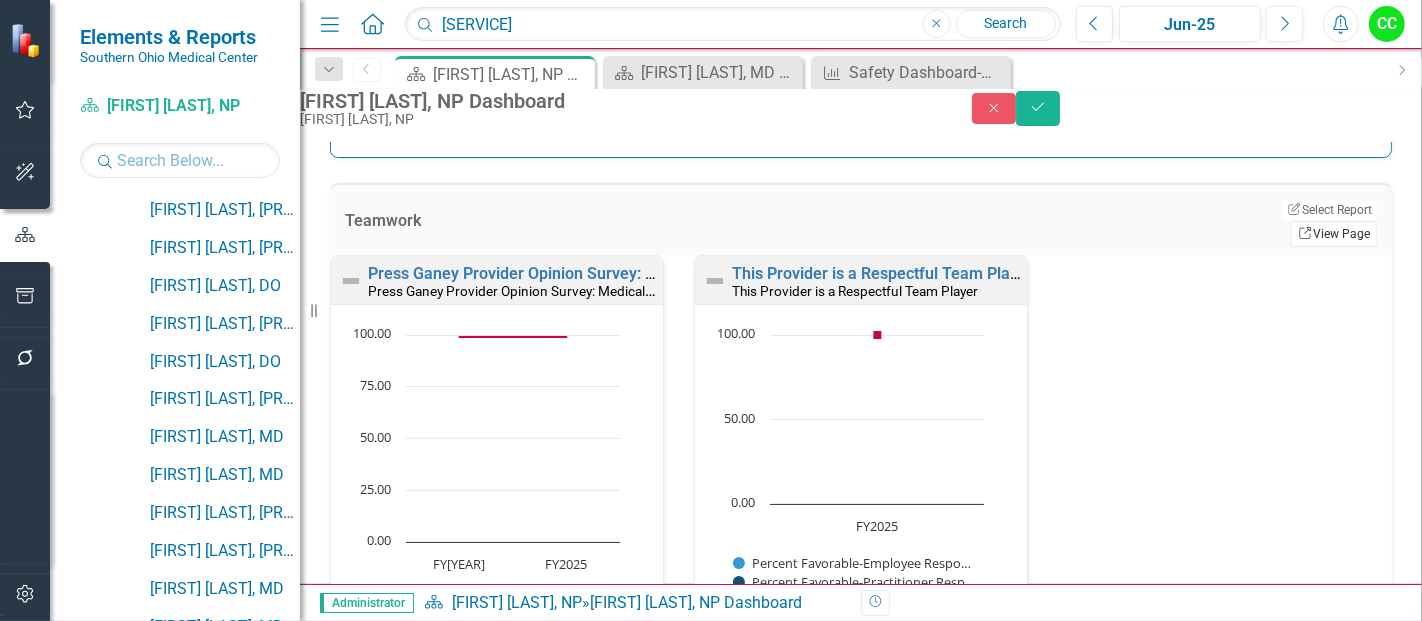 click on "Link  View Page" at bounding box center [1334, 234] 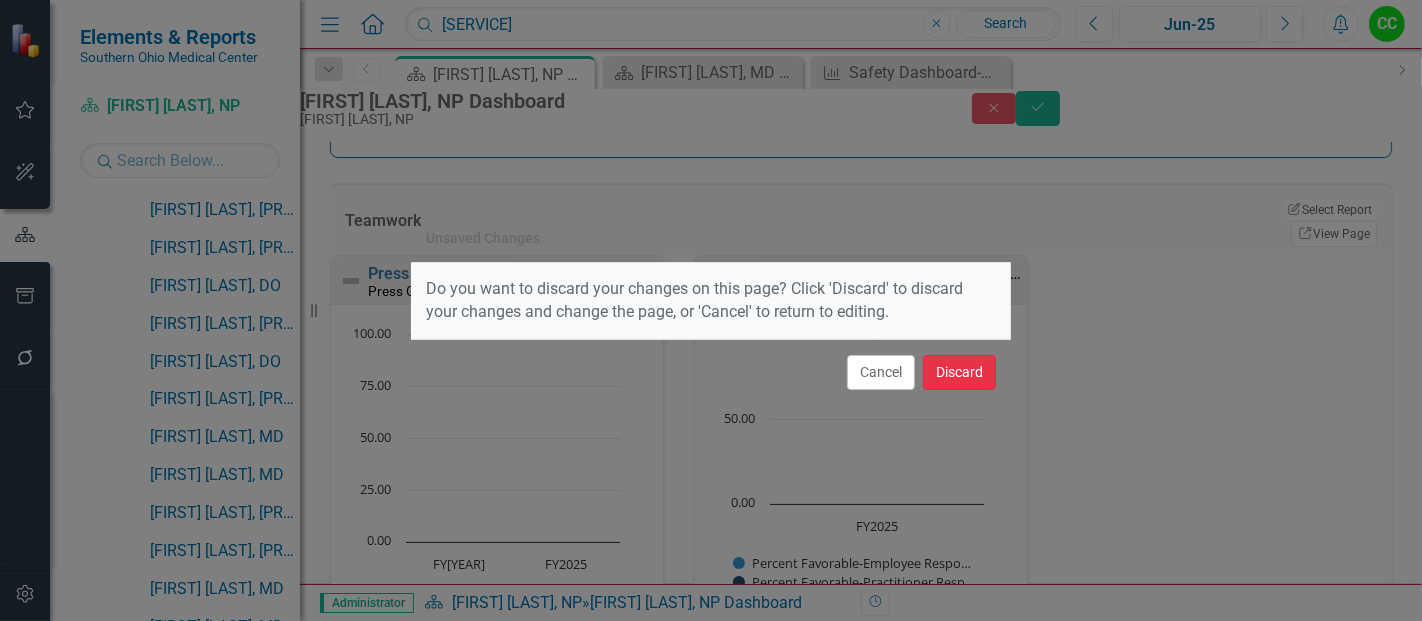 click on "Discard" at bounding box center (959, 372) 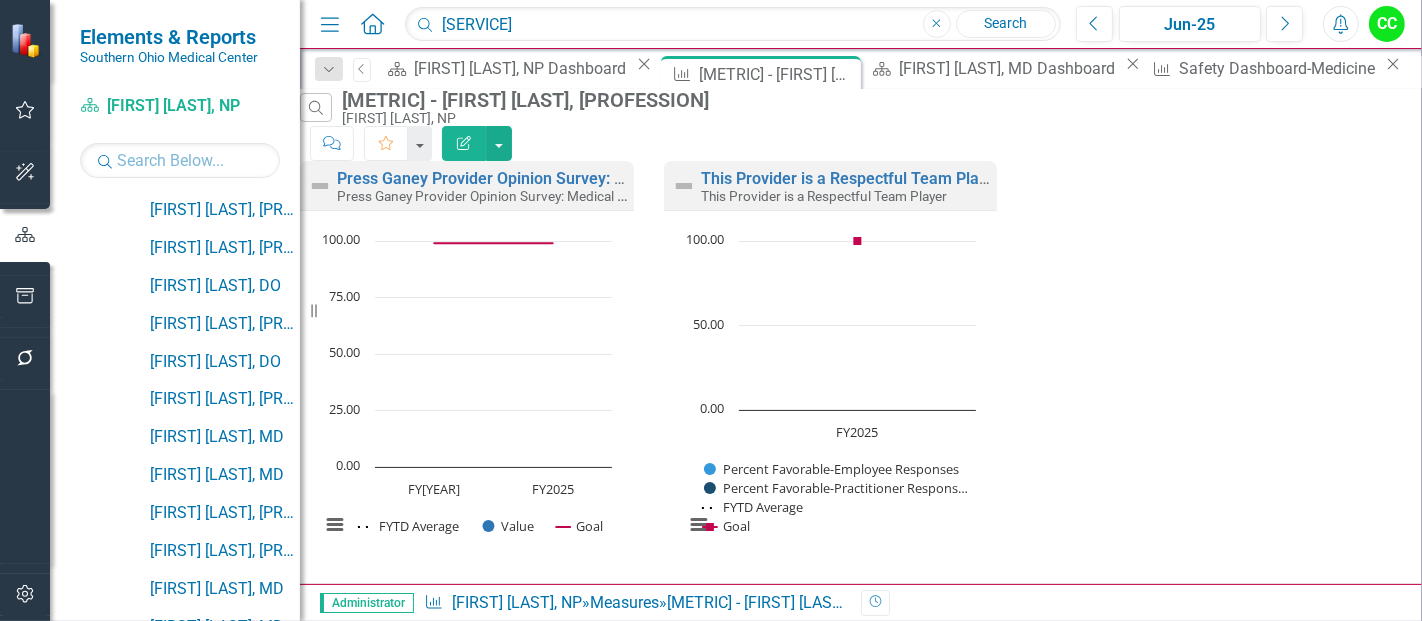 click on "Edit Report" at bounding box center [464, 143] 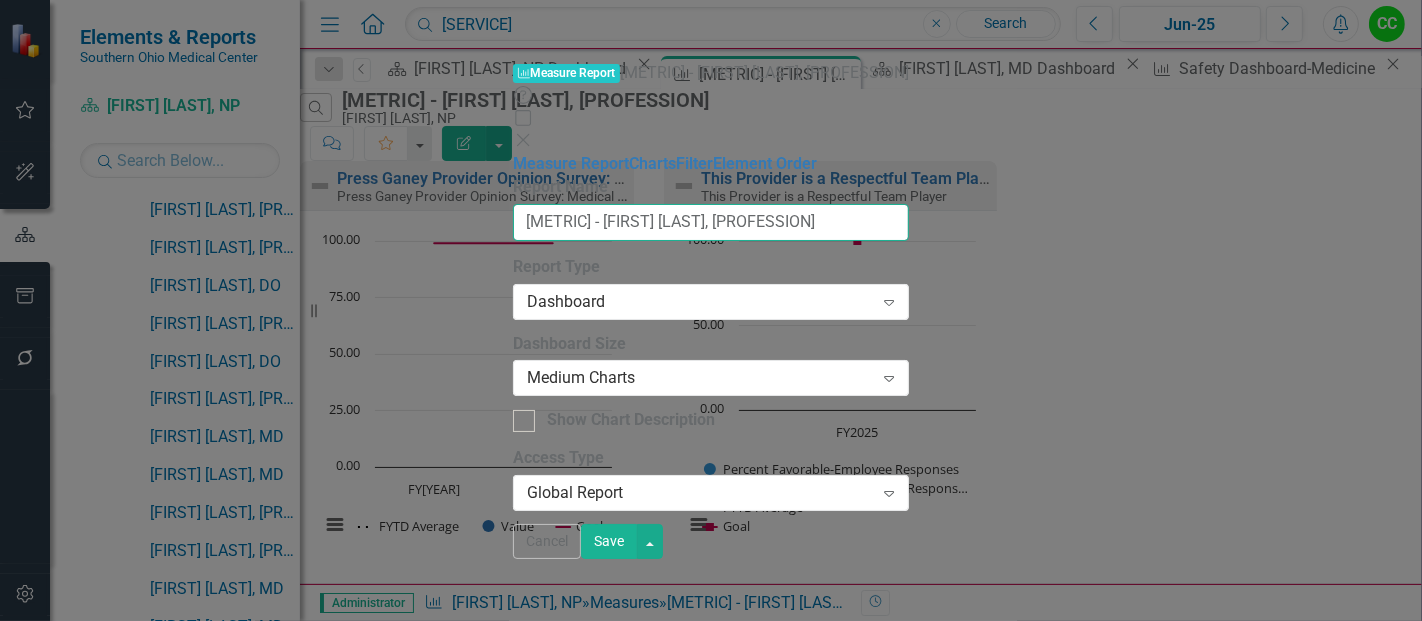 drag, startPoint x: 593, startPoint y: 113, endPoint x: 707, endPoint y: 106, distance: 114.21471 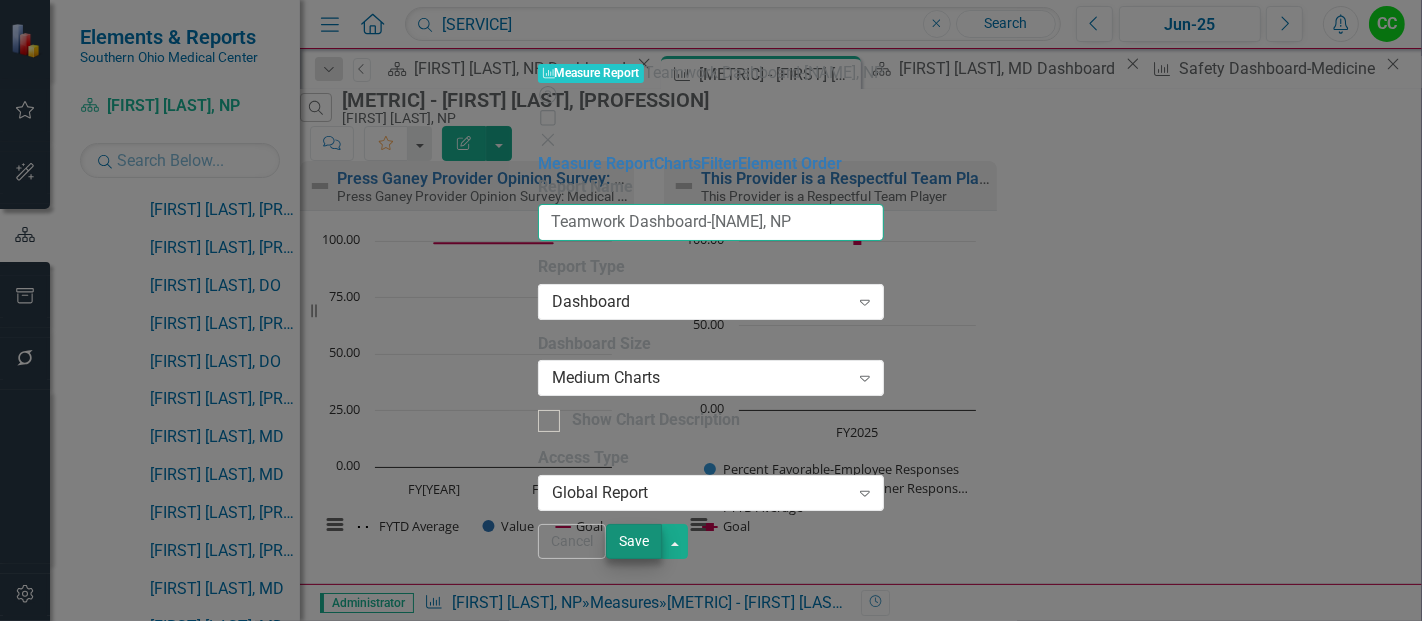 type on "Teamwork Dashboard-Jessica Sarajlic, NP" 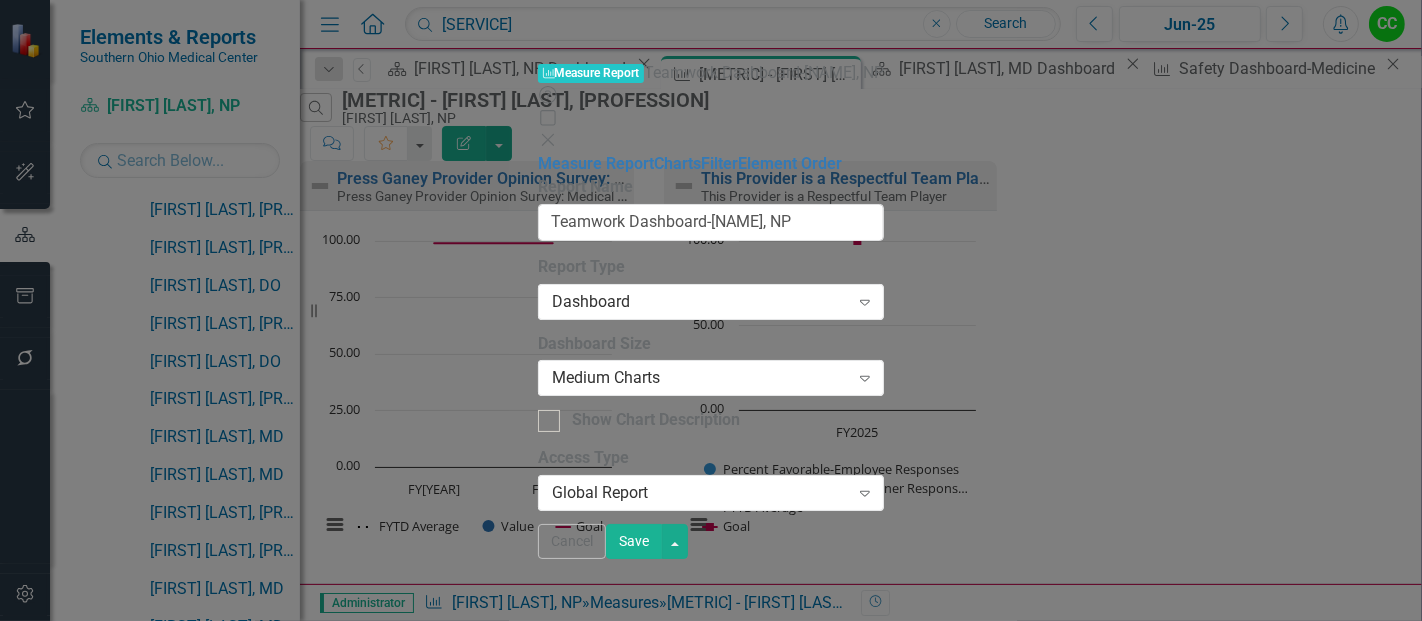 click on "Save" at bounding box center [634, 541] 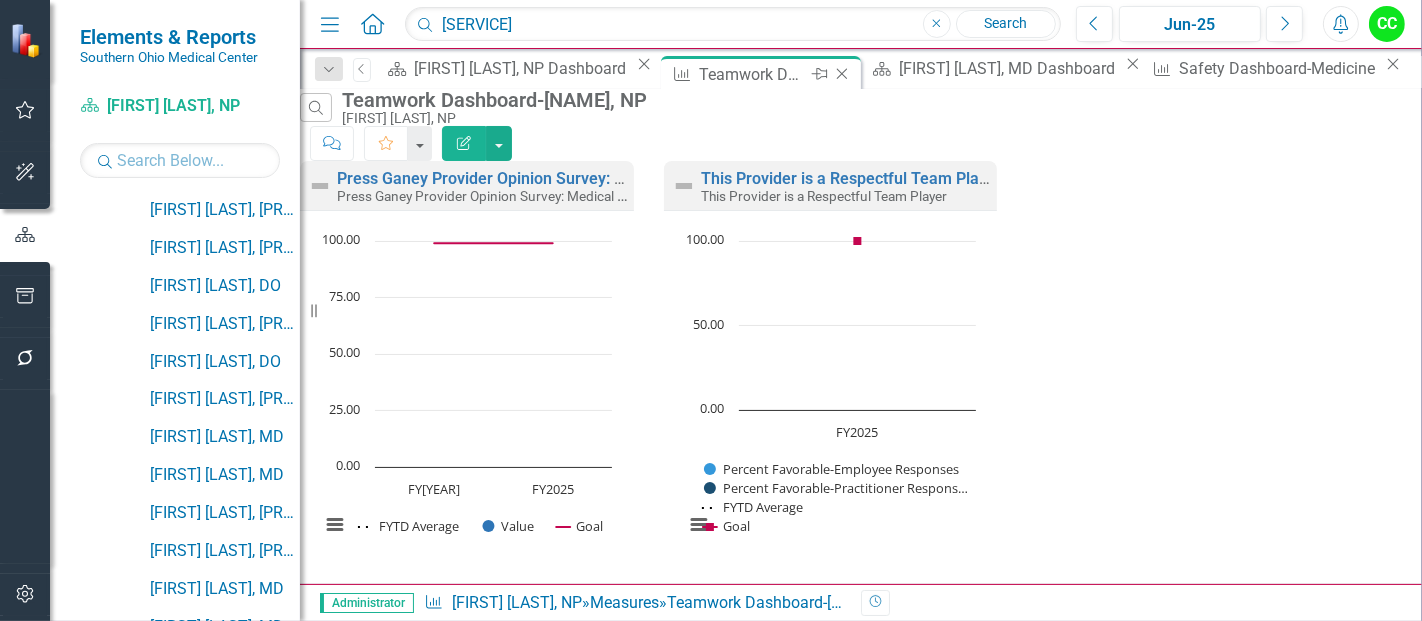 click on "Close" at bounding box center (842, 74) 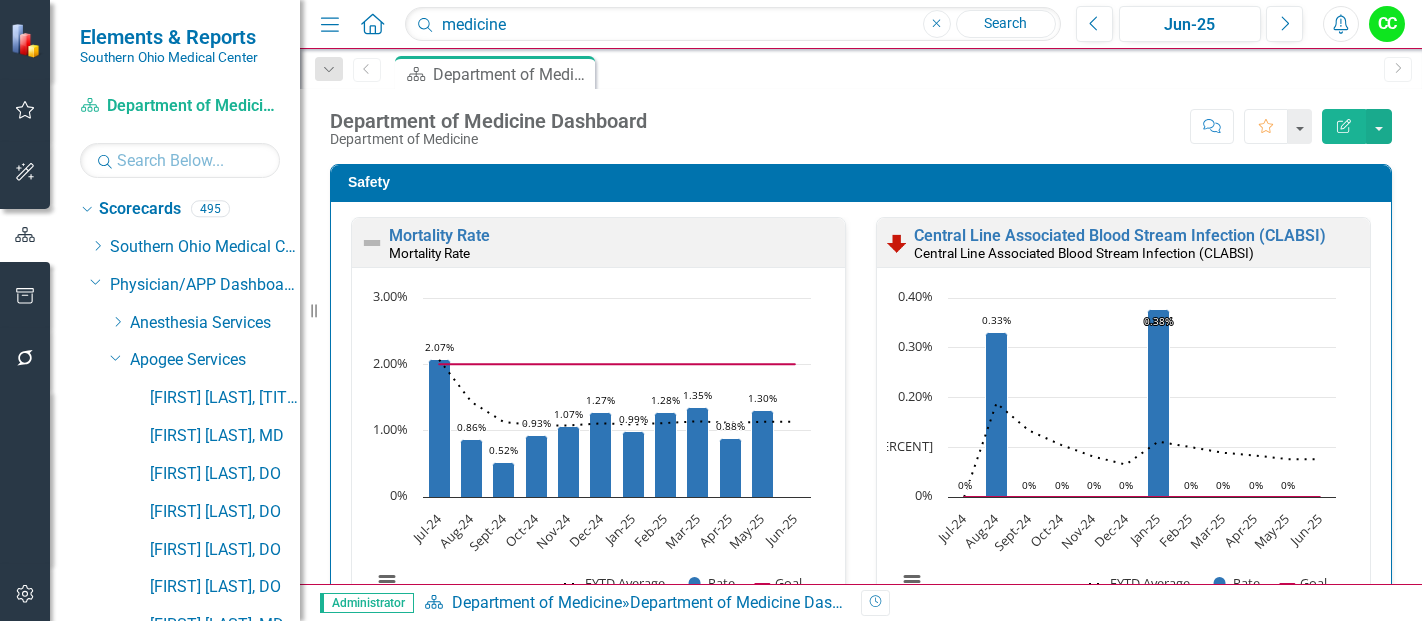 scroll, scrollTop: 0, scrollLeft: 0, axis: both 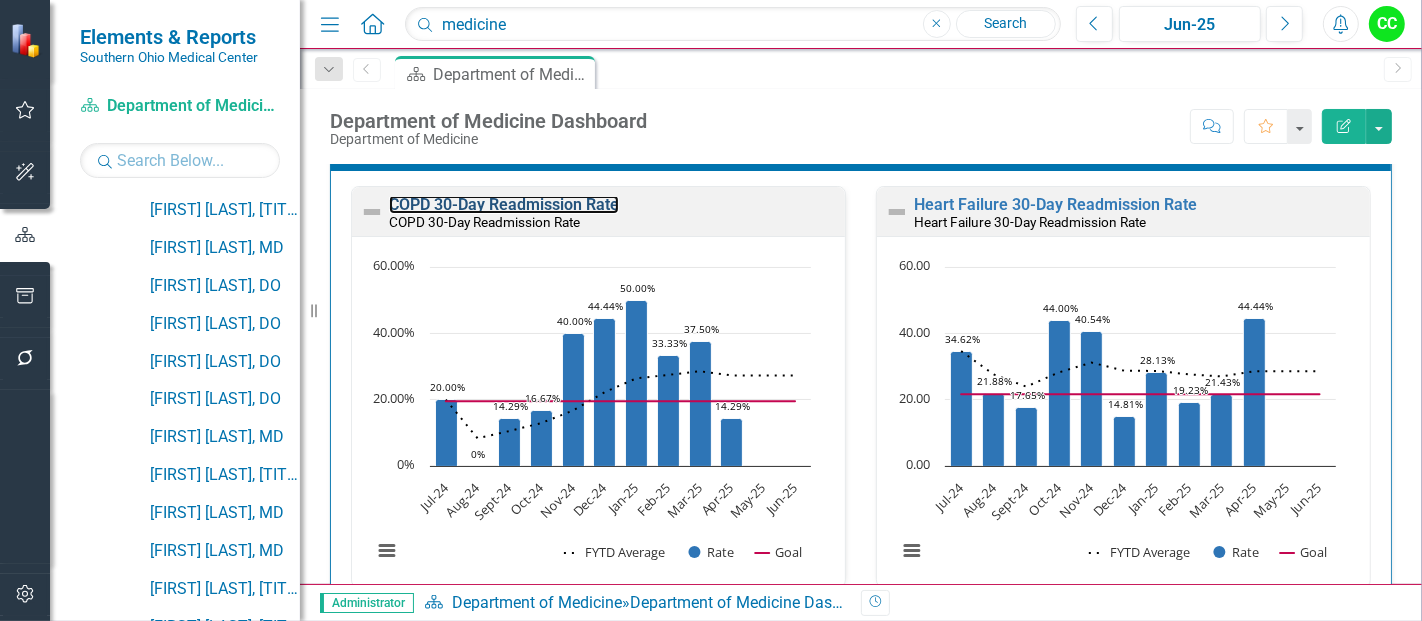 drag, startPoint x: 565, startPoint y: 204, endPoint x: 717, endPoint y: 598, distance: 422.30322 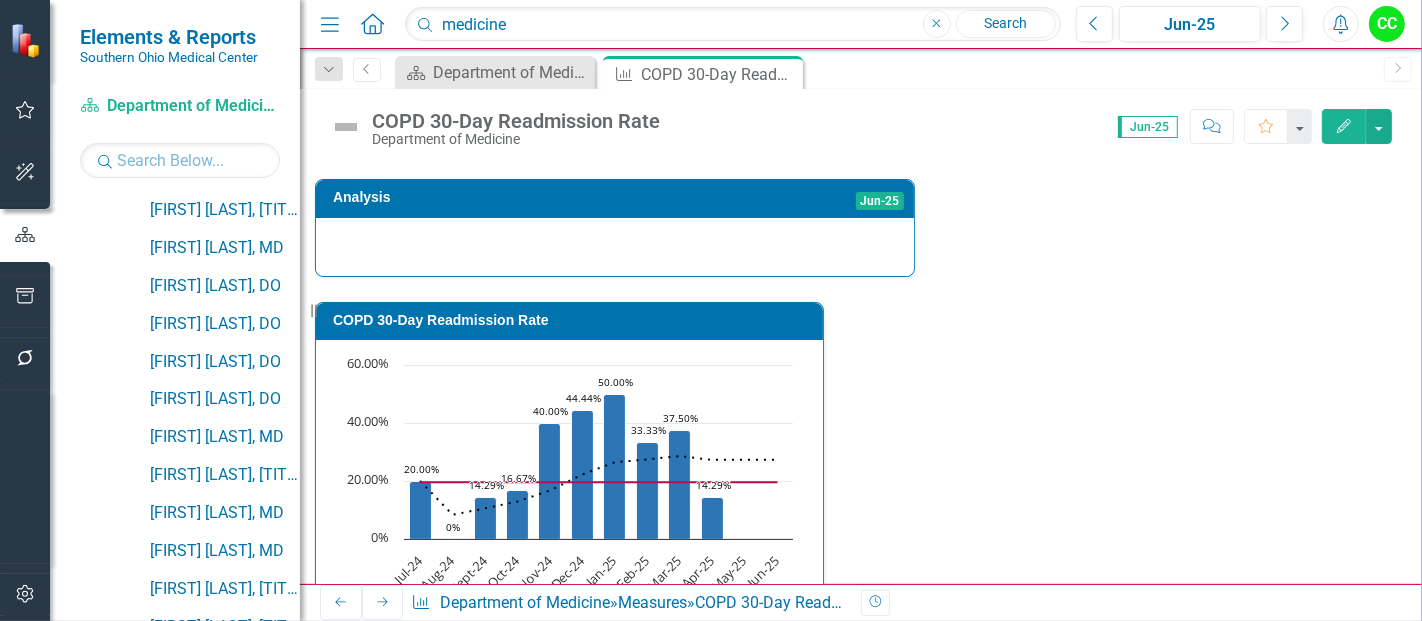 scroll, scrollTop: 894, scrollLeft: 0, axis: vertical 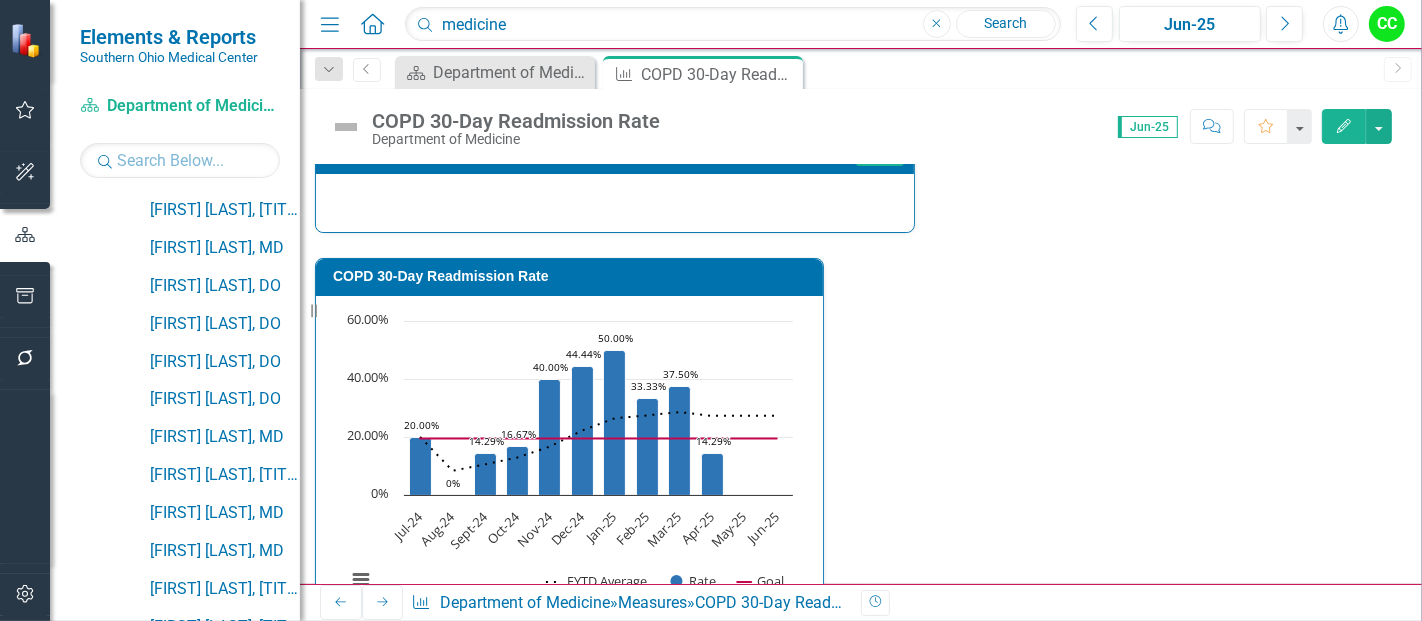 click at bounding box center [697, 405] 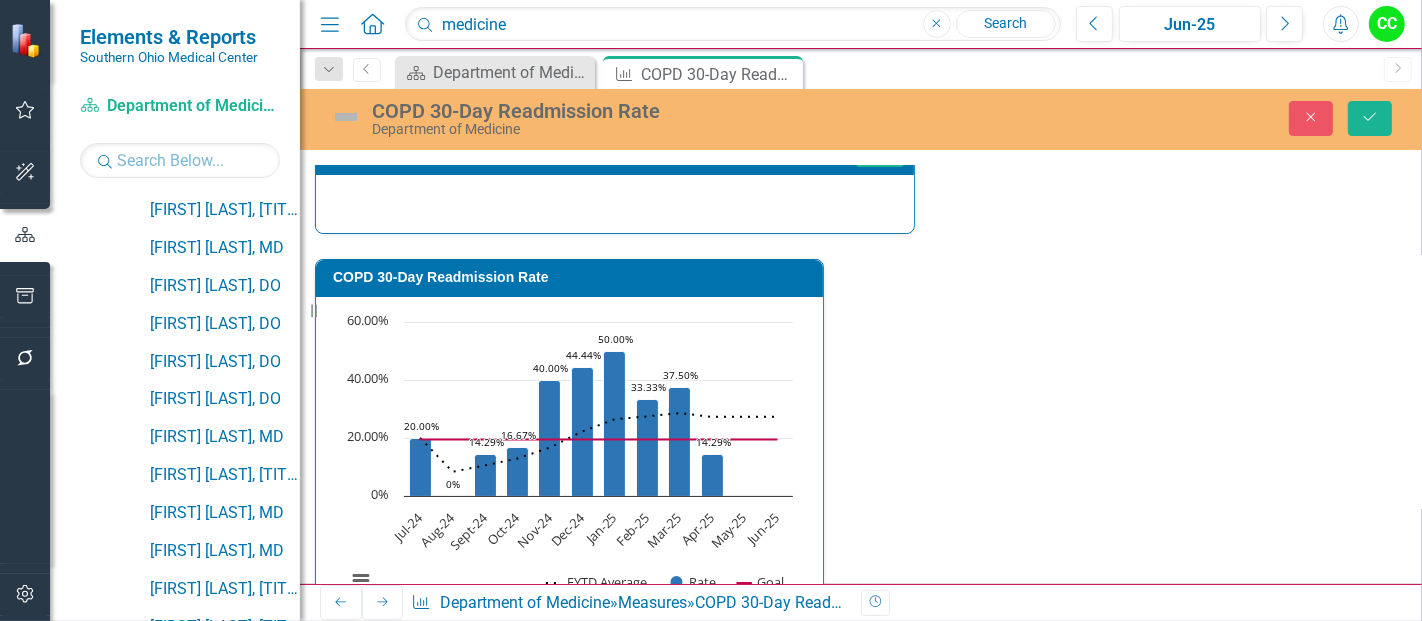 click at bounding box center [696, 923] 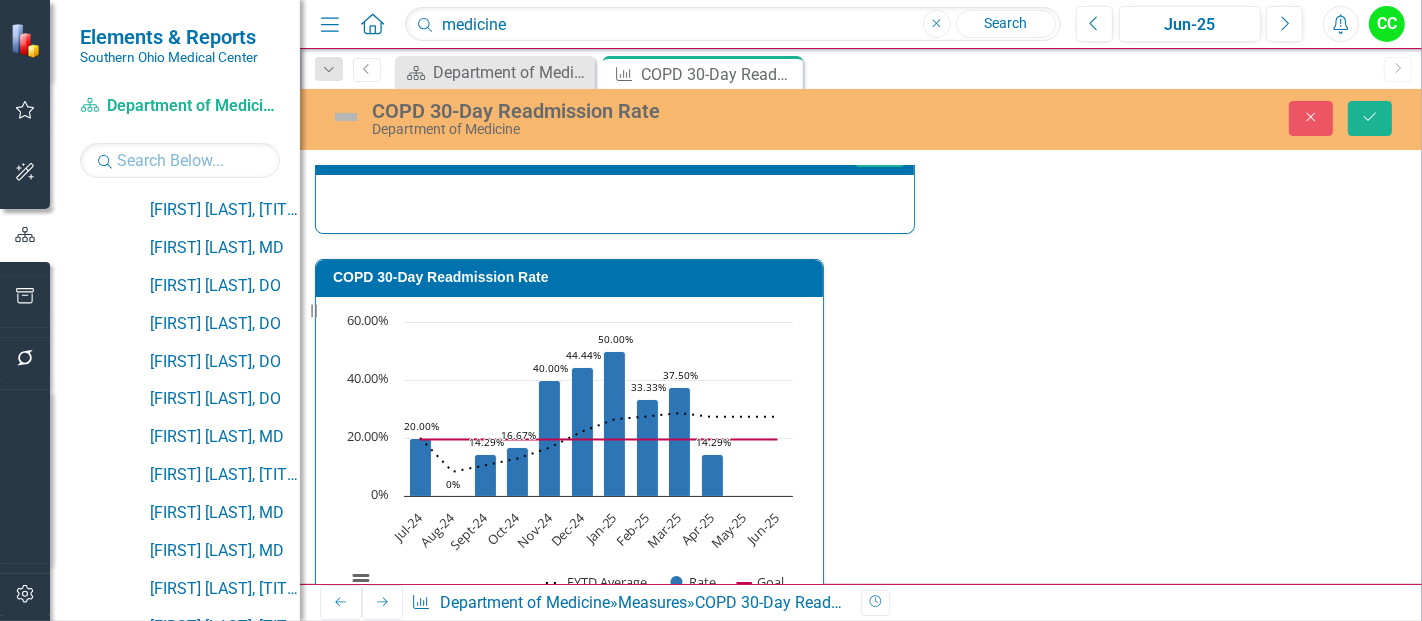 type on "10" 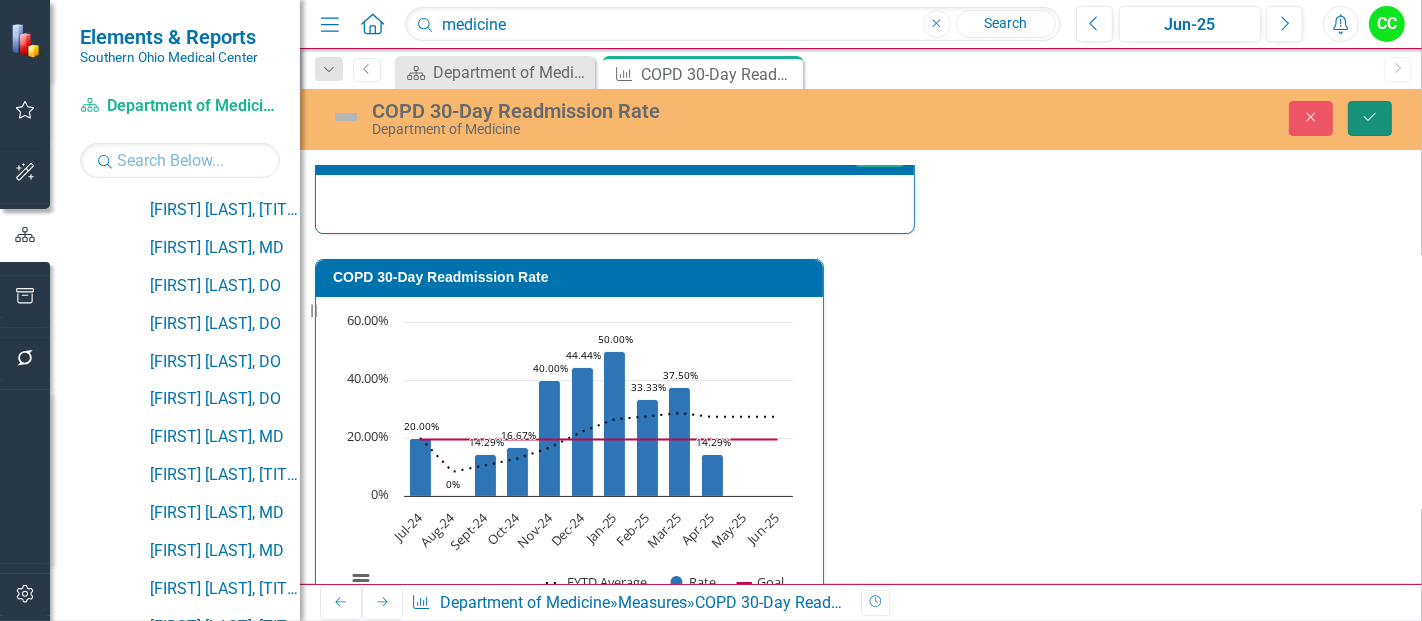 click on "Save" at bounding box center [1370, 118] 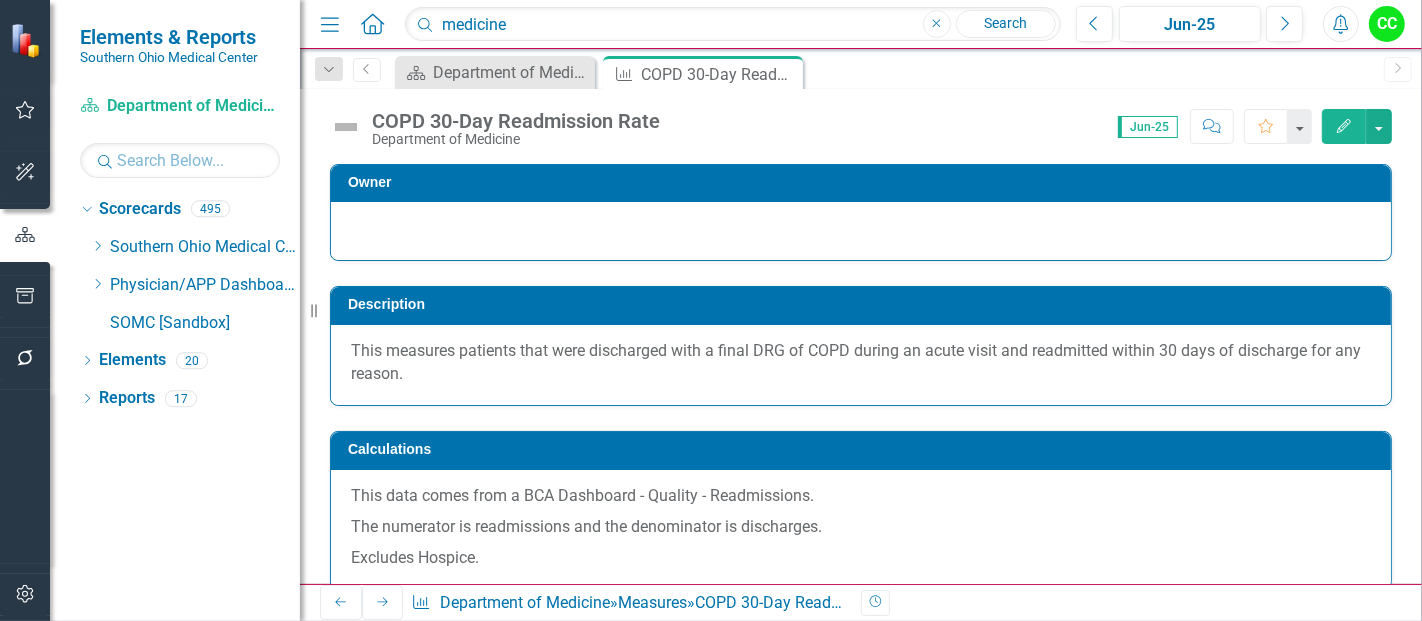 scroll, scrollTop: 0, scrollLeft: 0, axis: both 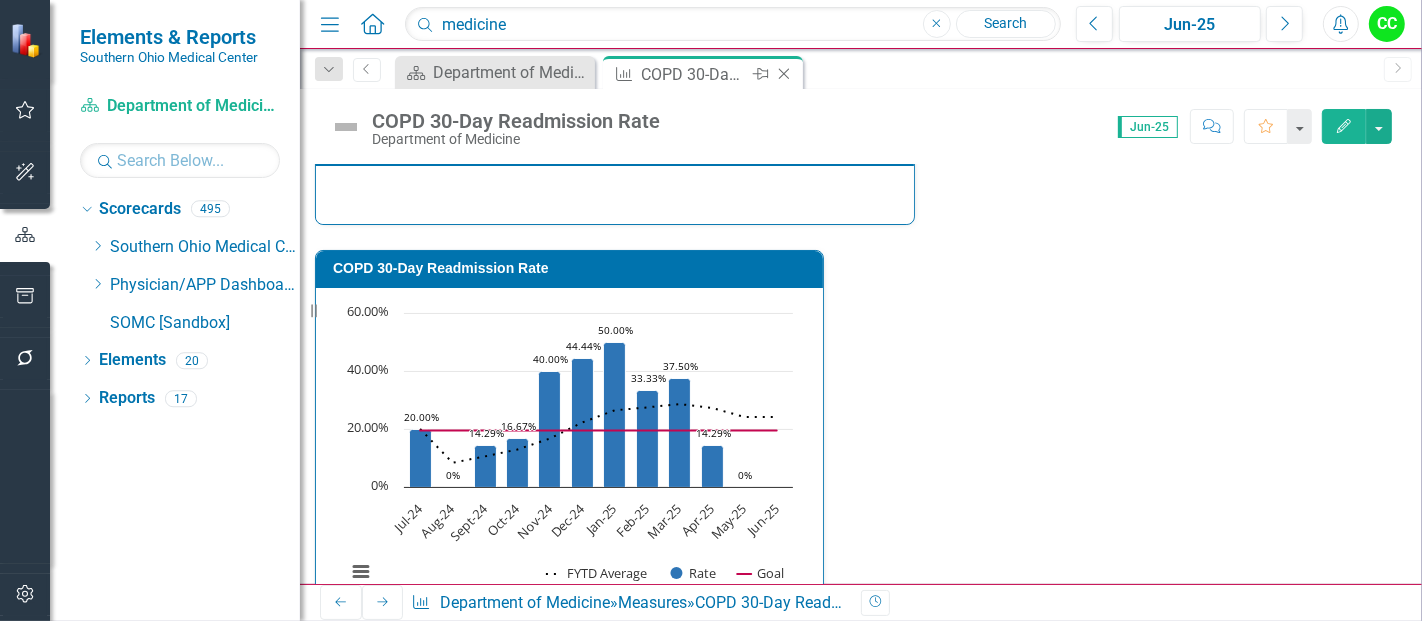 click on "Close" at bounding box center [784, 74] 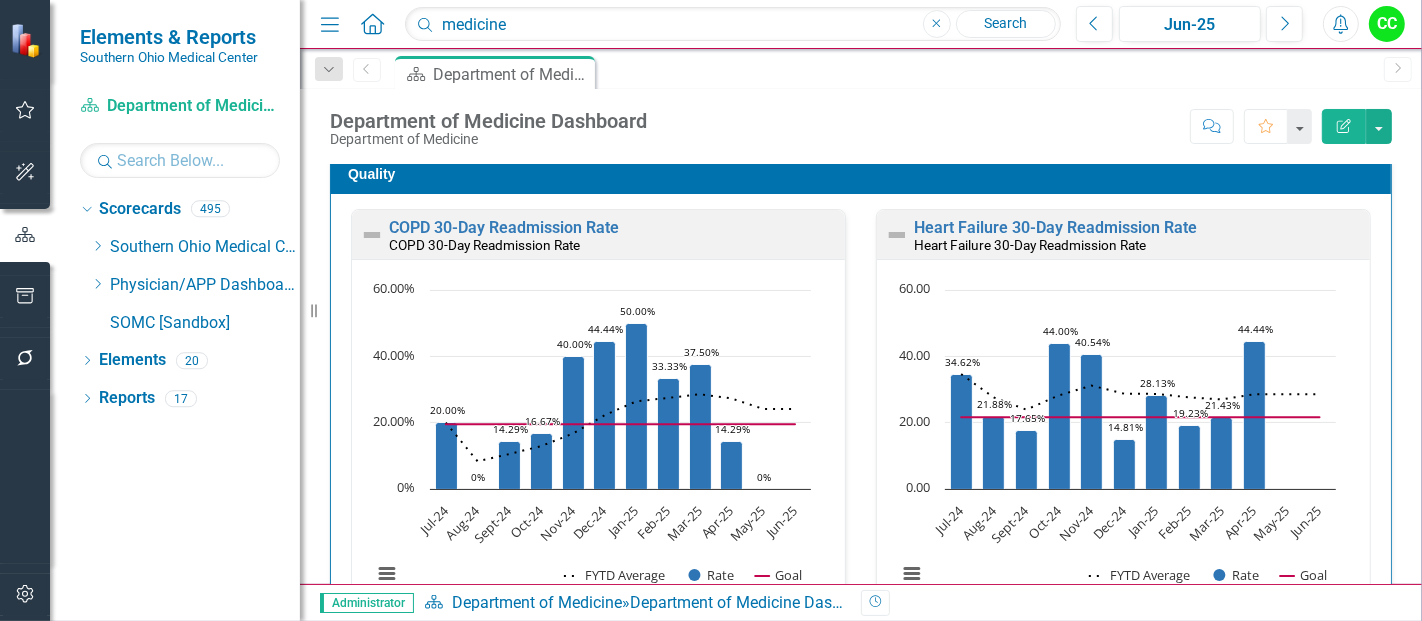 scroll, scrollTop: 1013, scrollLeft: 0, axis: vertical 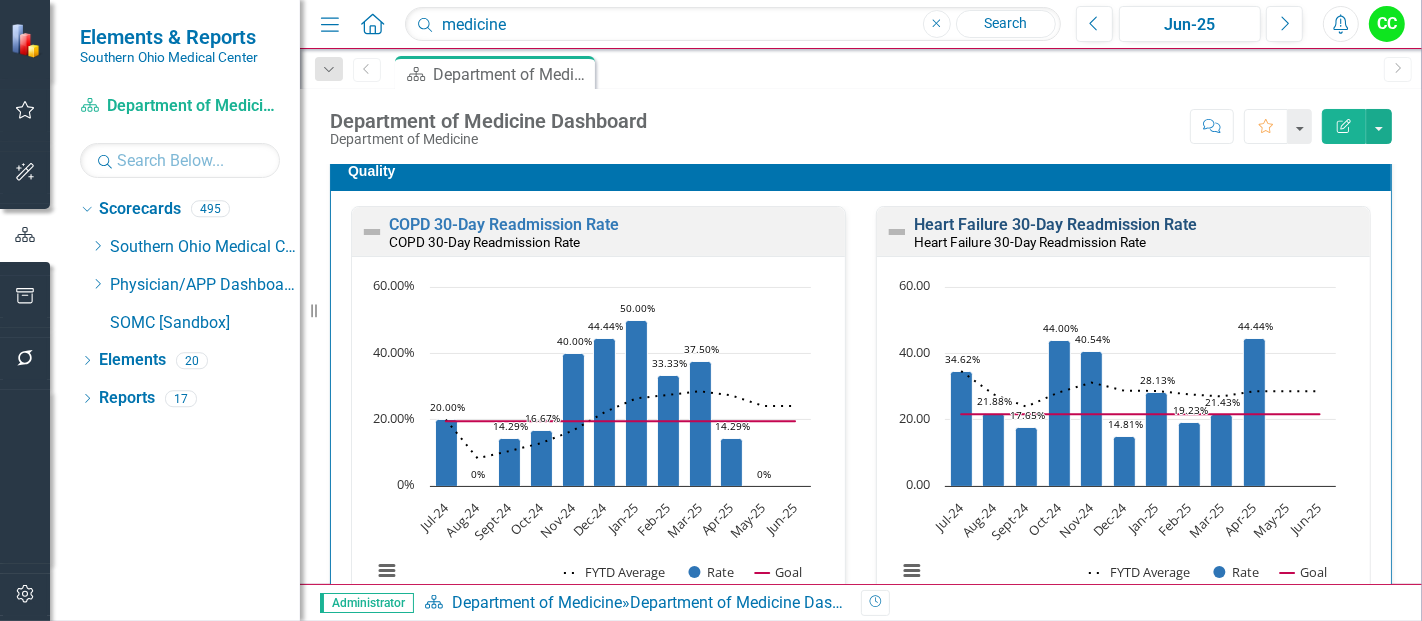click on "Heart Failure 30-Day Readmission Rate" at bounding box center (1055, 224) 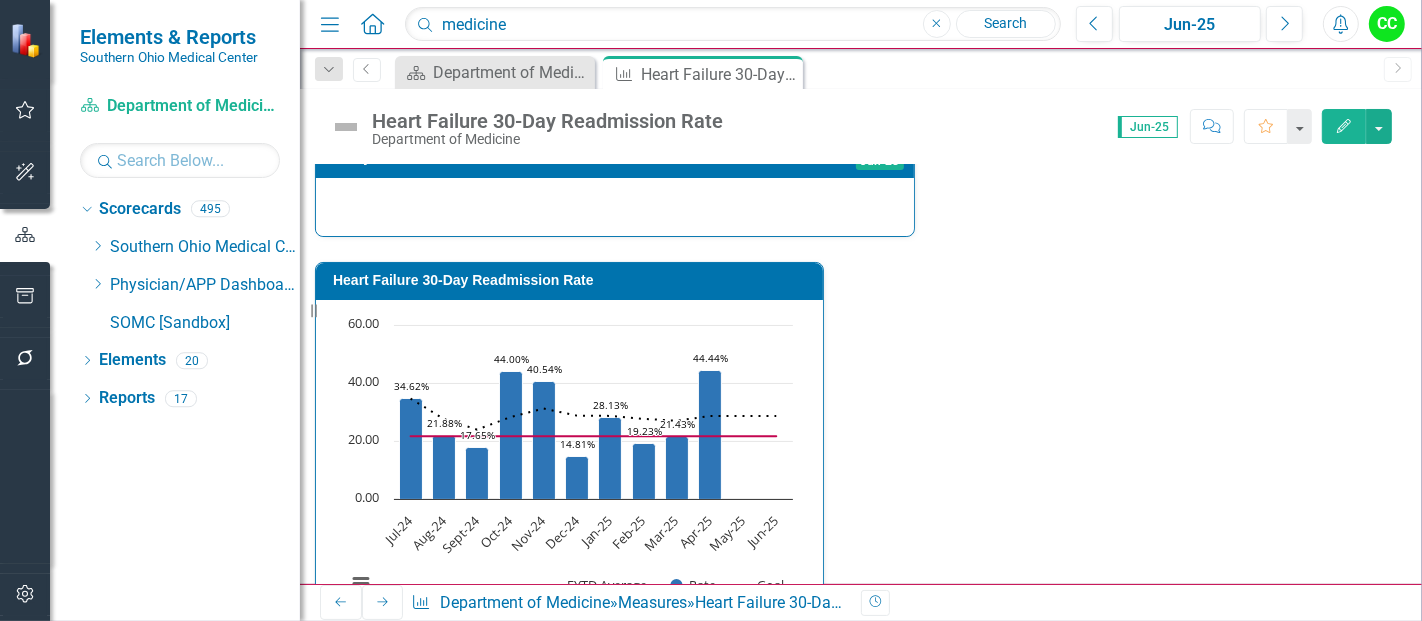 scroll, scrollTop: 923, scrollLeft: 0, axis: vertical 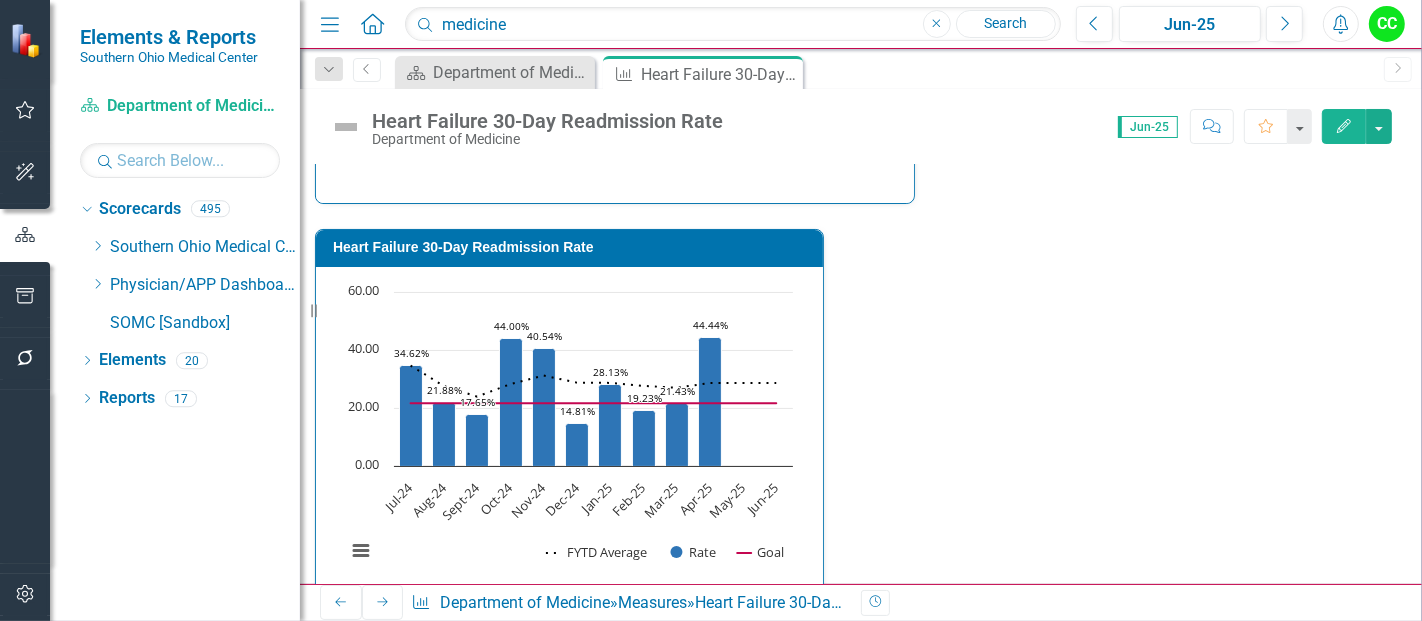 click on "Jan-24 Below Plan 12.00 30.00 40.00% 21.60 24.32 Feb-24 On Target 4.00 26.00 15.38% 21.60 23.22 Mar-24 On Target 2.00 16.00 12.50% 21.60 22.47 Apr-24 Below Plan 10.00 43.00 23.26% 21.60 22.59 May-24 Below Plan 7.00 30.00 23.33% 21.60 22.67 Jun-24 Below Plan 8.00 26.00 30.77% 21.60 23.31 Jul-24 Below Plan 9.00 26.00 34.62% 21.60 34.62 Aug-24 Below Plan 7.00 32.00 21.88% 21.60 27.59 Sept-24 On Target 6.00 34.00 17.65% 21.60 23.91 Oct-24 Below Plan 11.00 25.00 44.00% 21.60 28.21 Nov-24 Below Plan 15.00 37.00 40.54% 21.60 31.17 Dec-24 On Target 4.00 27.00 14.81% 21.60 28.73 Jan-25 Below Plan 9.00 32.00 28.13% 21.60 28.64 Feb-25 On Target 5.00 26.00 19.23% 21.60 27.62 Mar-25 On Target 6.00 28.00 21.43% 21.60 26.97 Apr-25 Below Plan 12.00 27.00 44.44% 21.60 28.57 May-25 Not Defined 21.60 28.57 Jun-25 Not Defined 21.60 28.57 Jul-25 Not Defined Aug-25 Not Defined Sept-25 Not Defined Oct-25 Not Defined Nov-25 Not Defined Dec-25 Not Defined Jan-26 Not Defined Feb-26 Not Defined Mar-26 Not Defined Apr-26 Not Defined" at bounding box center [846, 747] 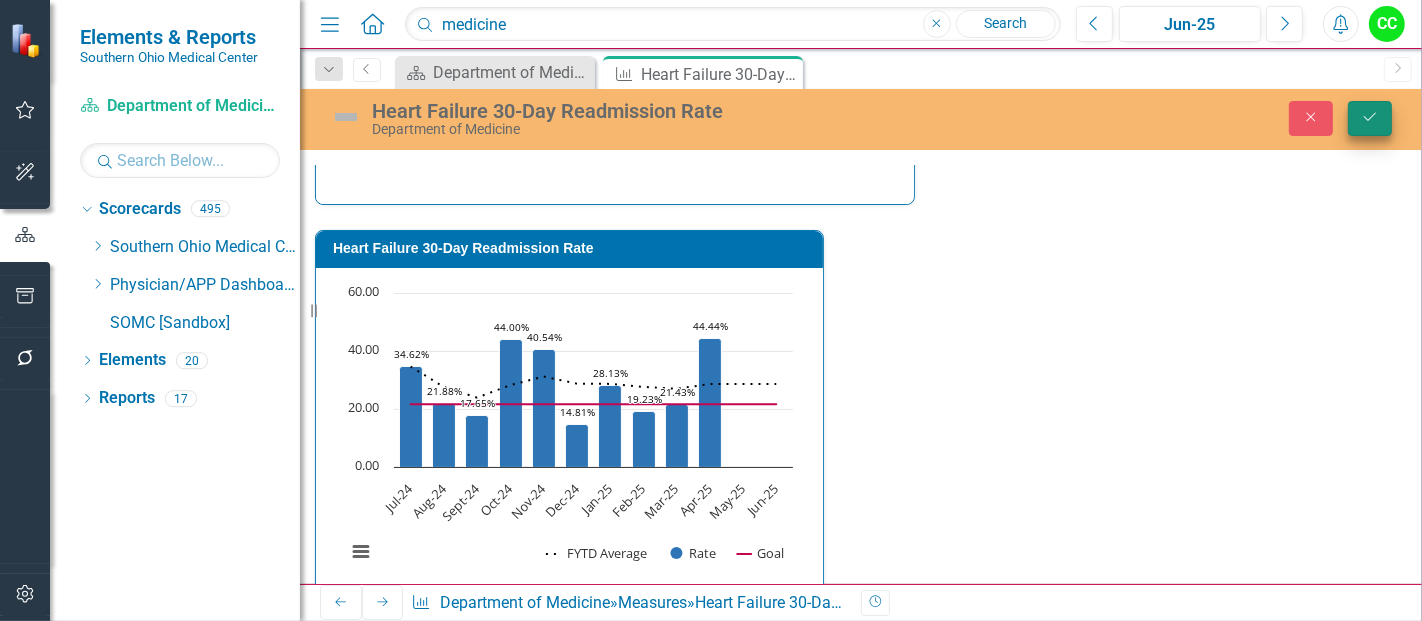 type on "30" 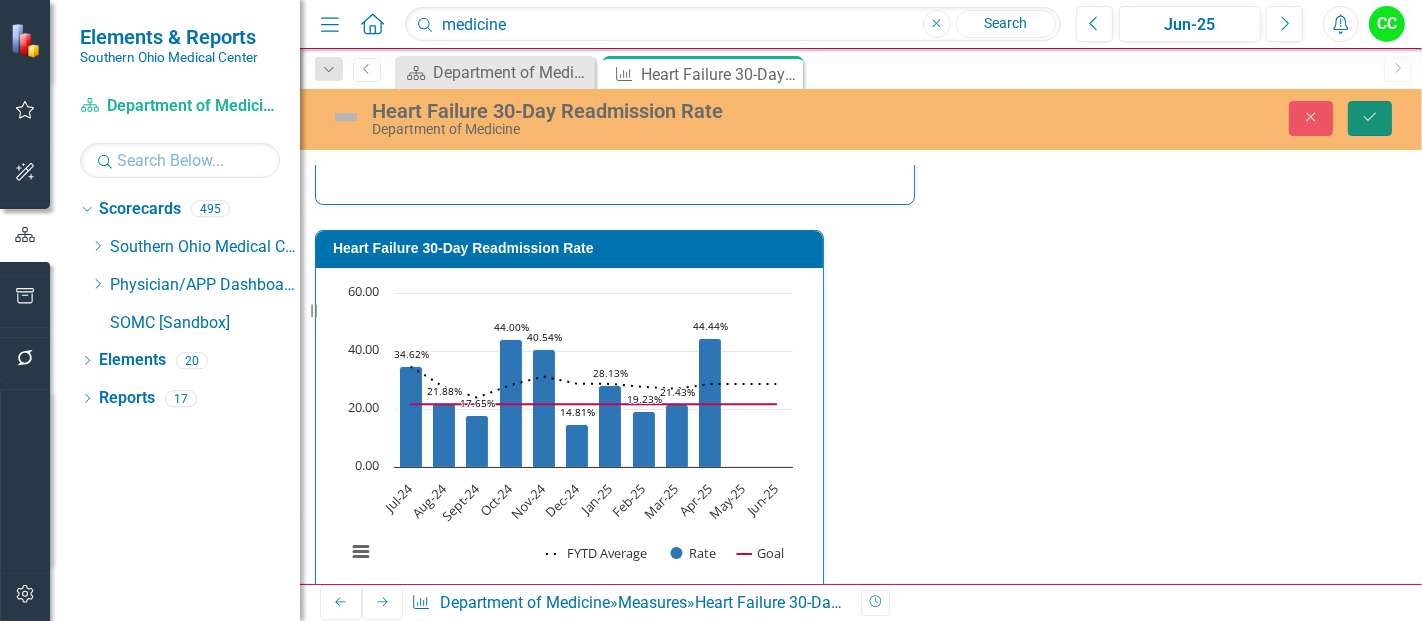 click on "Save" at bounding box center (1370, 118) 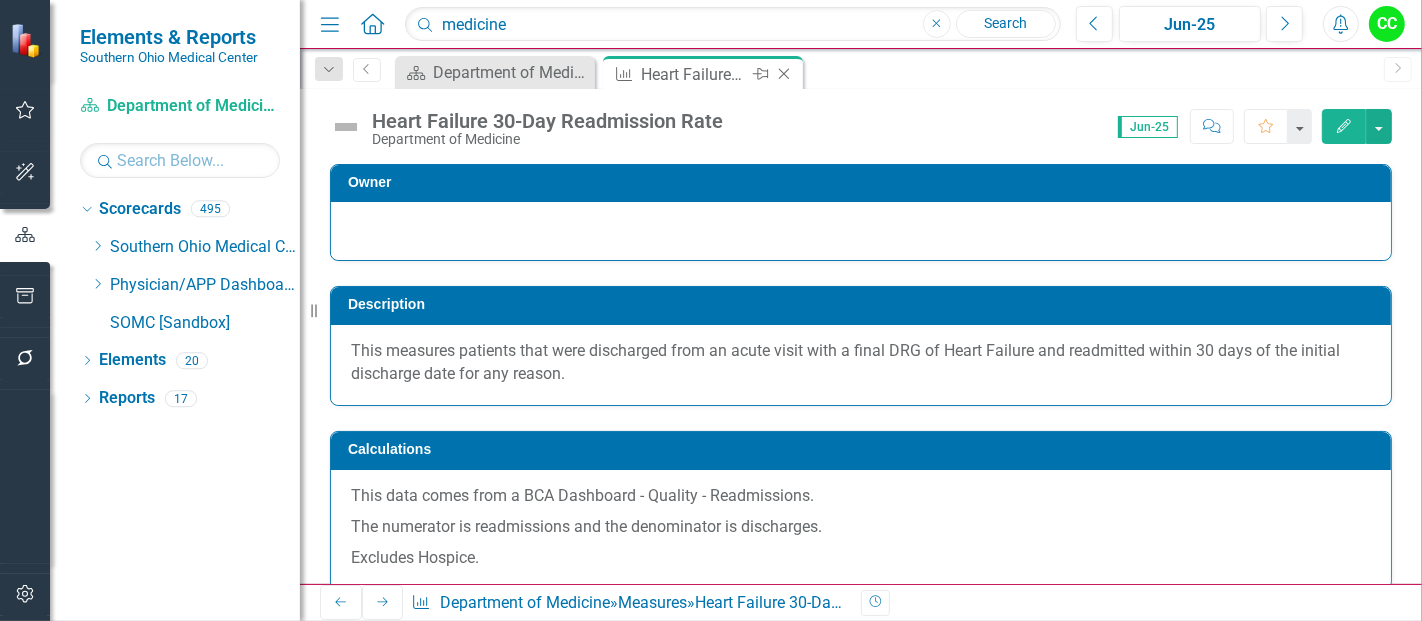 click on "Close" at bounding box center (784, 74) 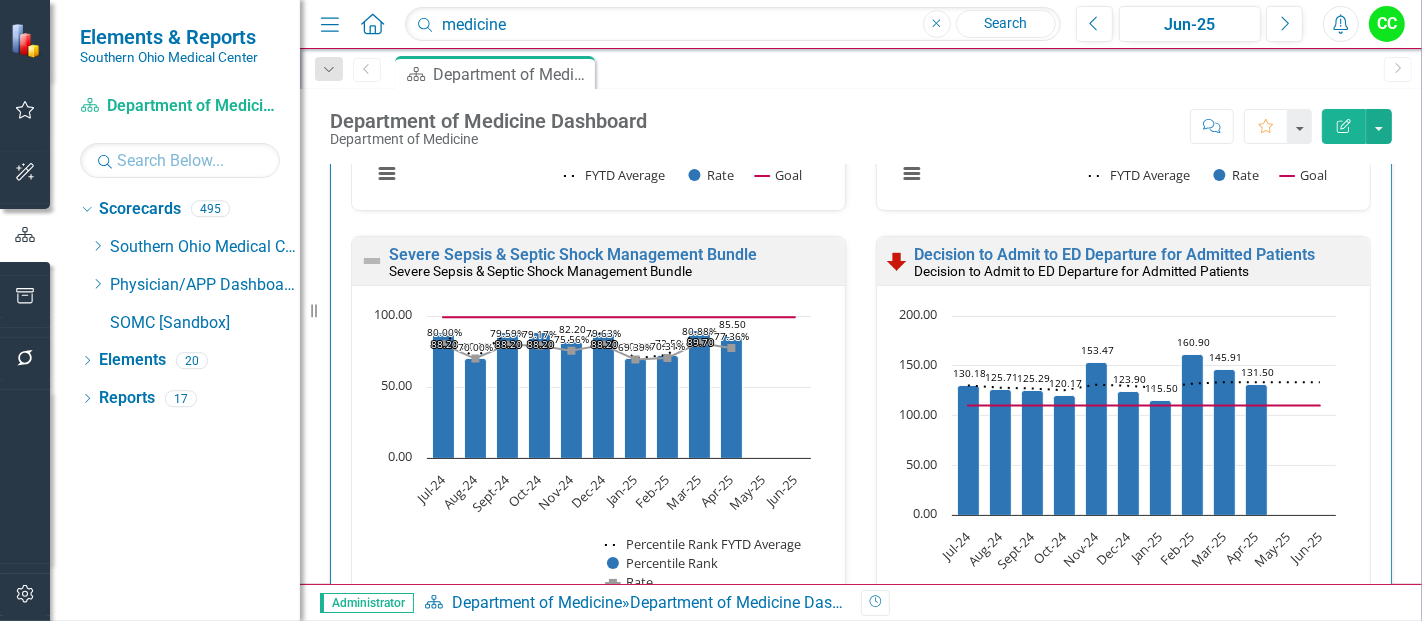 scroll, scrollTop: 1410, scrollLeft: 0, axis: vertical 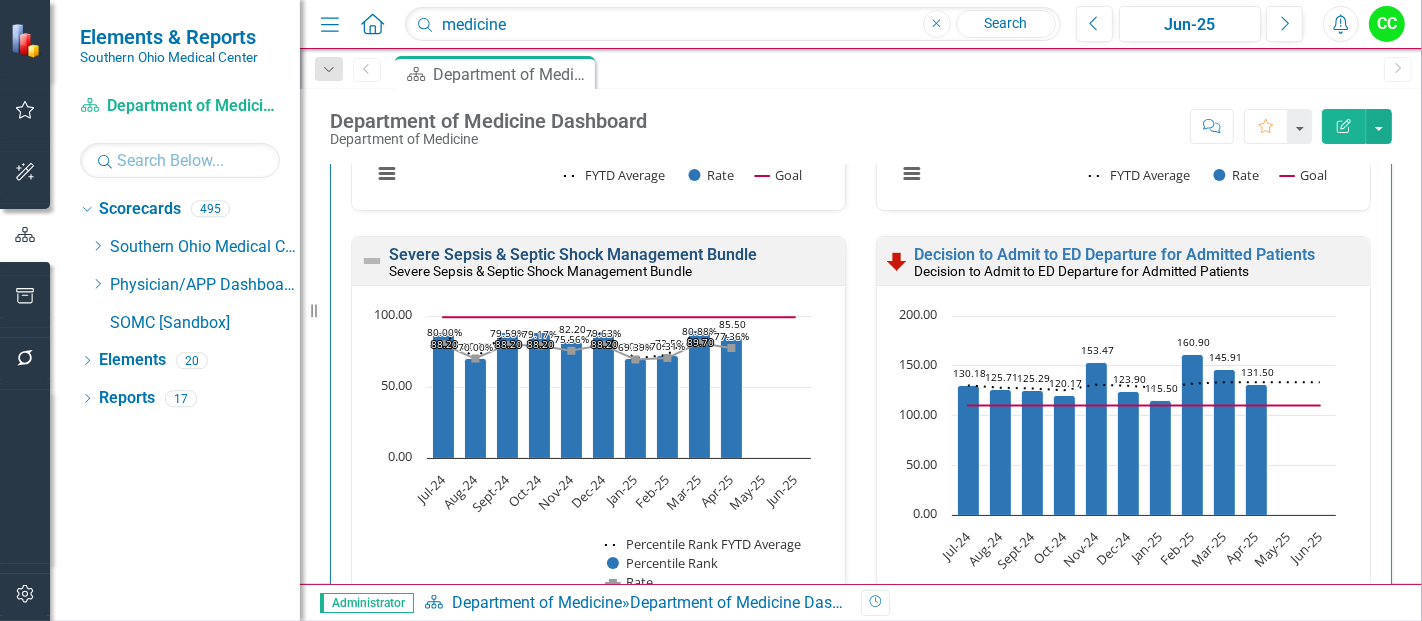 click on "Severe Sepsis & Septic Shock Management Bundle" at bounding box center [573, 254] 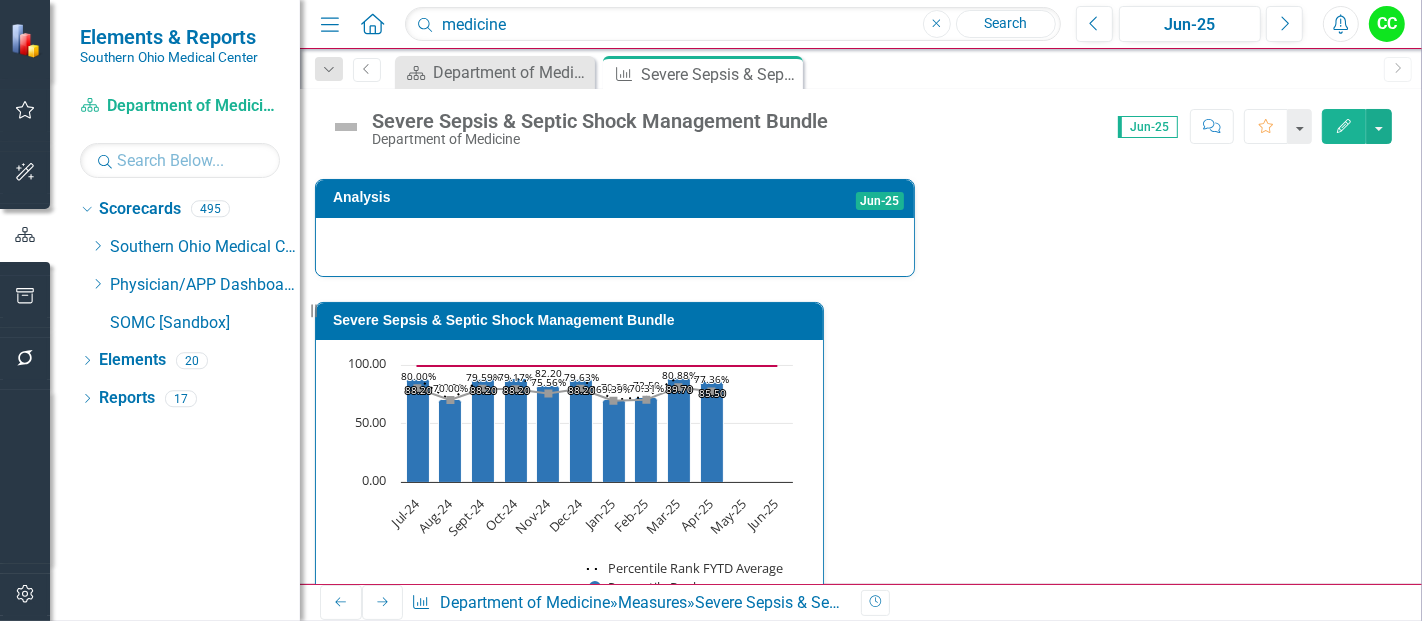 scroll, scrollTop: 1097, scrollLeft: 0, axis: vertical 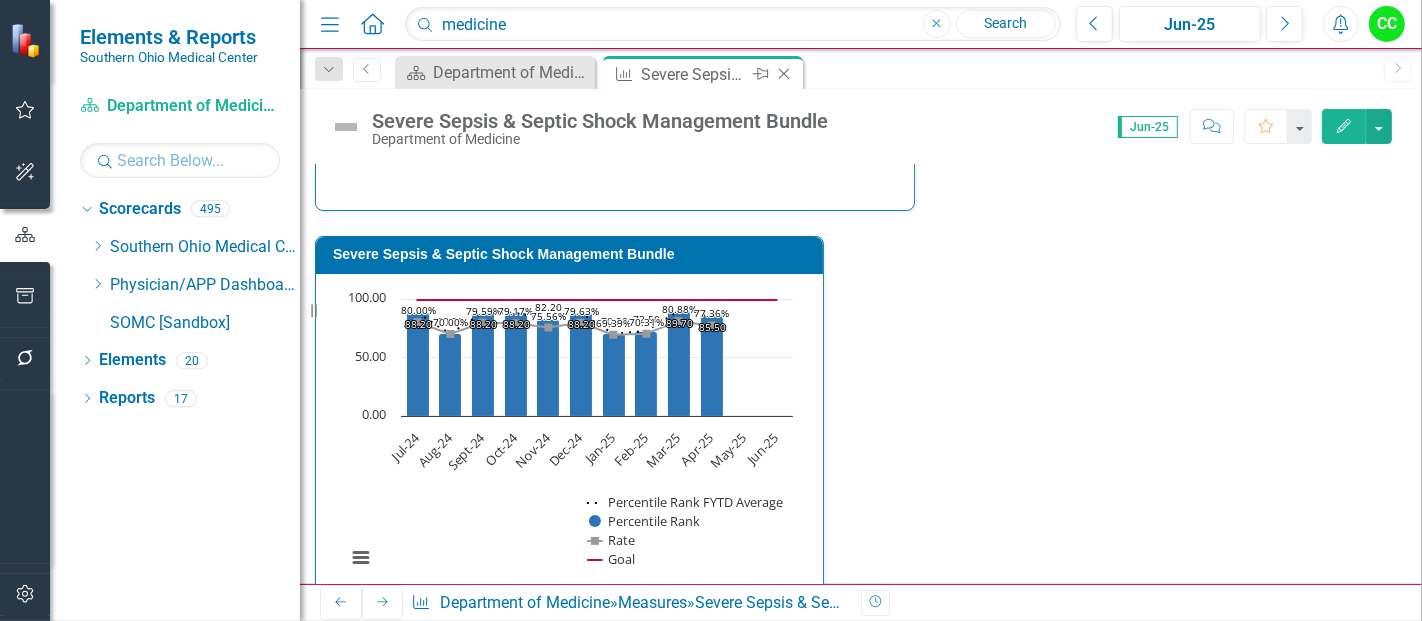 click on "Close" at bounding box center [784, 74] 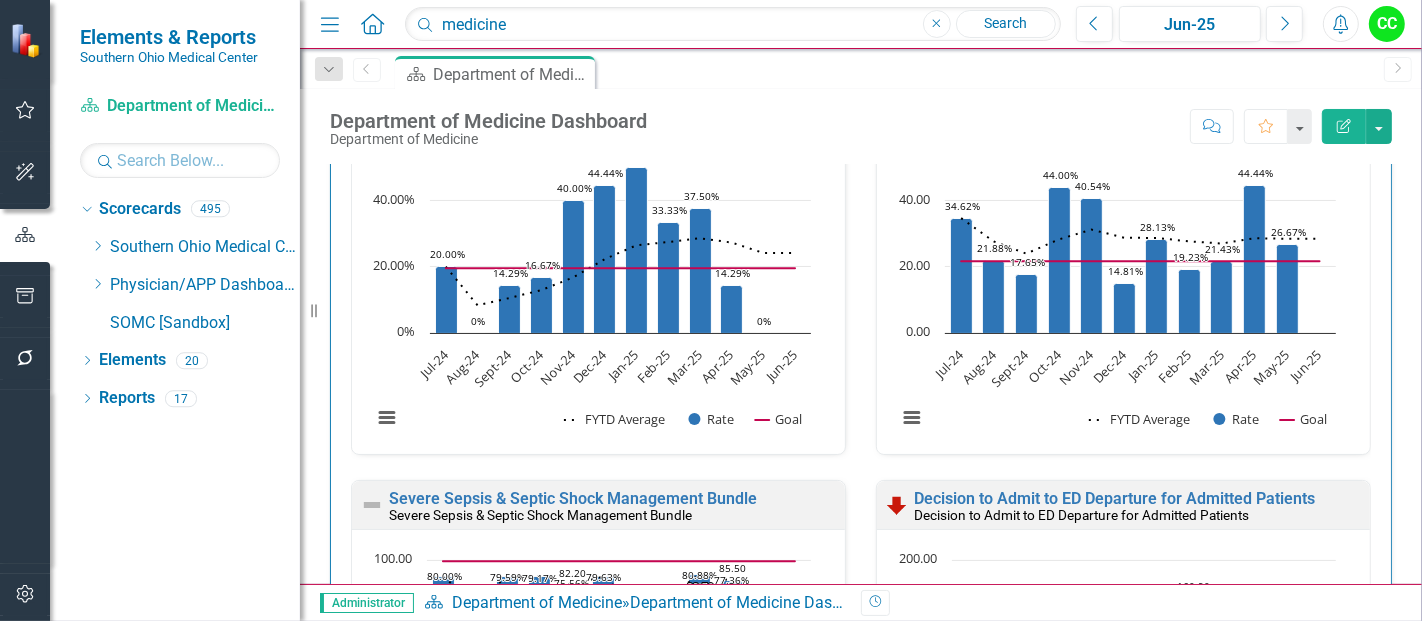 scroll, scrollTop: 1165, scrollLeft: 0, axis: vertical 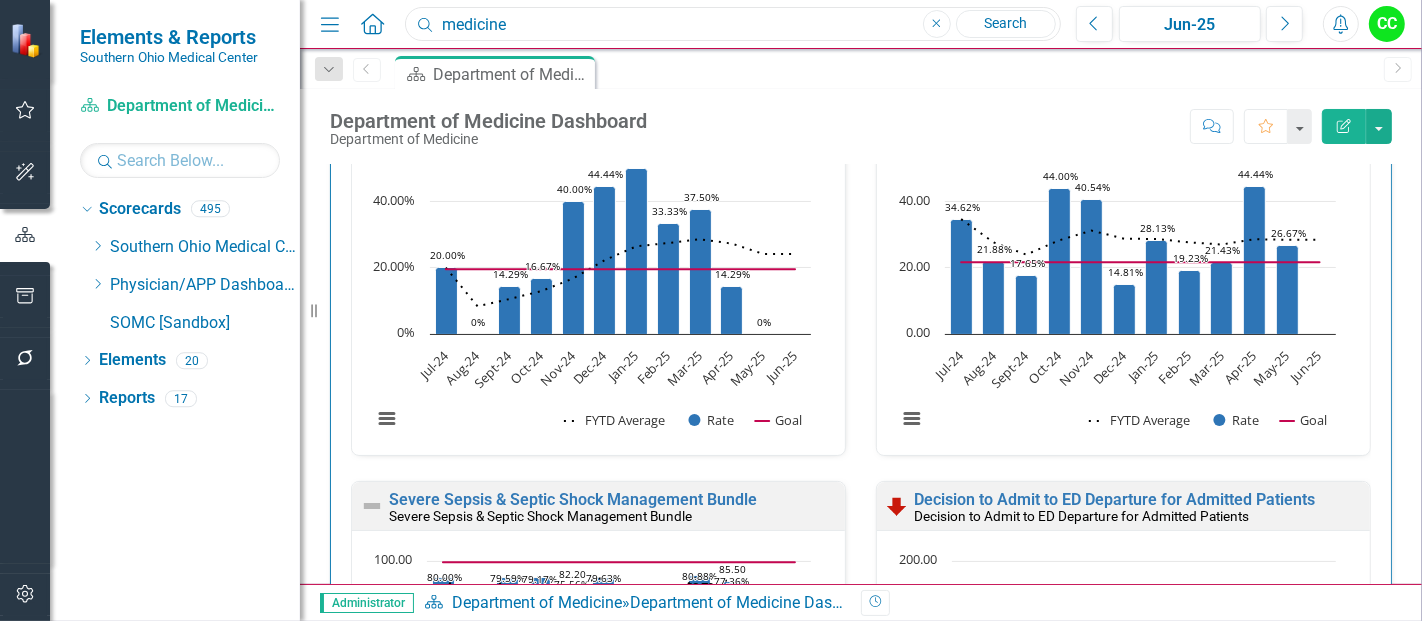 drag, startPoint x: 549, startPoint y: 13, endPoint x: 385, endPoint y: 29, distance: 164.77864 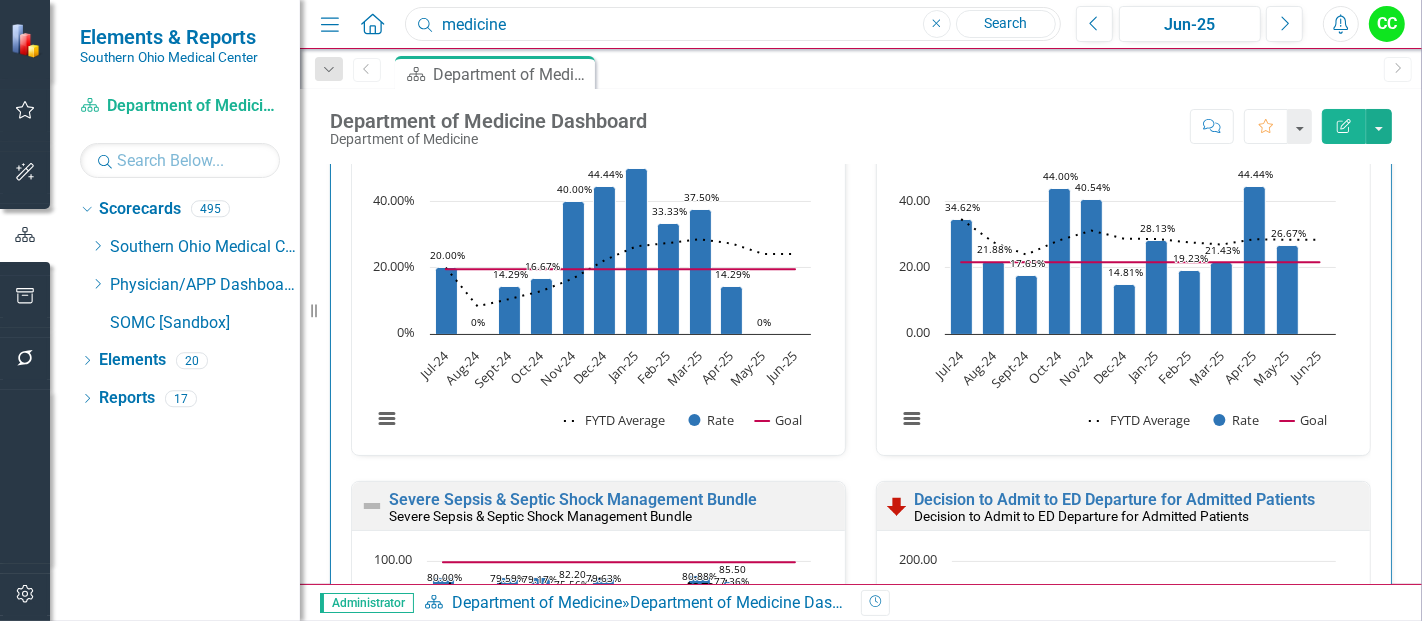 click on "Menu Home Search medicine Close Search" at bounding box center (685, 24) 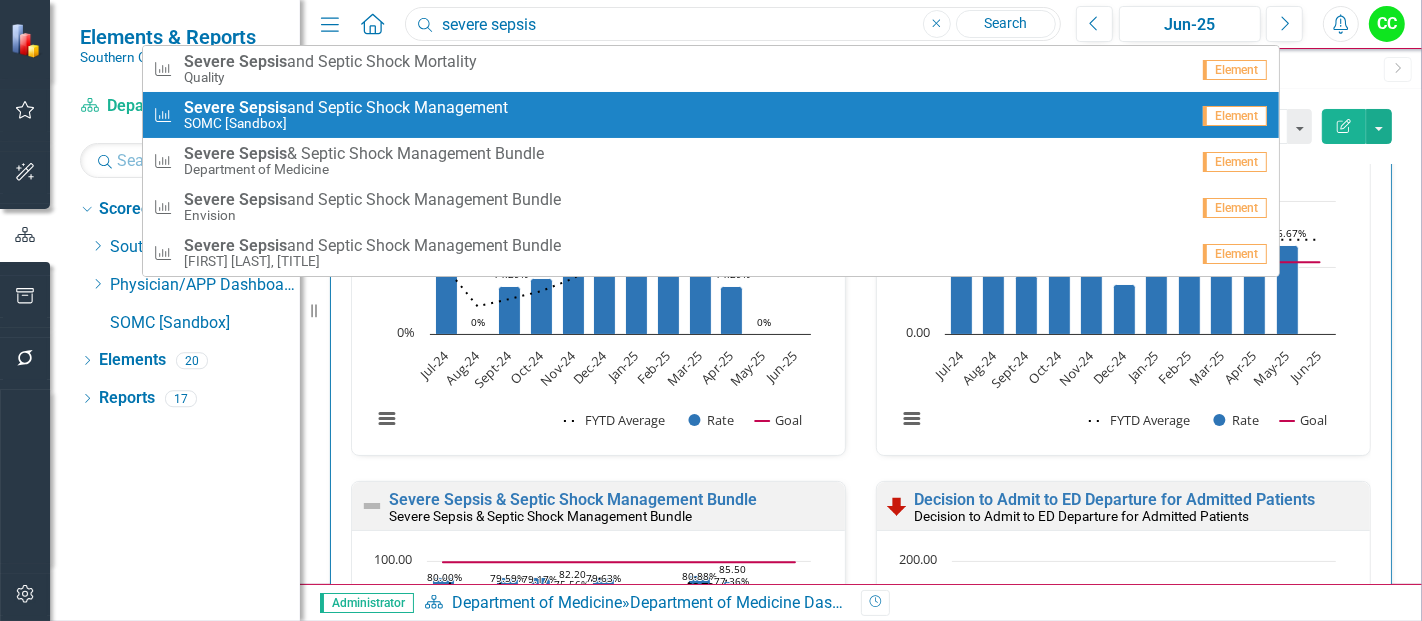 type on "severe sepsis" 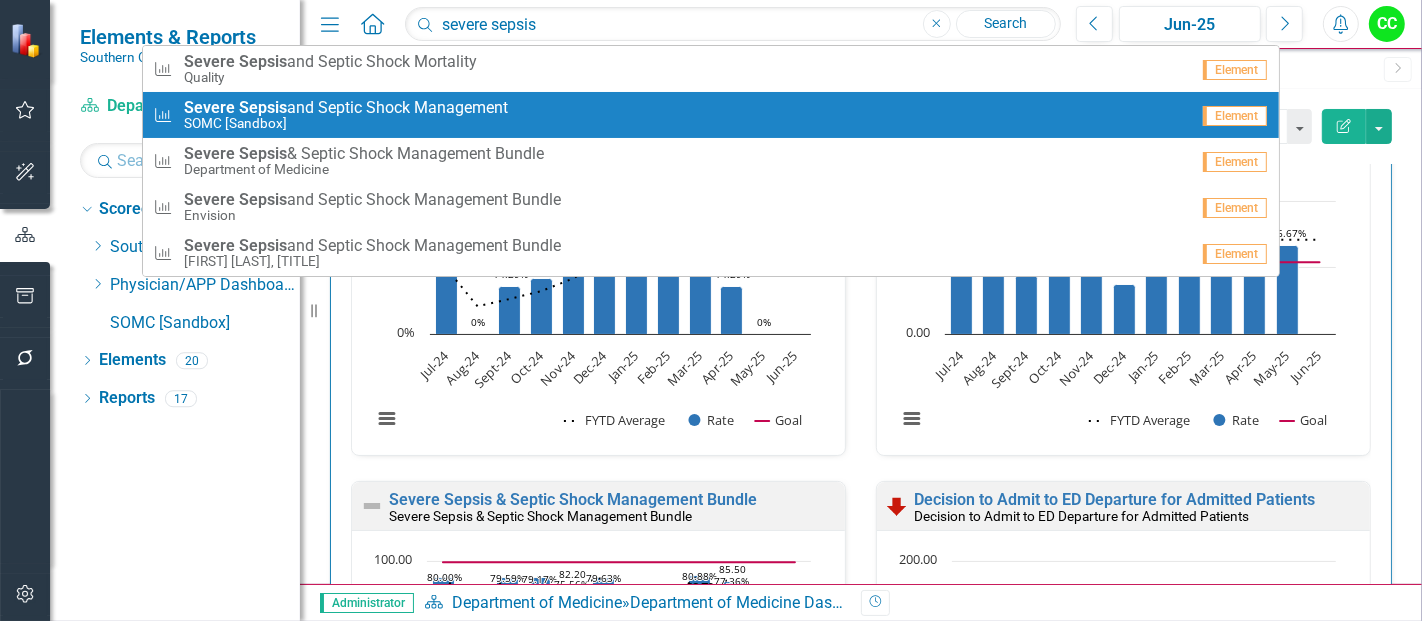 click on "Sepsis" at bounding box center (263, 107) 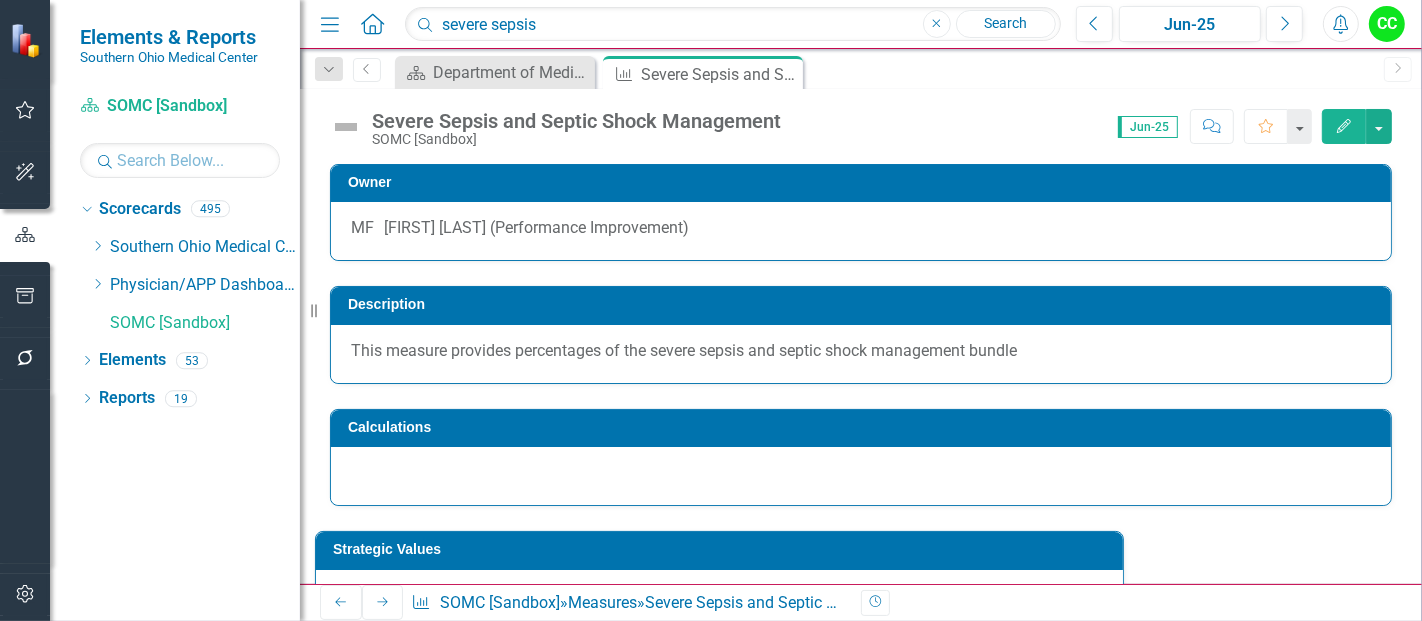 scroll, scrollTop: 139, scrollLeft: 0, axis: vertical 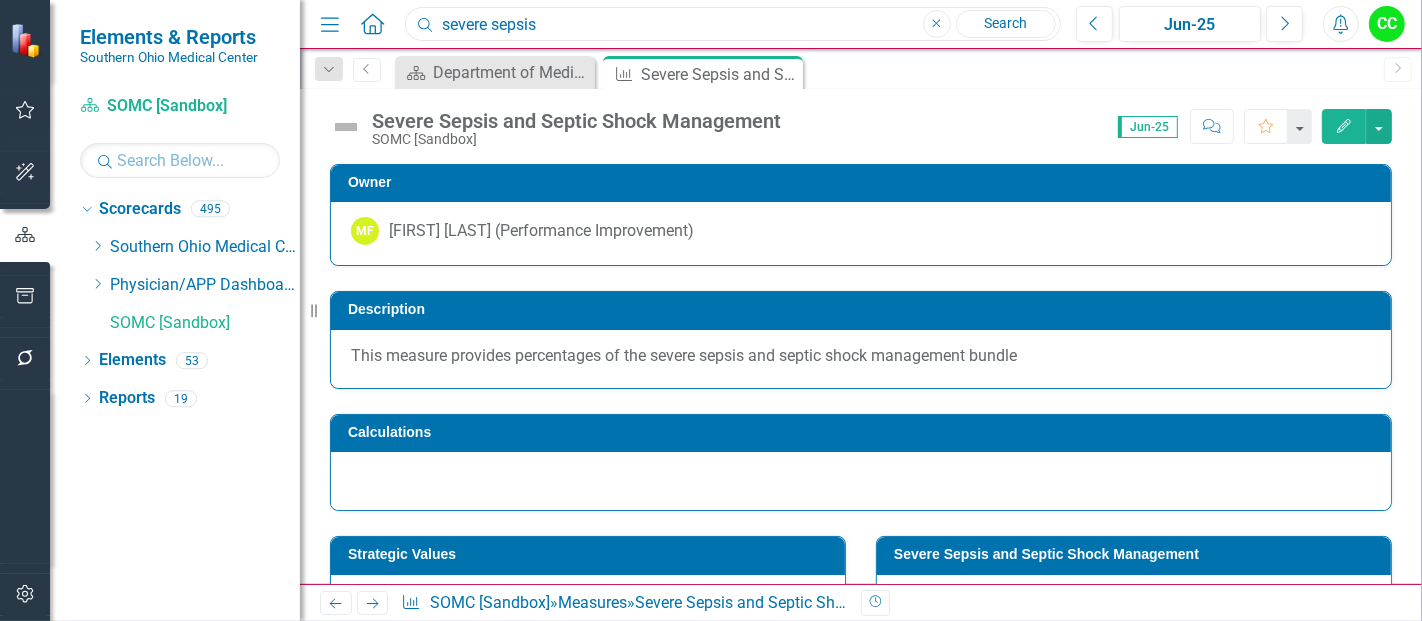 click on "severe sepsis" at bounding box center (733, 24) 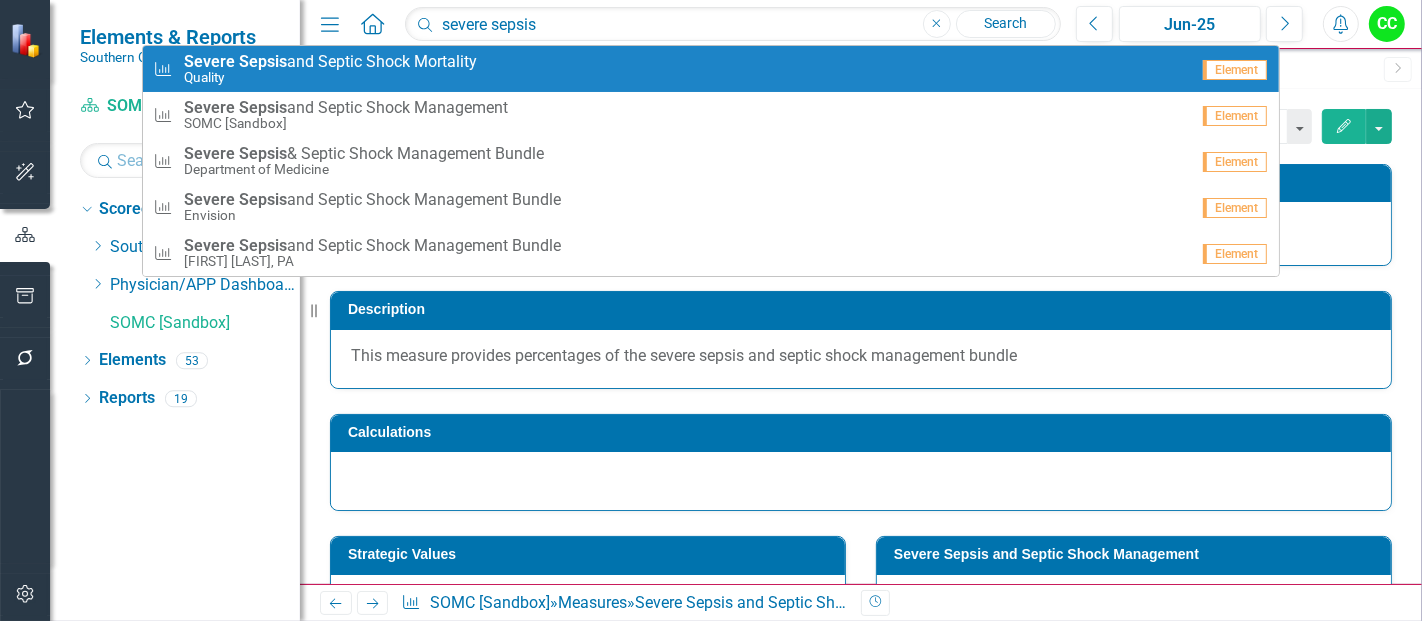click on "Quality" at bounding box center (330, 77) 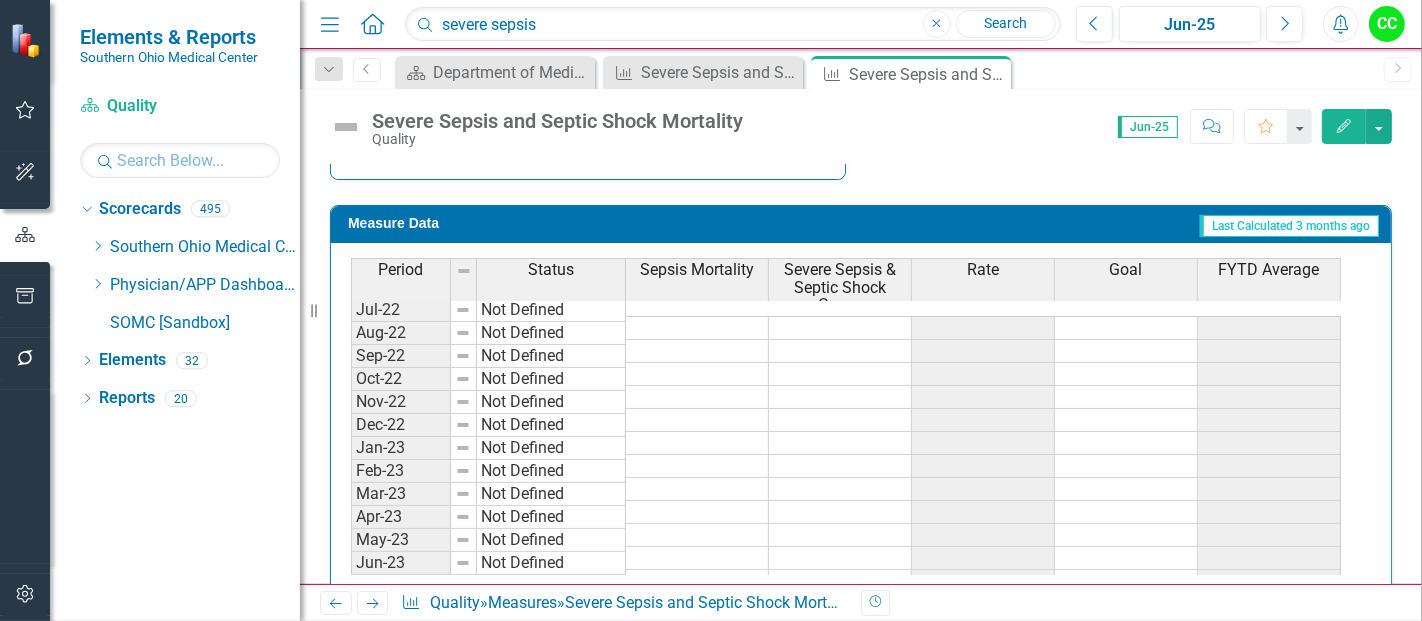 scroll, scrollTop: 851, scrollLeft: 0, axis: vertical 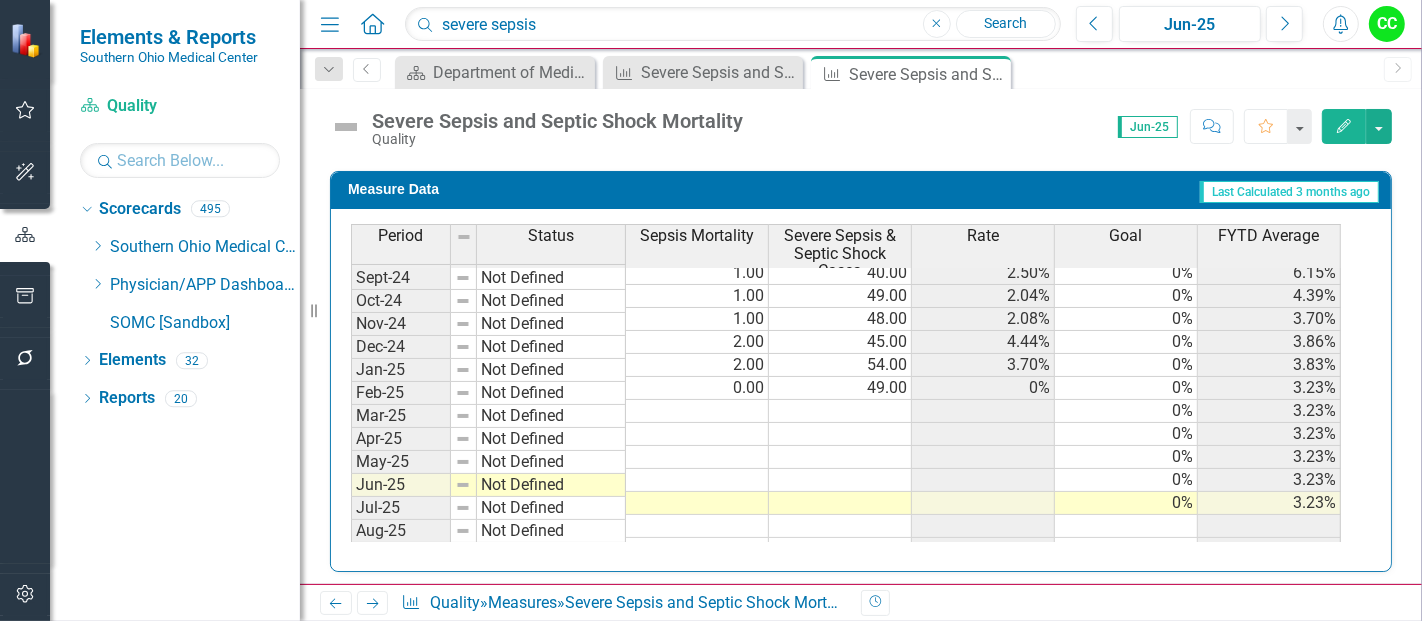 click on "Period Status Sepsis Mortality Severe Sepsis & Septic Shock Cases Rate Goal FYTD Average Oct-23 Not Defined 2.00 34.00 5.88% 0% 6.30% Nov-23 Not Defined 1.00 43.00 2.33% 0% 5.29% Dec-23 Not Defined 1.00 35.00 2.86% 0% 4.88% Jan-24 Not Defined 3.00 38.00 7.89% 0% 5.35% Feb-24 Not Defined 6.00 43.00 13.95% 0% 6.64% Mar-24 Not Defined 2.00 38.00 5.26% 0% 6.48% Apr-24 Not Defined 2.00 44.00 4.55% 0% 6.25% May-24 Not Defined 1.00 42.00 2.38% 0% 5.85% Jun-24 Not Defined 1.00 45.00 2.22% 0% 5.49% Jul-24 Not Defined 3.00 25.00 12.00% 0% 12.00% Aug-24 Not Defined 1.00 40.00 2.50% 0% 6.15% Sept-24 Not Defined 1.00 49.00 2.04% 0% 4.39% Oct-24 Not Defined 1.00 48.00 2.08% 0% 3.70% Nov-24 Not Defined 2.00 45.00 4.44% 0% 3.86% Dec-24 Not Defined 2.00 54.00 3.70% 0% 3.83% Jan-25 Not Defined 0.00 49.00 0% 0% 3.23% Feb-25 Not Defined 0% 3.23% Mar-25 Not Defined 0% 3.23% Apr-25 Not Defined 0% 3.23% May-25 Not Defined 0% 3.23% Jun-25 Not Defined 0% 3.23% Jul-25 Not Defined Aug-25 Not Defined Sept-25 Not Defined Oct-25 Nov-25" at bounding box center [351, 381] 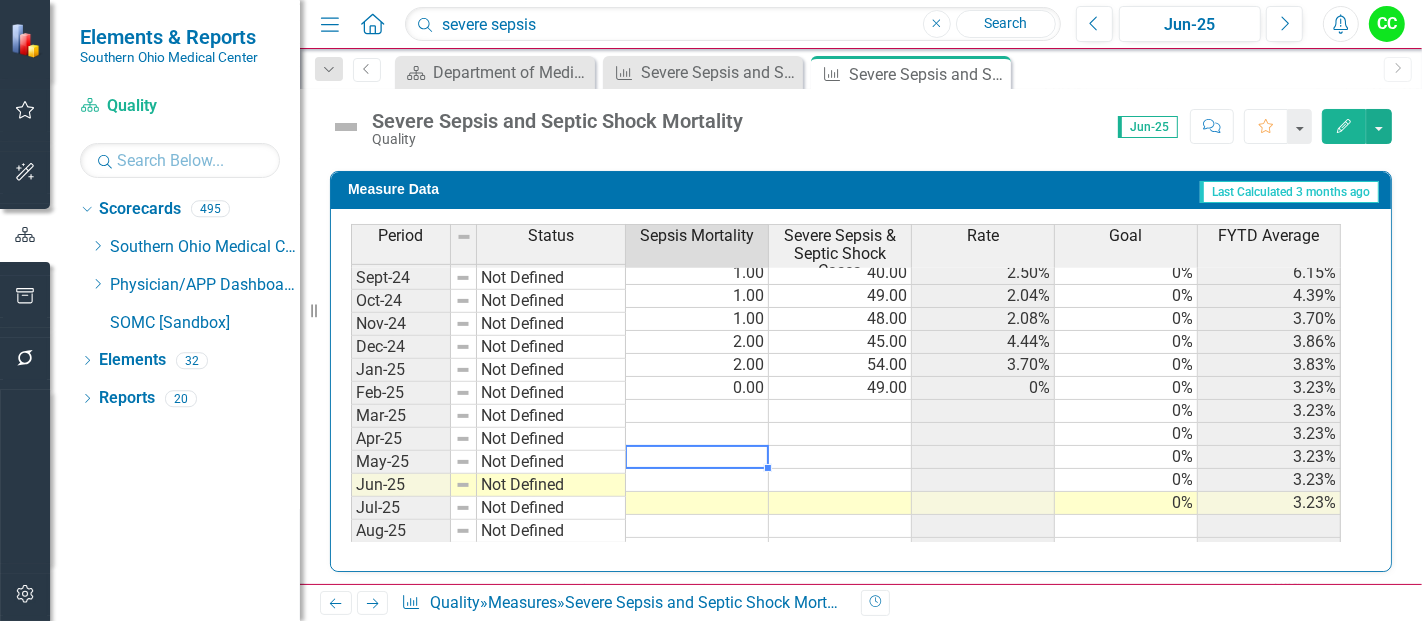 scroll, scrollTop: 565, scrollLeft: 0, axis: vertical 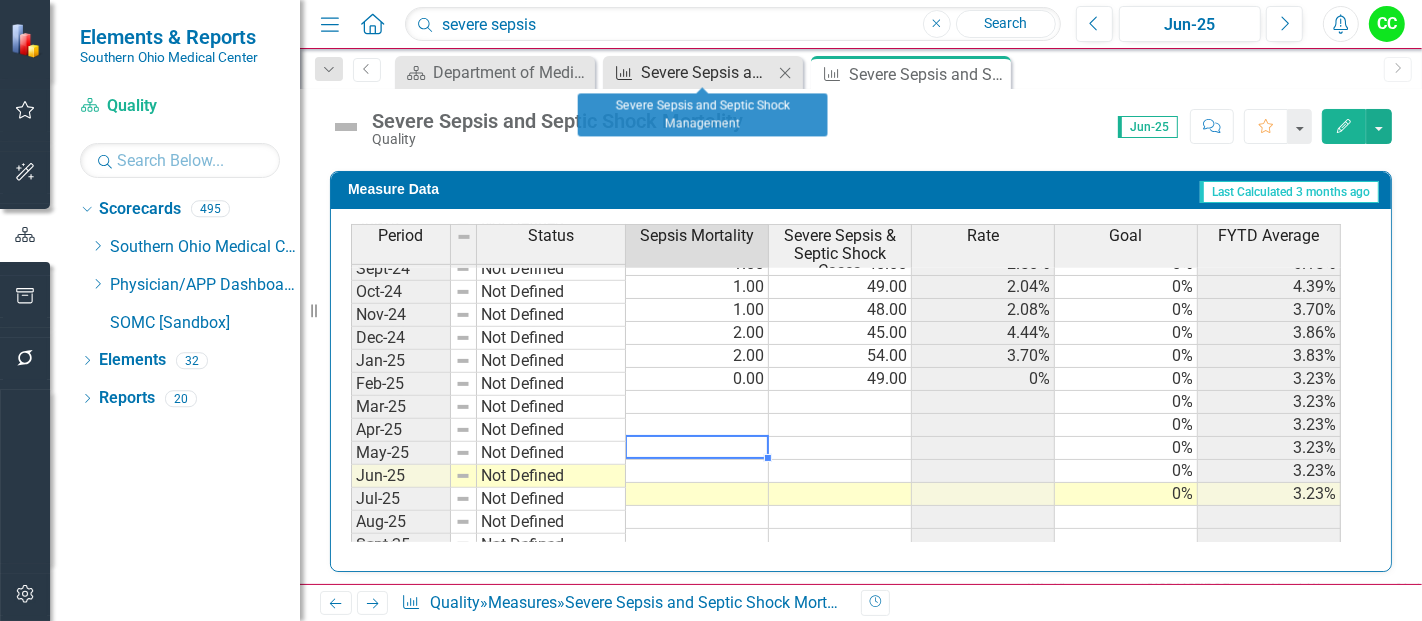 click on "Severe Sepsis and Septic Shock Management" at bounding box center (707, 72) 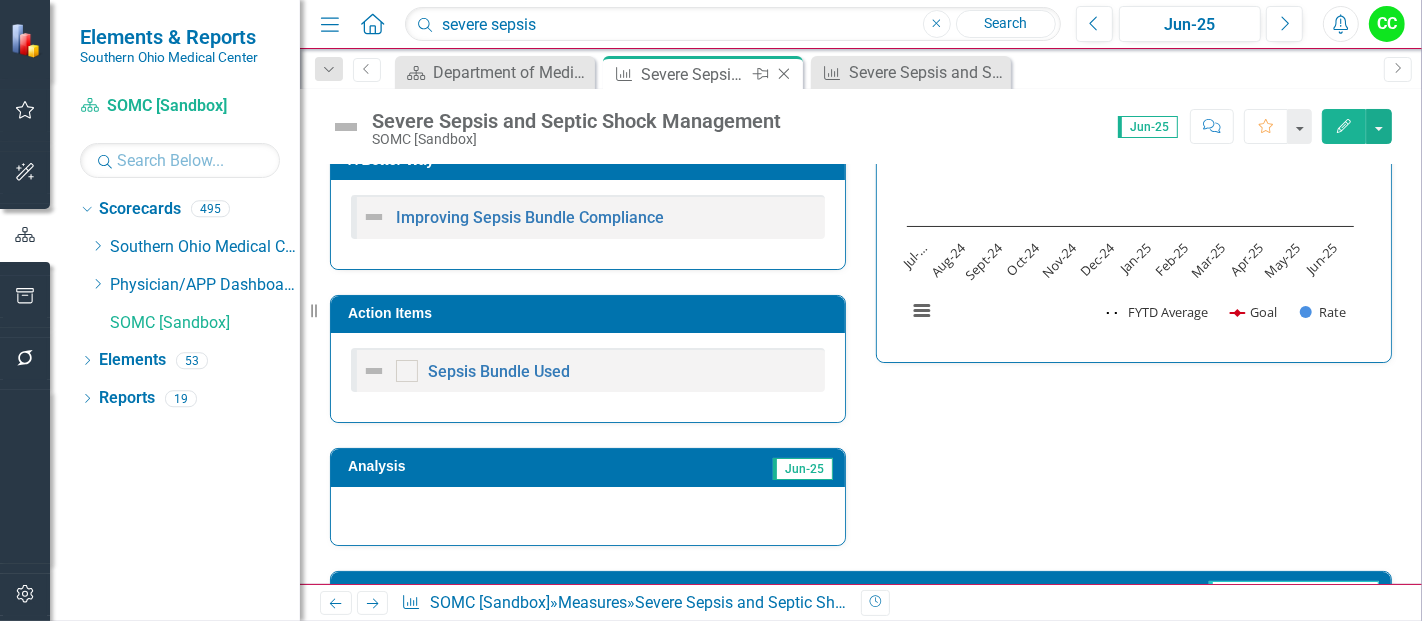 click at bounding box center (784, 74) 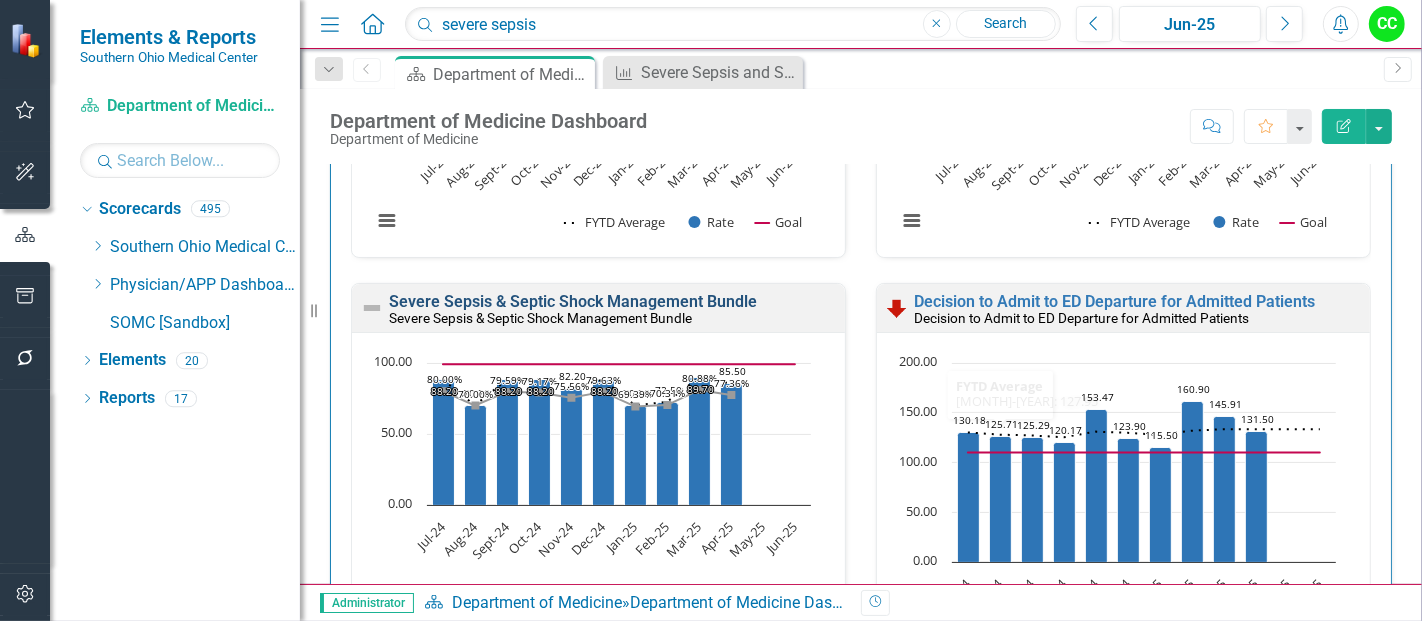 click on "Severe Sepsis & Septic Shock Management Bundle" at bounding box center (573, 301) 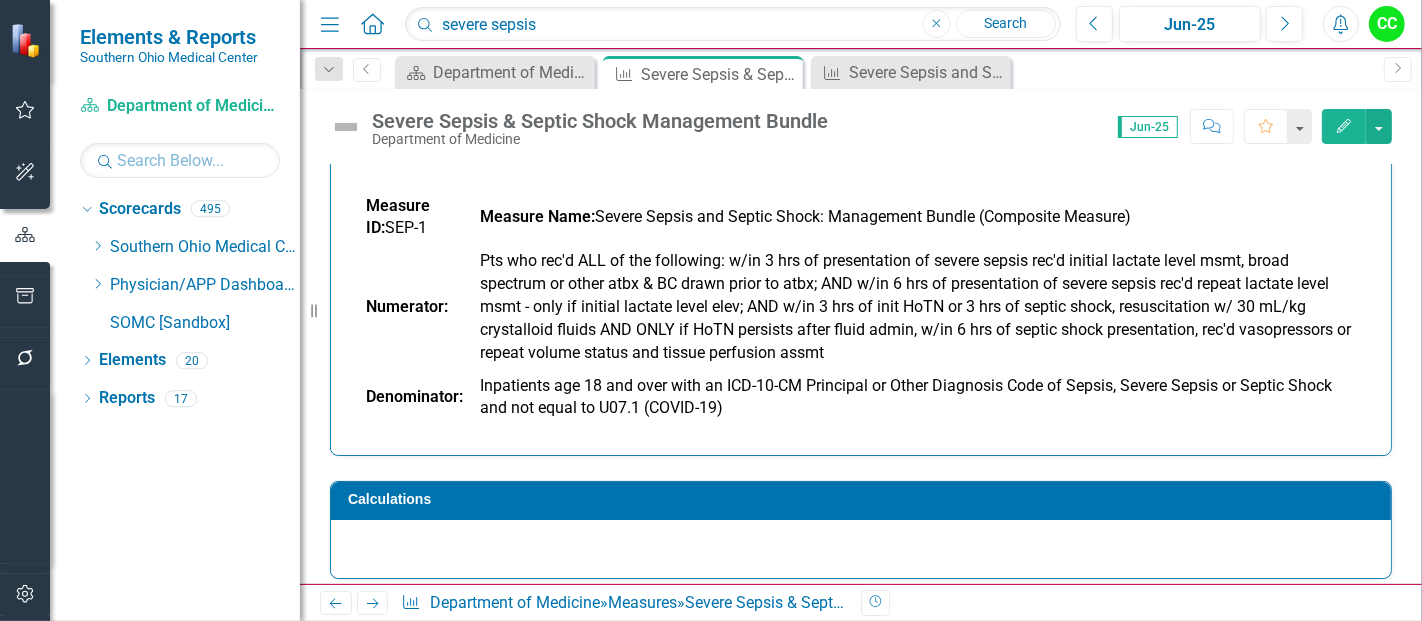 scroll, scrollTop: 241, scrollLeft: 0, axis: vertical 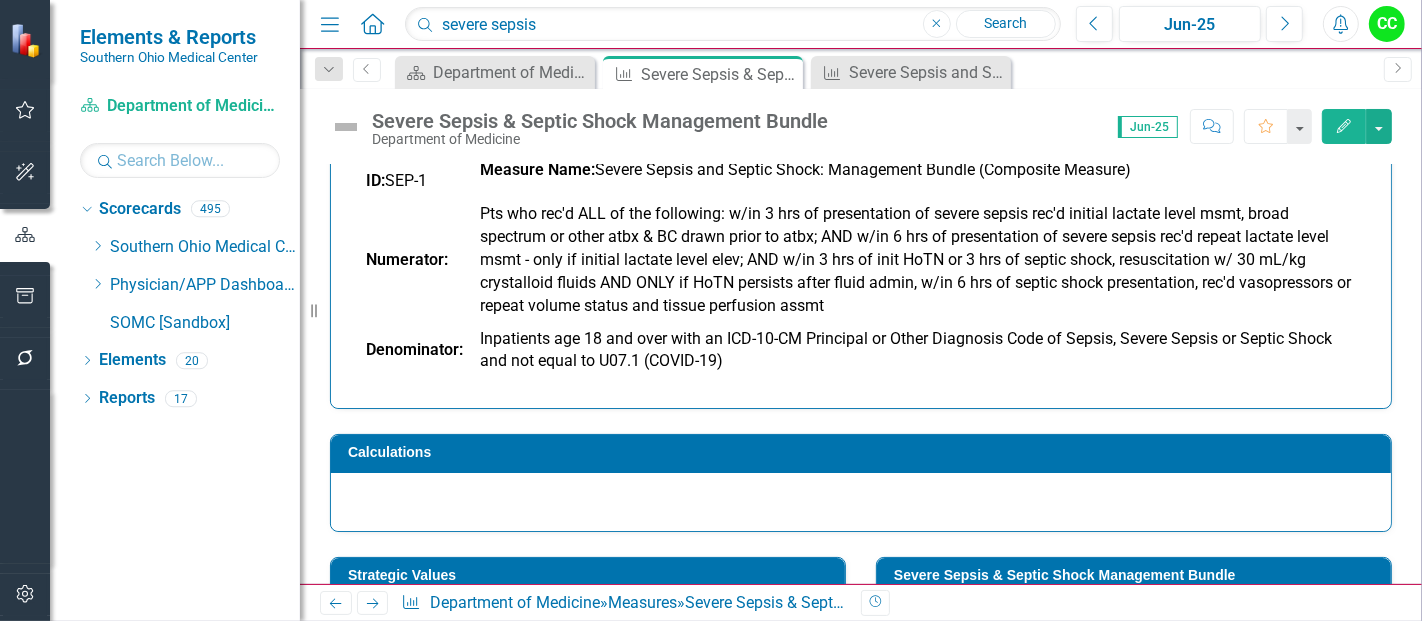 click on "Owner Description Measure ID :   SEP-1 Measure Name :   Severe Sepsis and Septic Shock: Management Bundle (Composite Measure) Numerator:   Pts who rec'd ALL of the following:  w/in 3 hrs of presentation of severe sepsis rec'd initial lactate level msmt, broad spectrum or other atbx & BC drawn prior to atbx; AND w/in 6 hrs of presentation of severe sepsis rec'd repeat lactate level msmt - only if initial lactate level elev; AND w/in 3 hrs of init HoTN or 3 hrs of septic shock, resuscitation w/ 30 mL/kg crystalloid fluids AND ONLY if HoTN persists after fluid admin, w/in 6 hrs of septic shock presentation, rec'd vasopressors or repeat volume status and tissue perfusion assmt Denominator:   Inpatients age 18 and over with an ICD-10-CM Principal or Other Diagnosis Code of Sepsis, Severe Sepsis or Septic Shock and not equal to U07.1 (COVID-19) Calculations Strategic Values Quality Inpatient Nursing A Better Way Action Items Analysis Jun-25 Severe Sepsis & Septic Shock Management Bundle Chart Chart context menu ​" at bounding box center [861, 715] 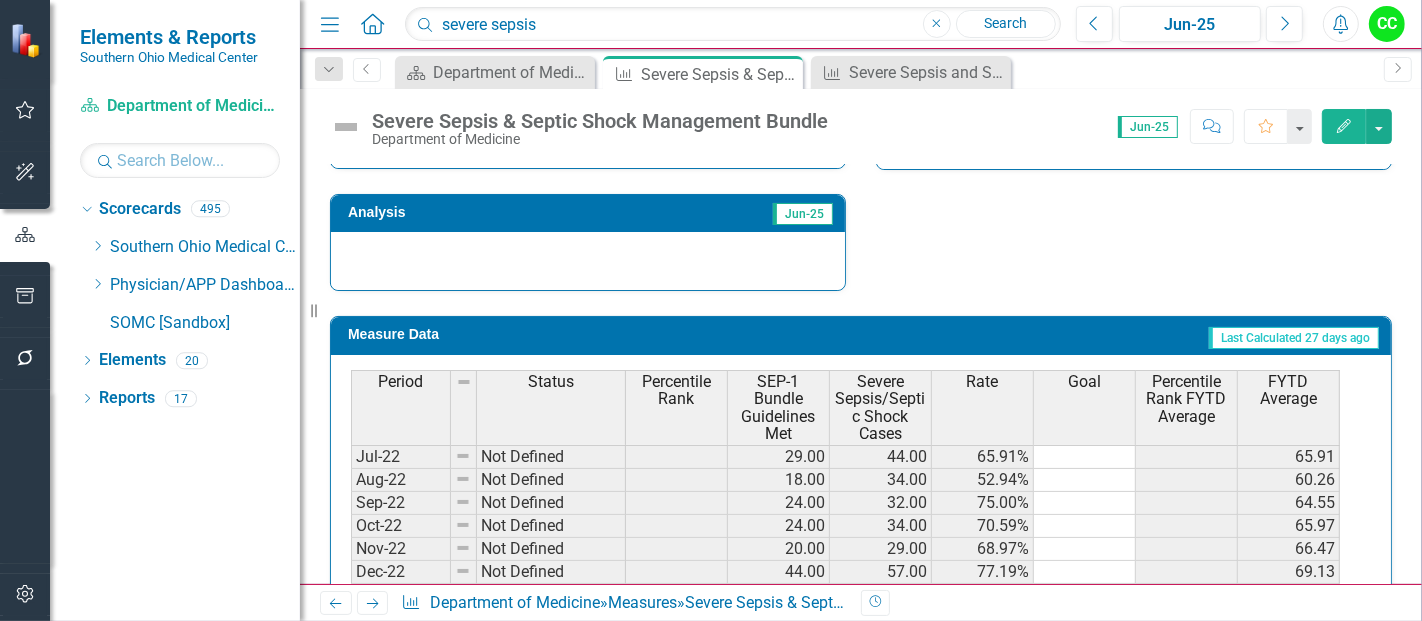 scroll, scrollTop: 1182, scrollLeft: 0, axis: vertical 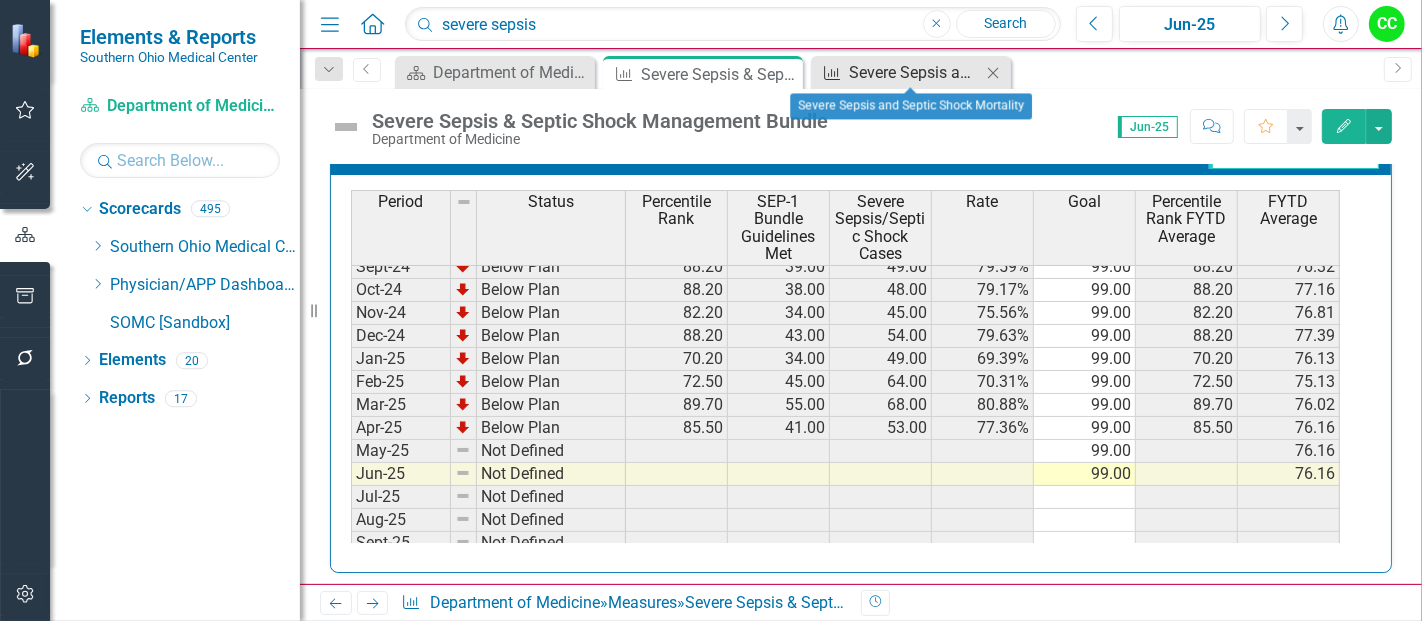 click on "Severe Sepsis and Septic Shock Mortality" at bounding box center [915, 72] 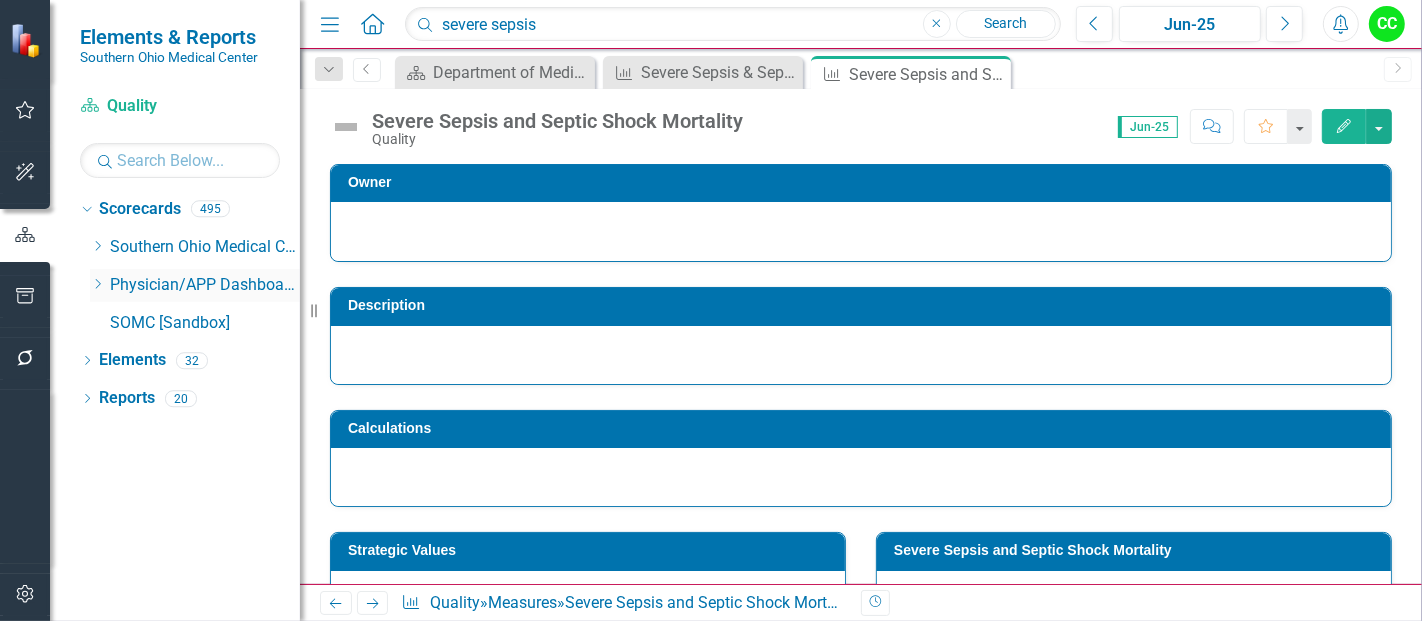 click on "Dropdown" at bounding box center (97, 284) 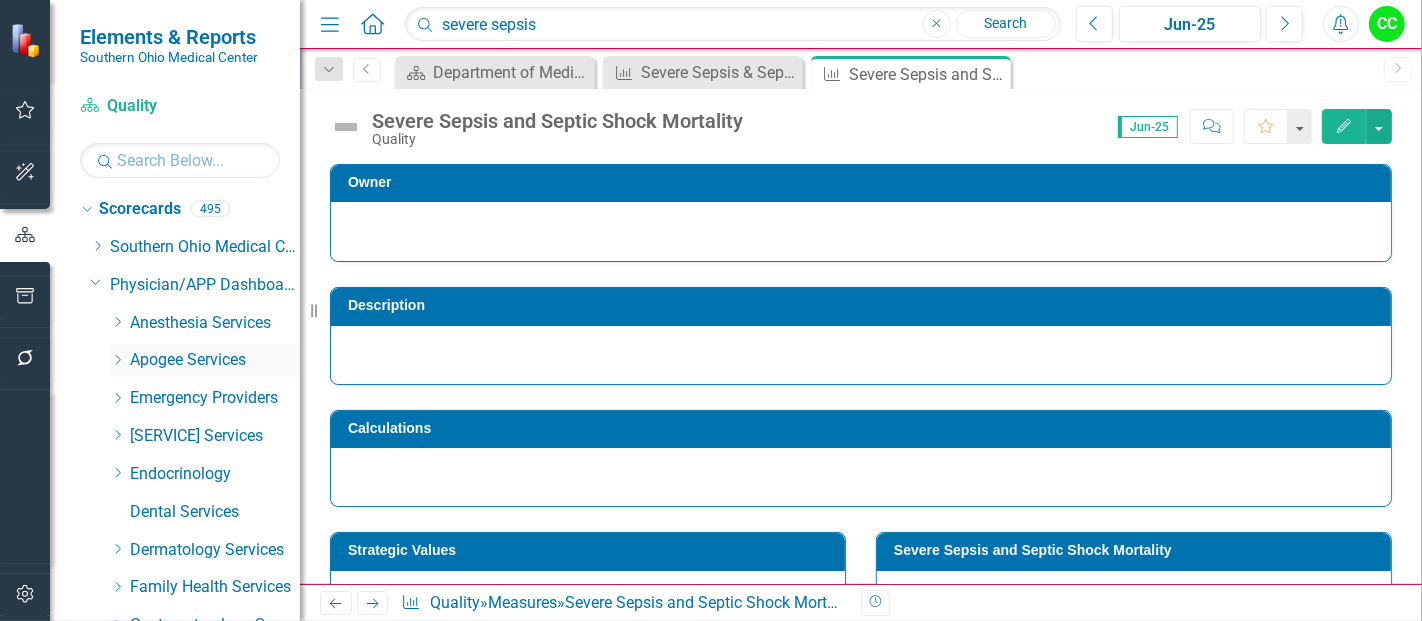 click on "Dropdown" at bounding box center (117, 360) 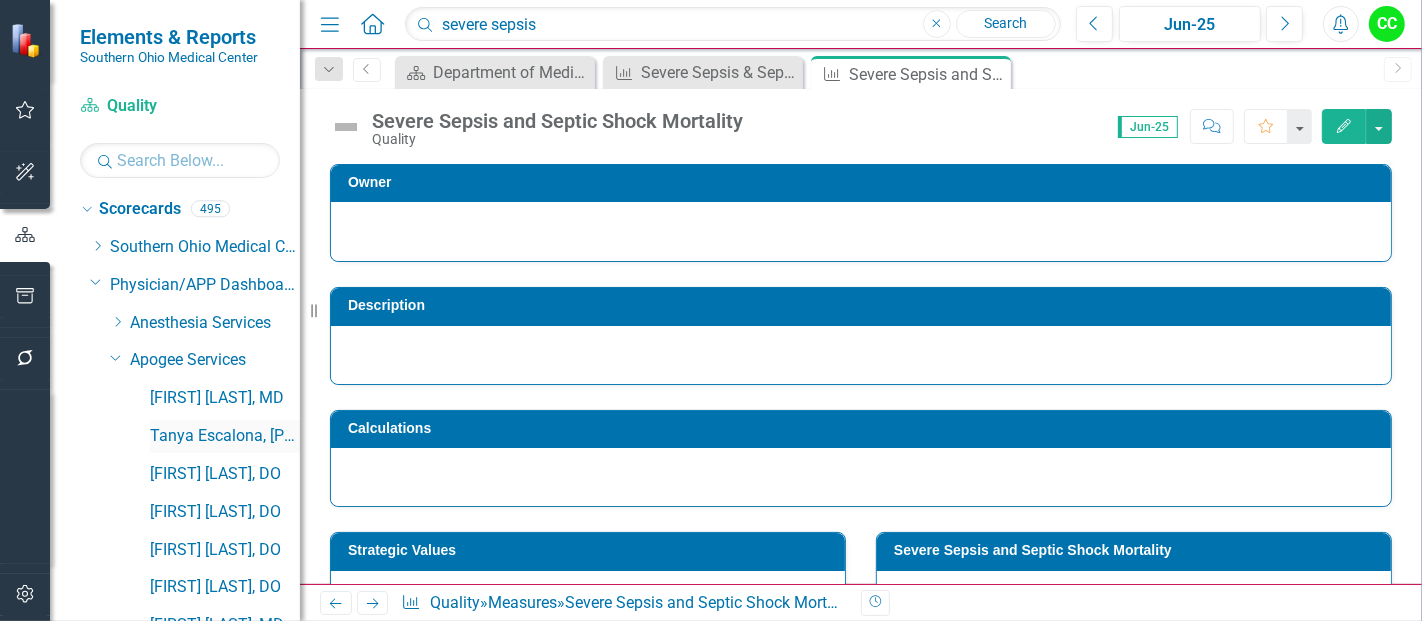 click on "[FIRST] [LAST], [PROFESSION]" at bounding box center (225, 436) 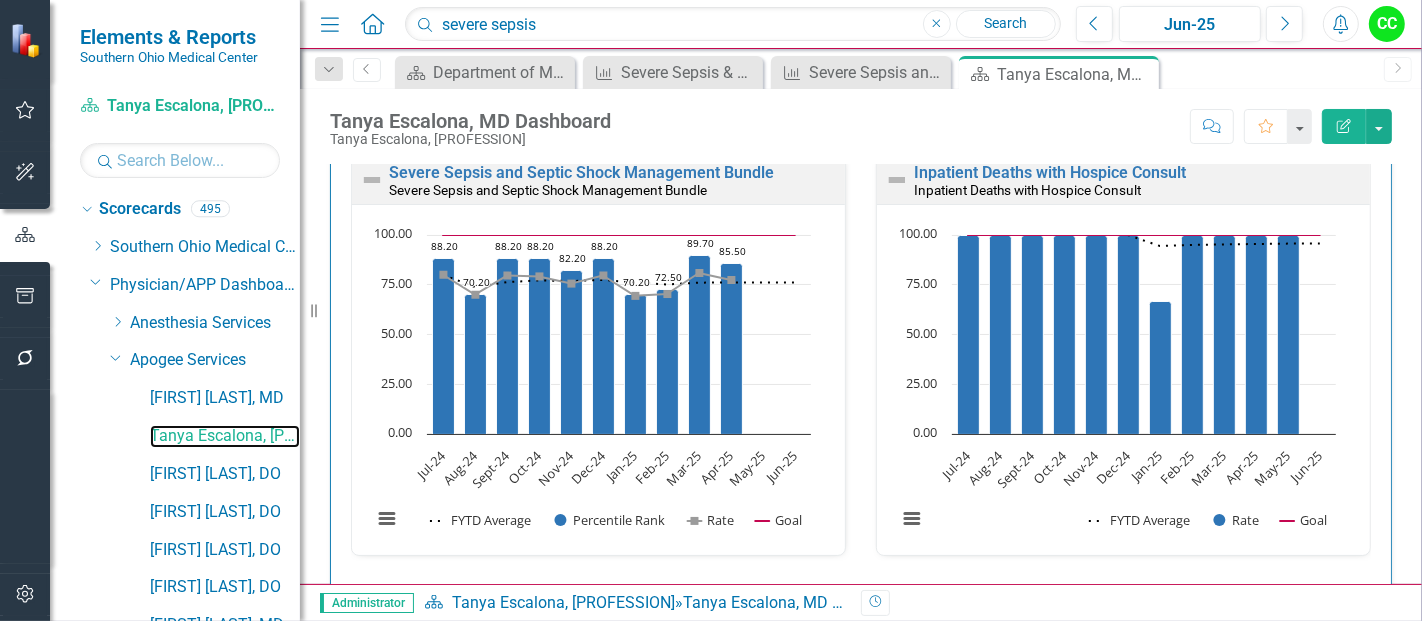 scroll, scrollTop: 968, scrollLeft: 0, axis: vertical 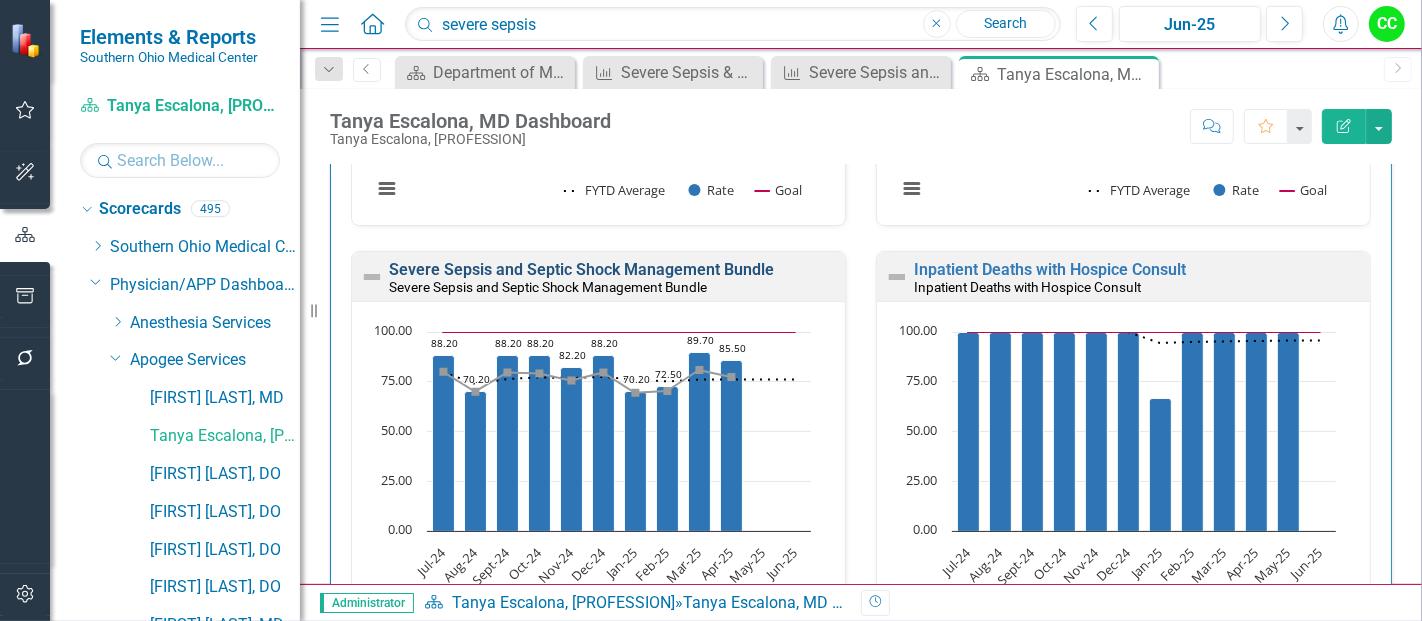 click on "Severe Sepsis and Septic Shock Management Bundle" at bounding box center (581, 269) 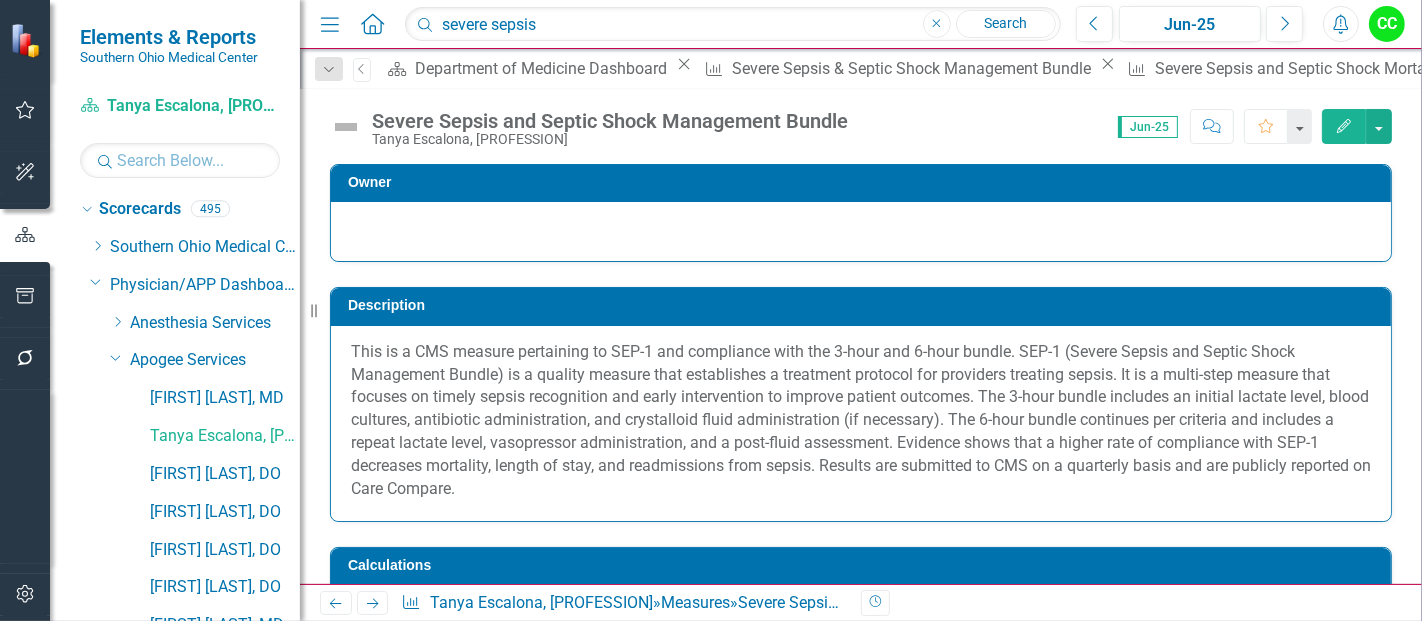 scroll, scrollTop: 971, scrollLeft: 0, axis: vertical 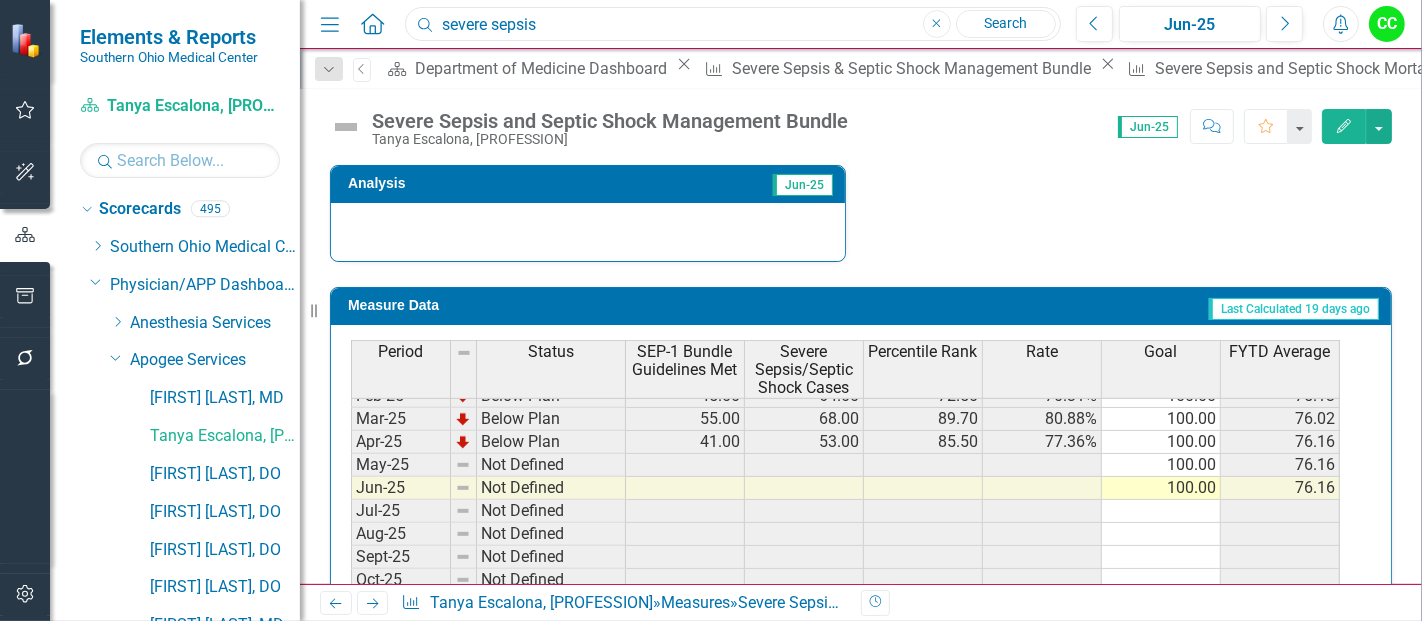 click on "severe sepsis" at bounding box center [733, 24] 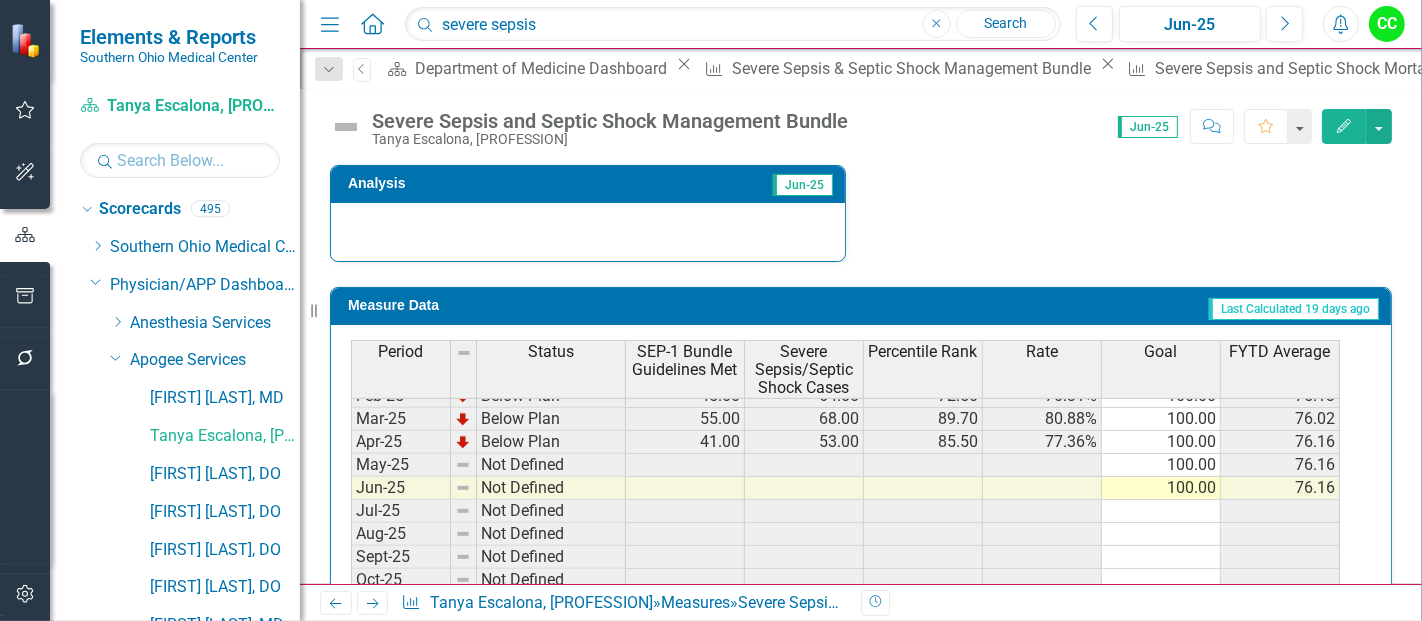 click on "Search" at bounding box center (1006, 24) 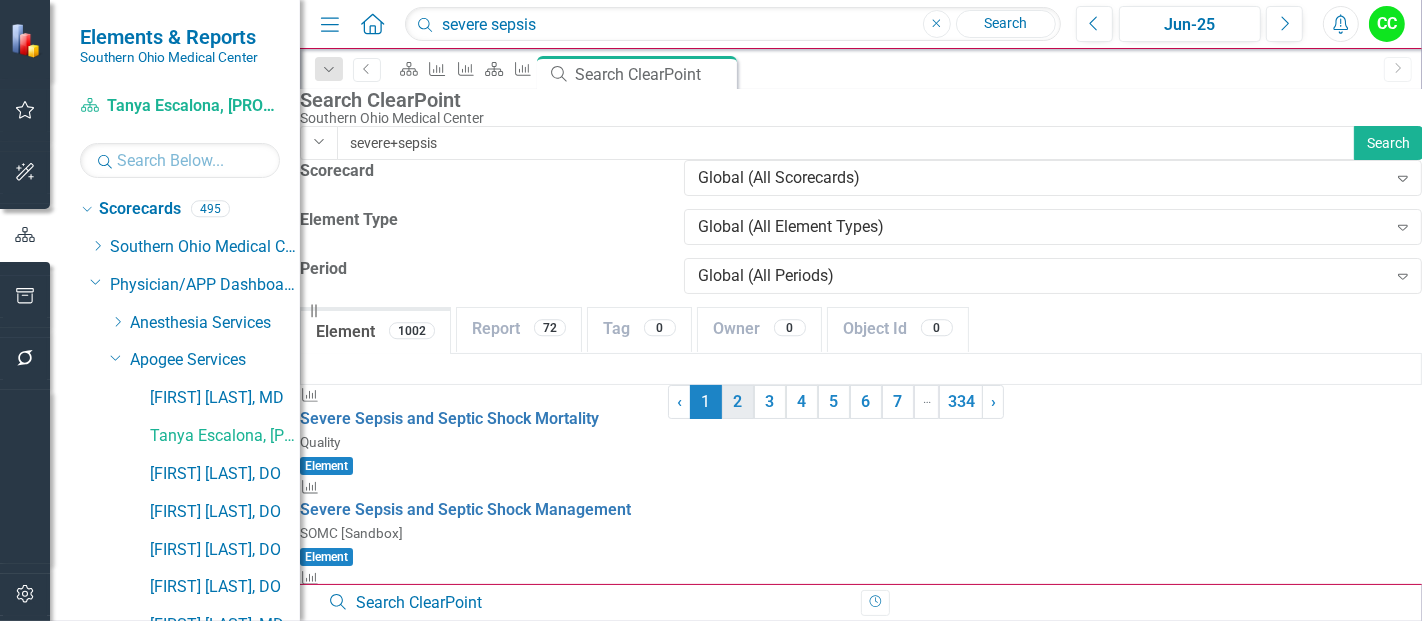 click on "2" at bounding box center (738, 402) 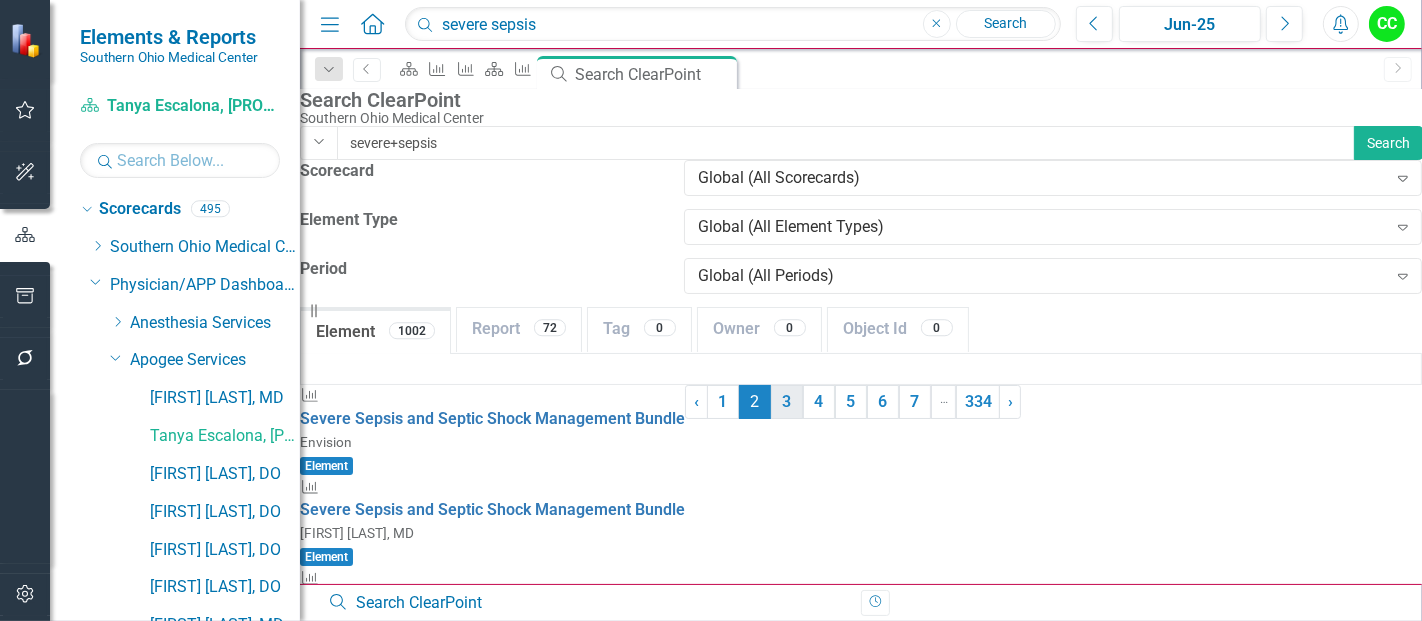 click on "3" at bounding box center [787, 402] 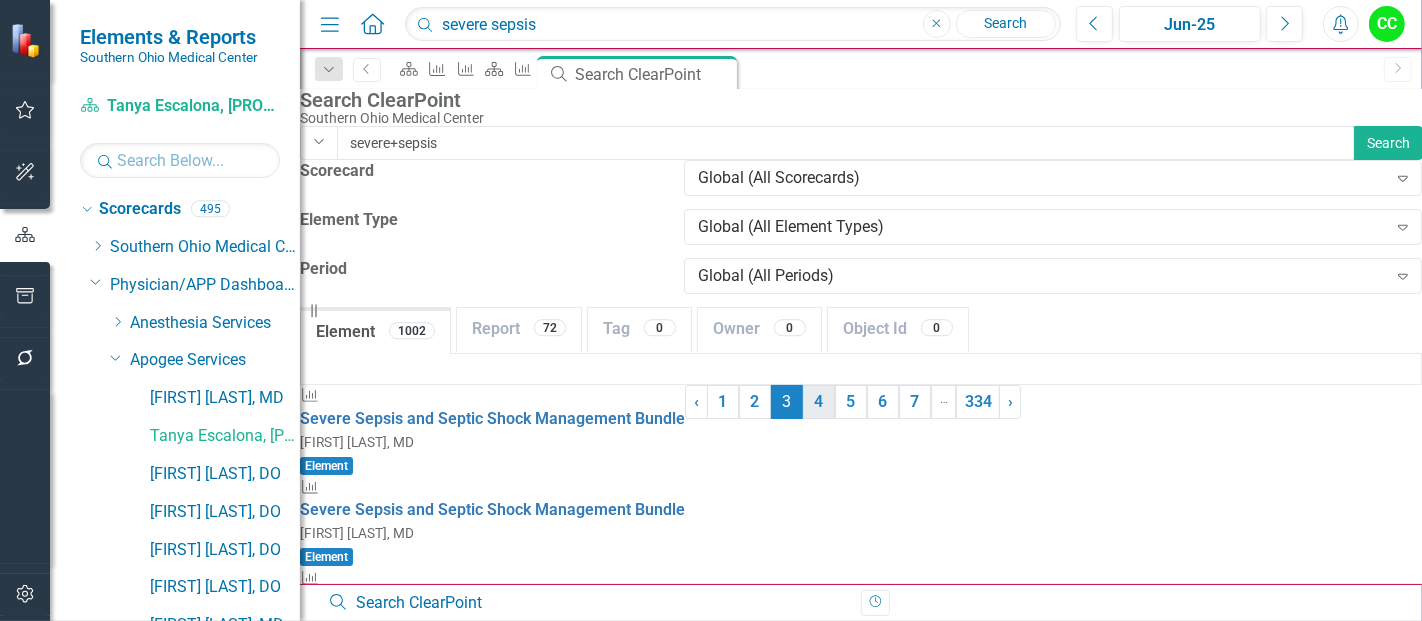 click on "4" at bounding box center (819, 402) 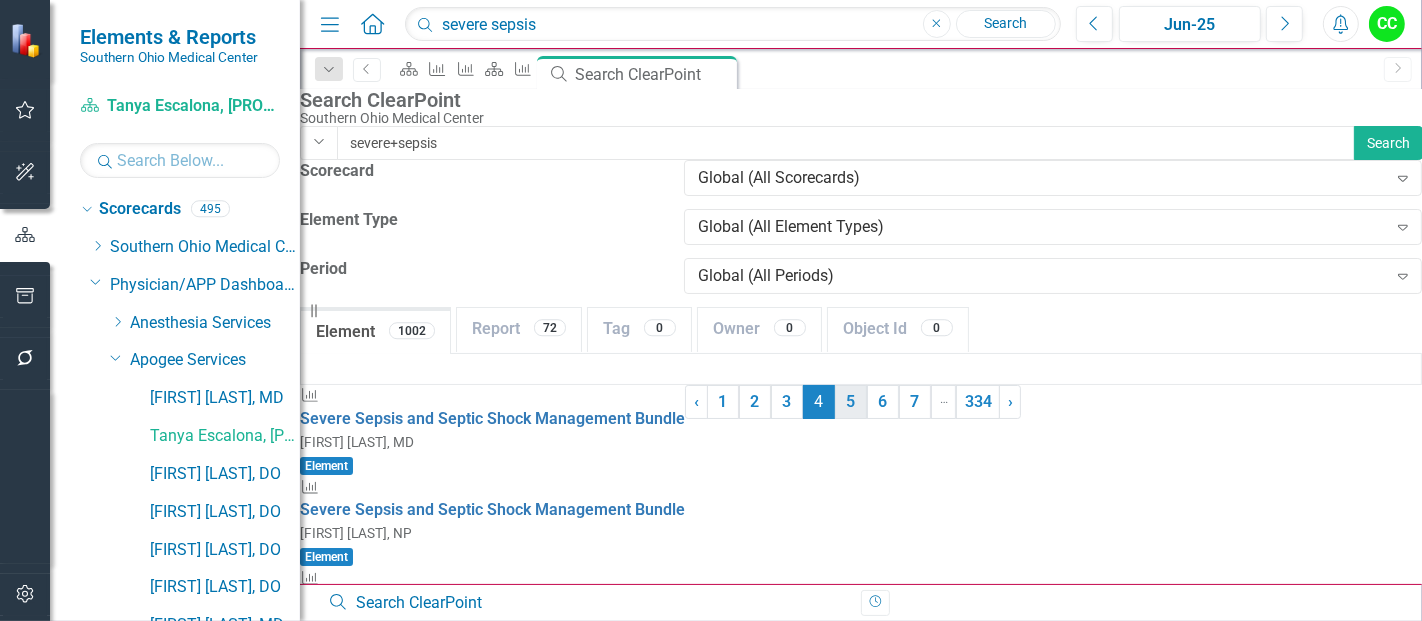 click on "5" at bounding box center [851, 402] 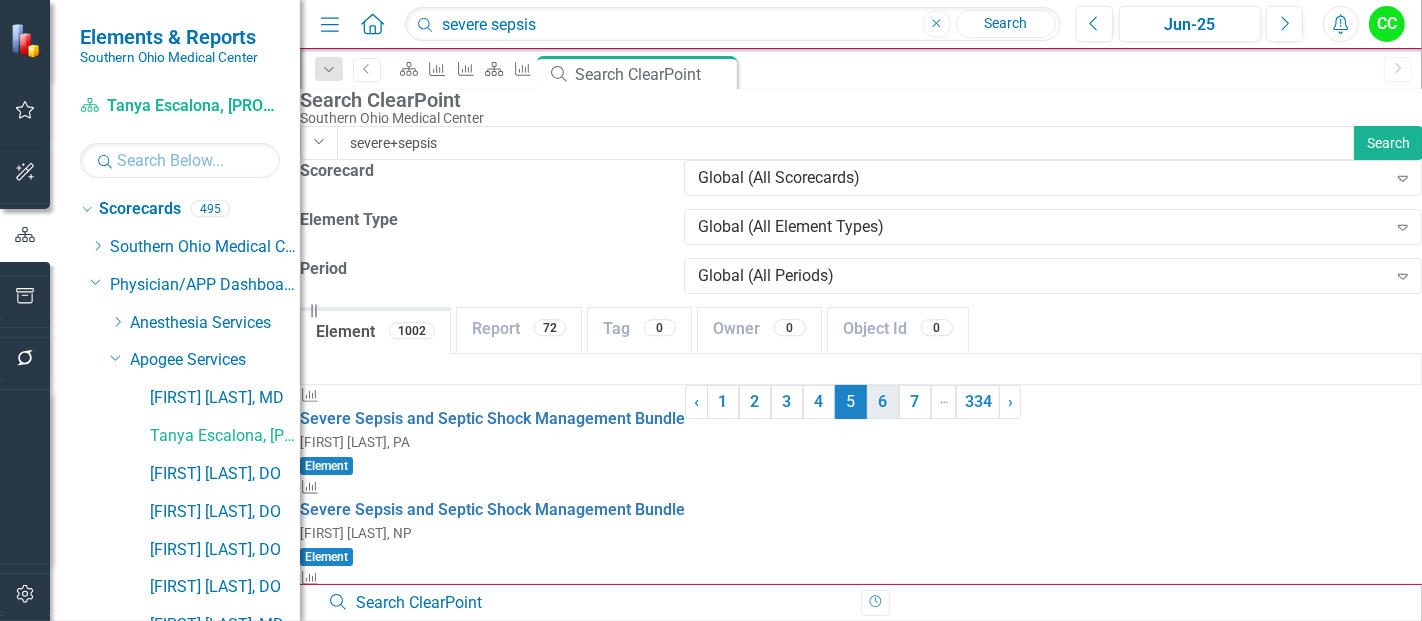 click on "6" at bounding box center (883, 402) 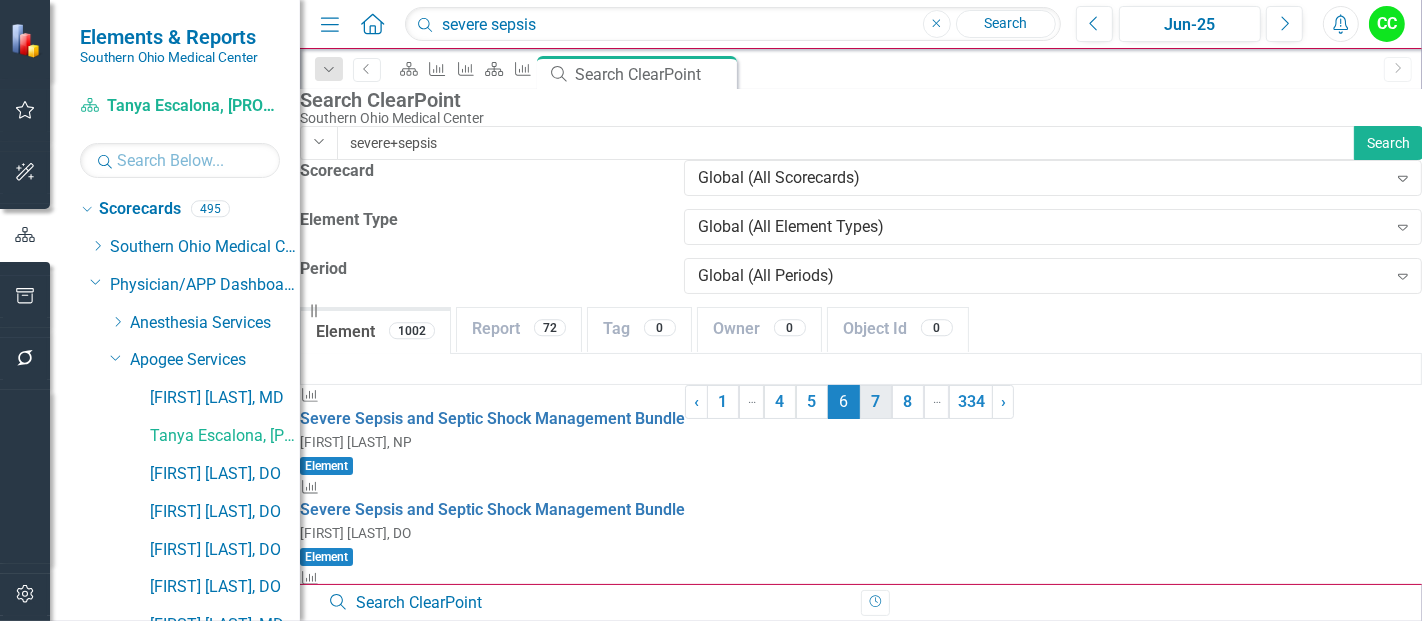 click on "7" at bounding box center (876, 402) 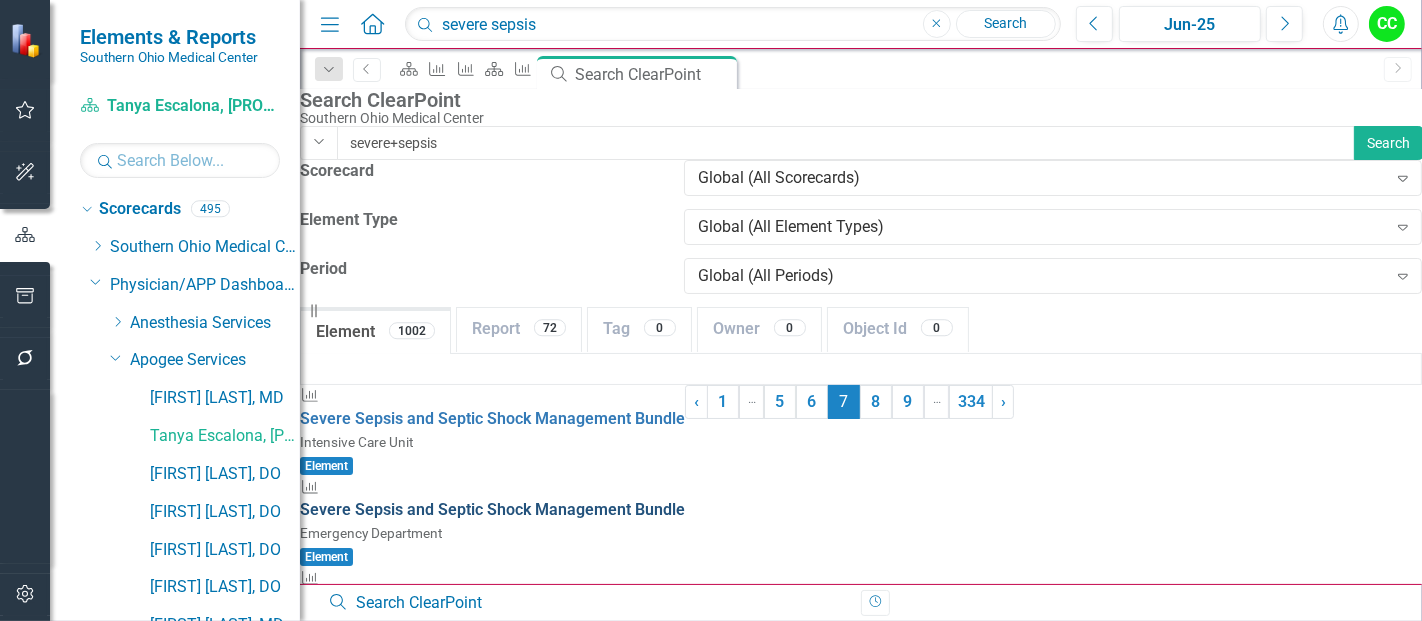 click on "Severe Sepsis and Septic Shock Management Bundle" at bounding box center (492, 509) 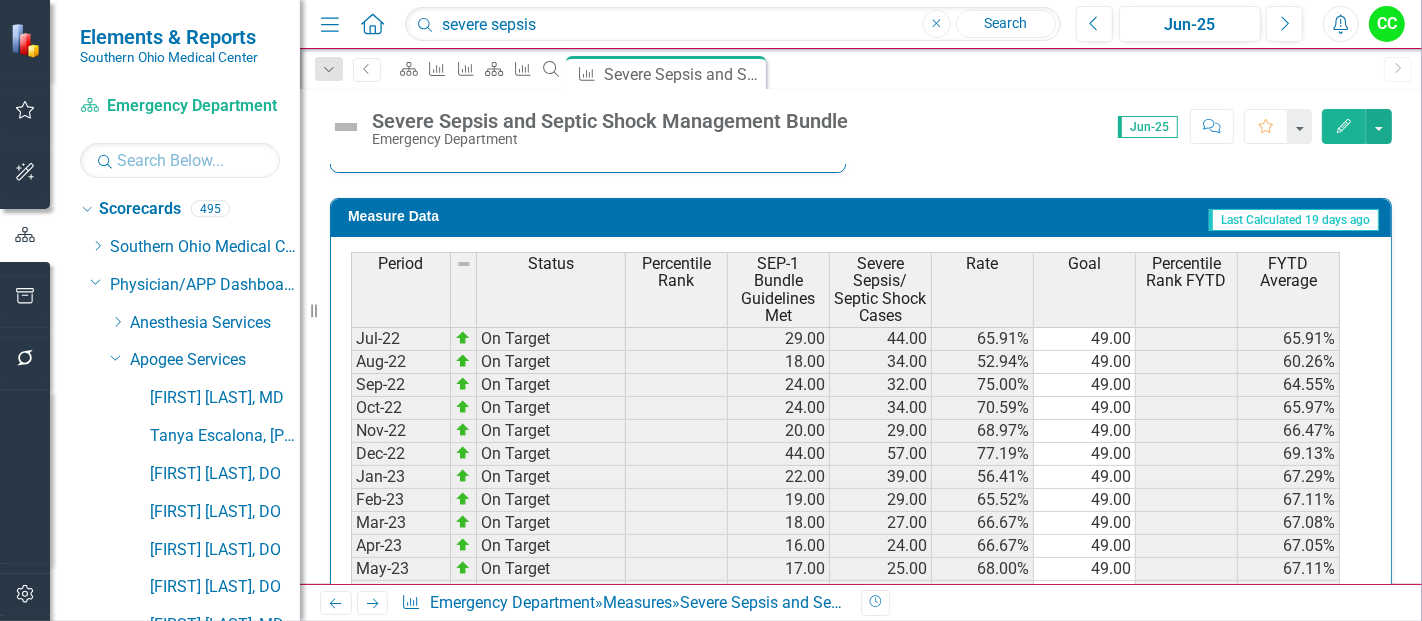 scroll, scrollTop: 1184, scrollLeft: 0, axis: vertical 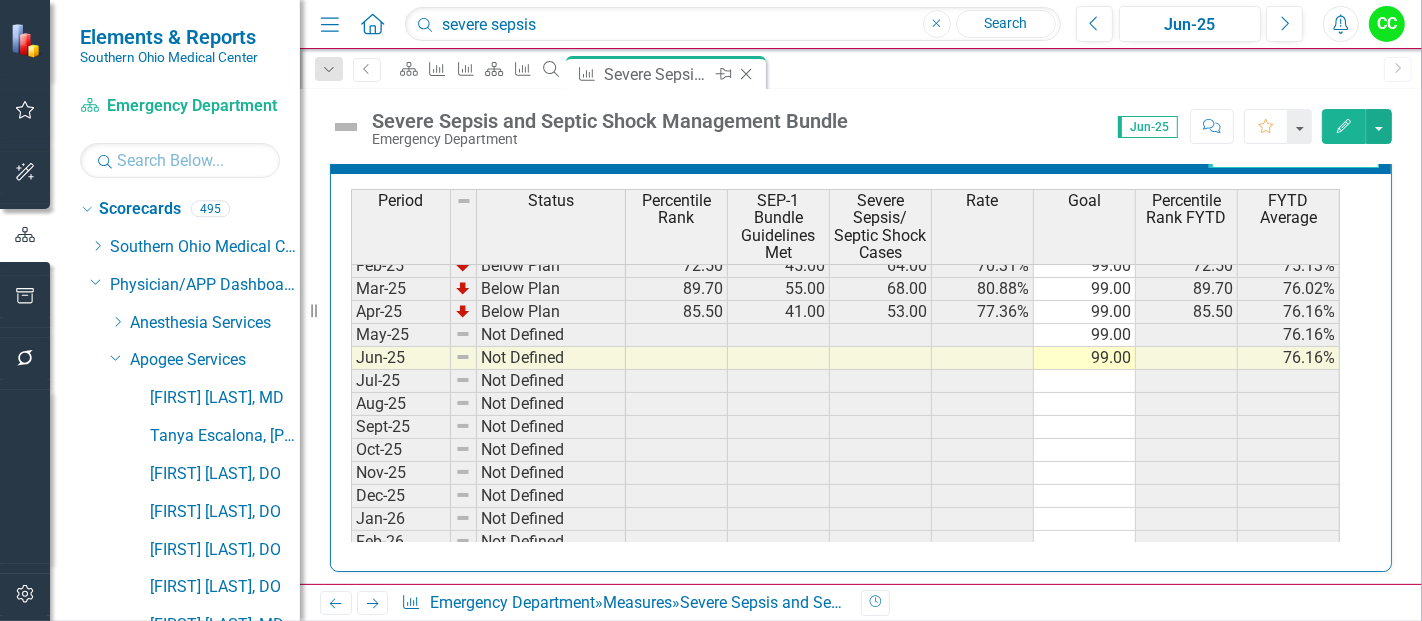 click on "Close" at bounding box center [746, 74] 